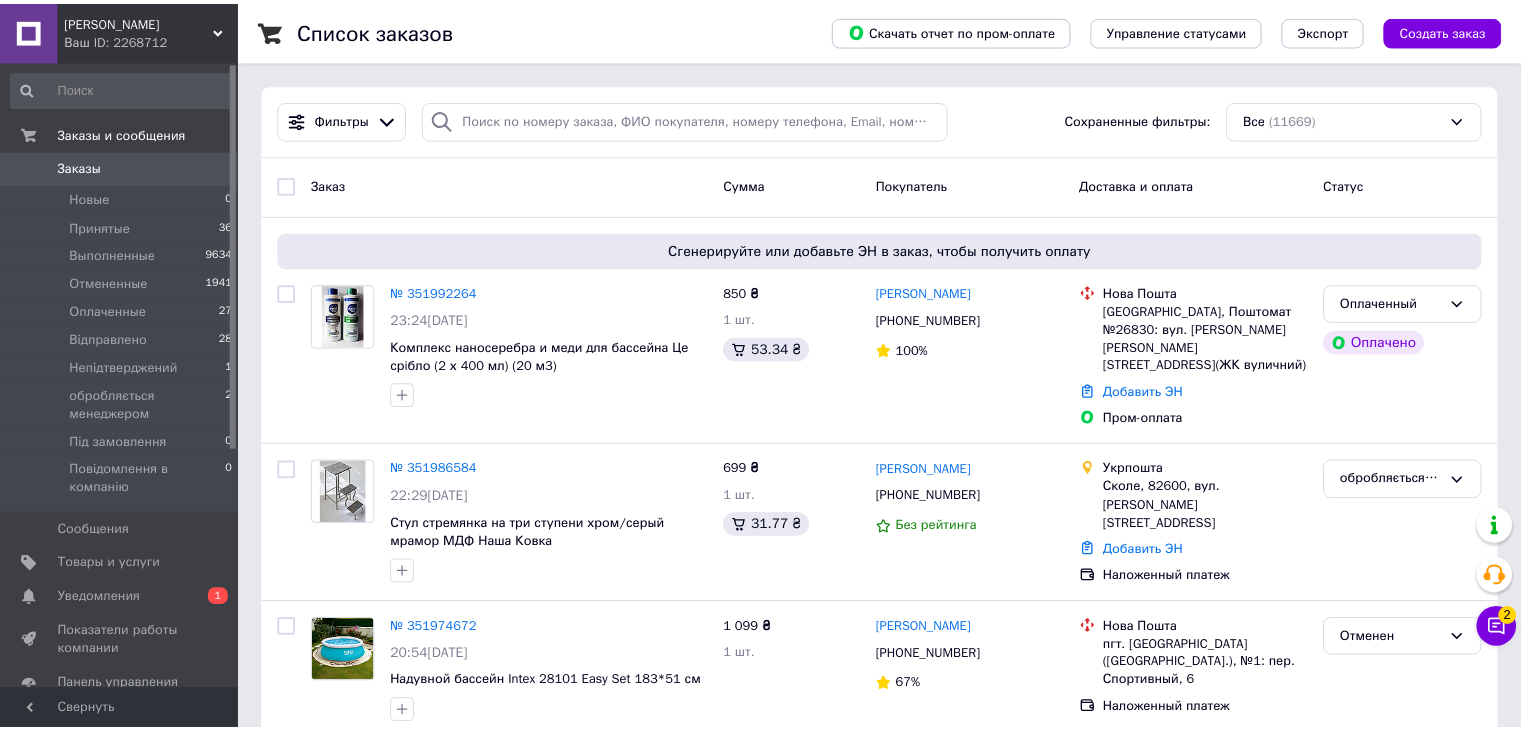 scroll, scrollTop: 0, scrollLeft: 0, axis: both 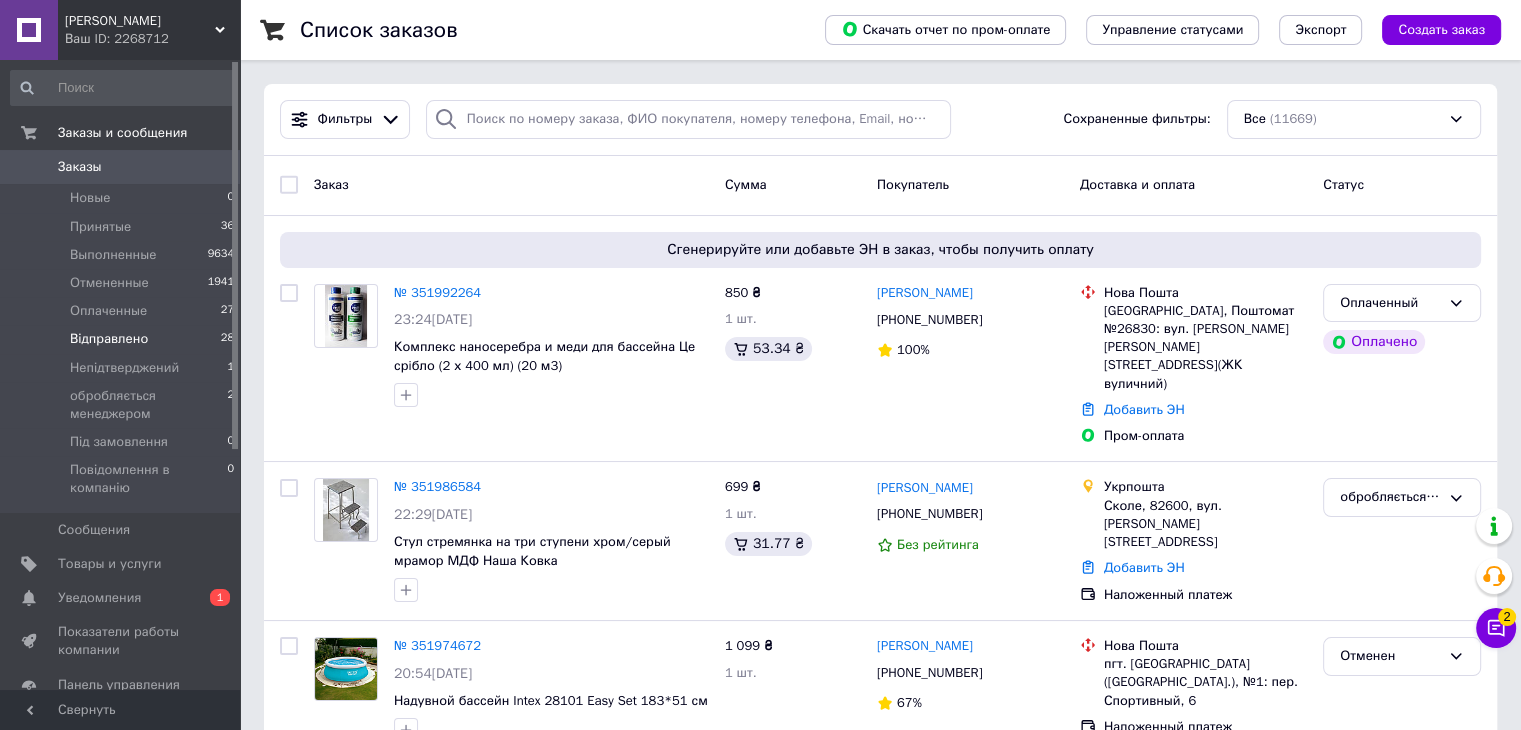 click on "Відправлено" at bounding box center (109, 339) 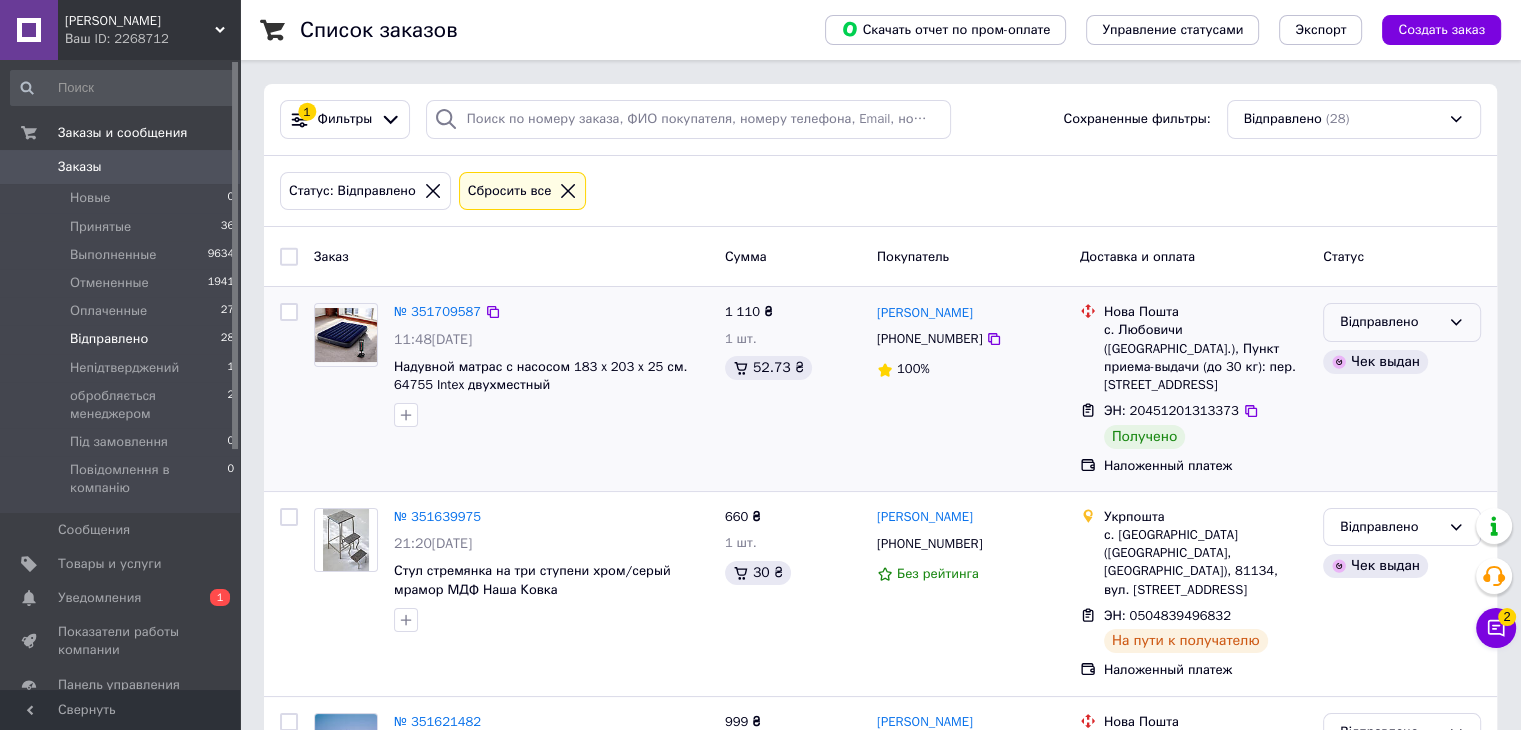 click on "Відправлено" at bounding box center (1390, 322) 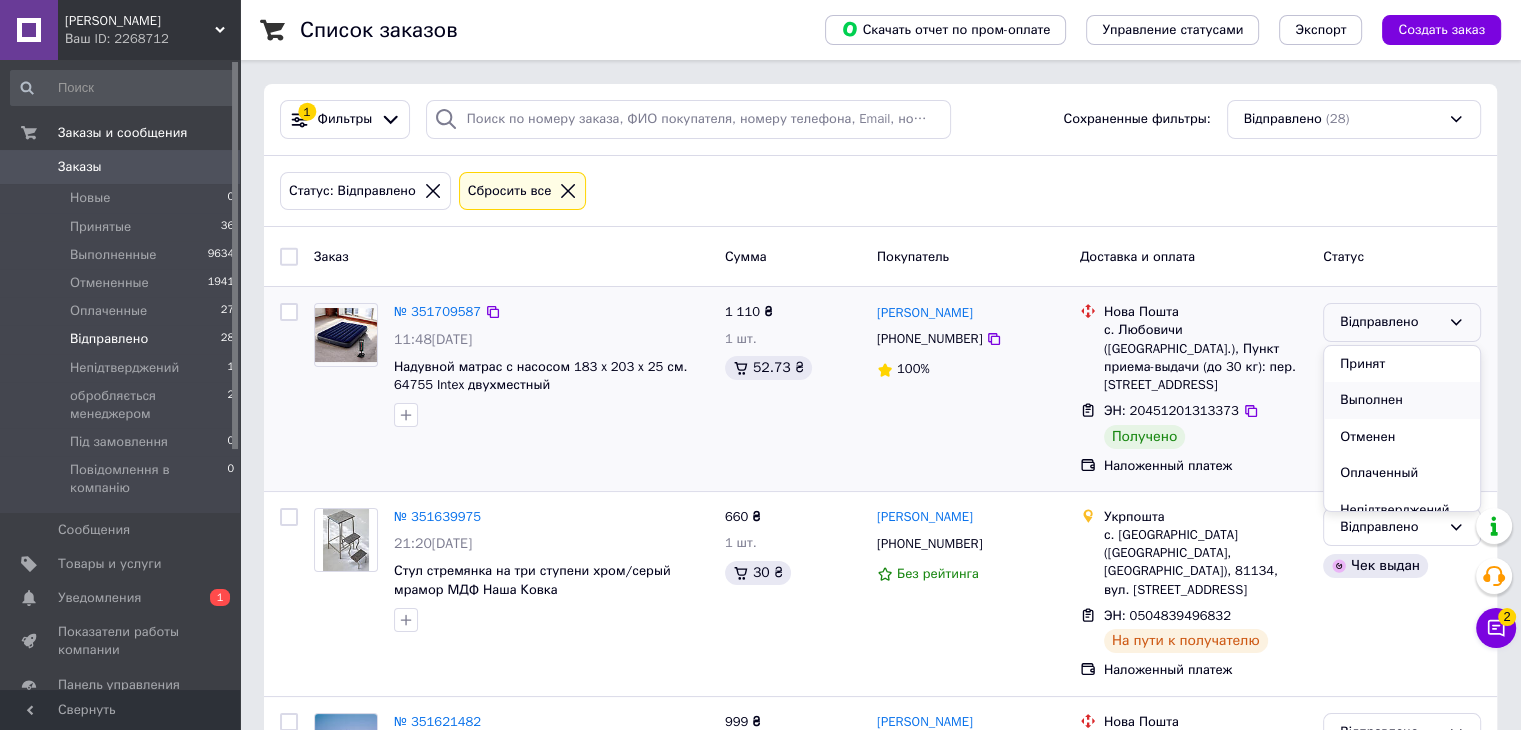 click on "Выполнен" at bounding box center (1402, 400) 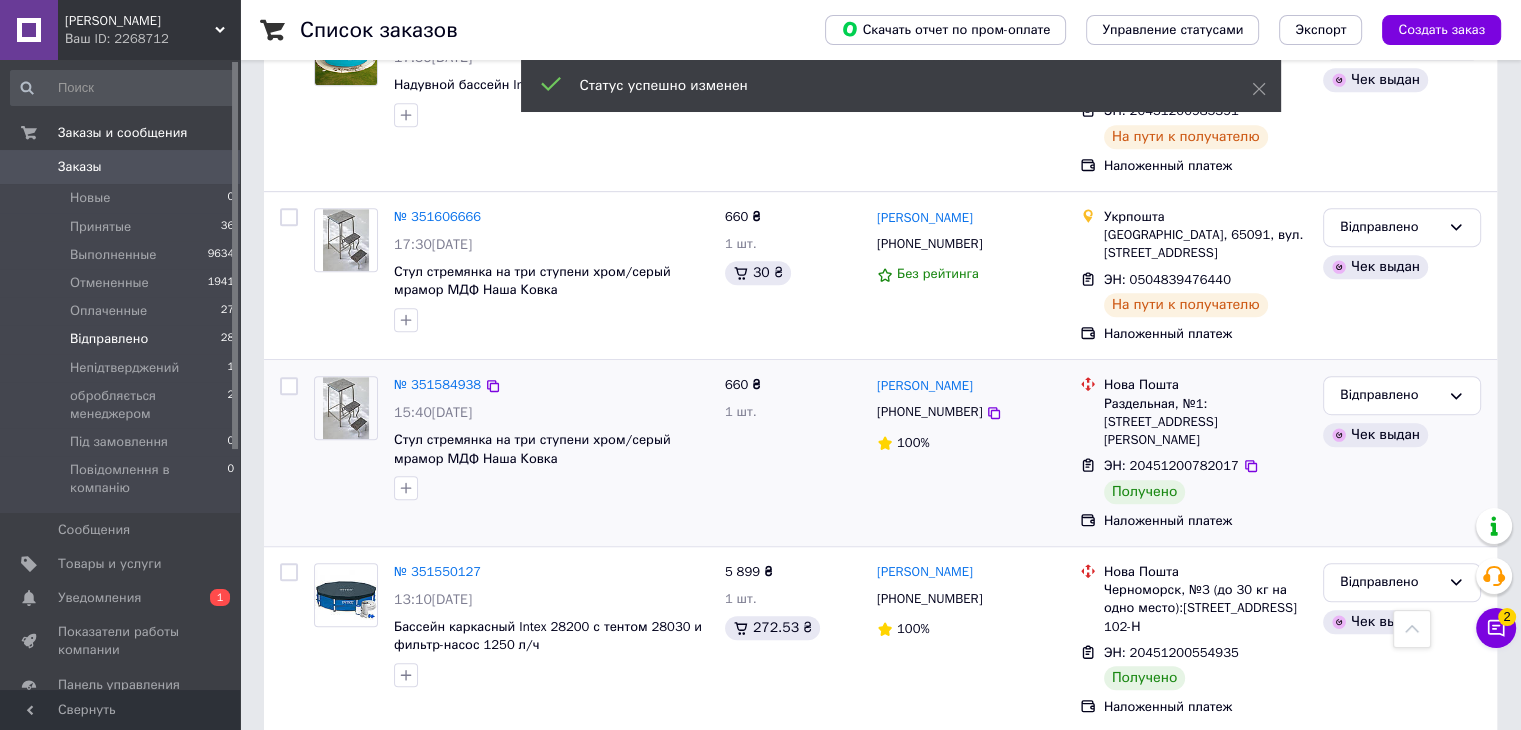 scroll, scrollTop: 1100, scrollLeft: 0, axis: vertical 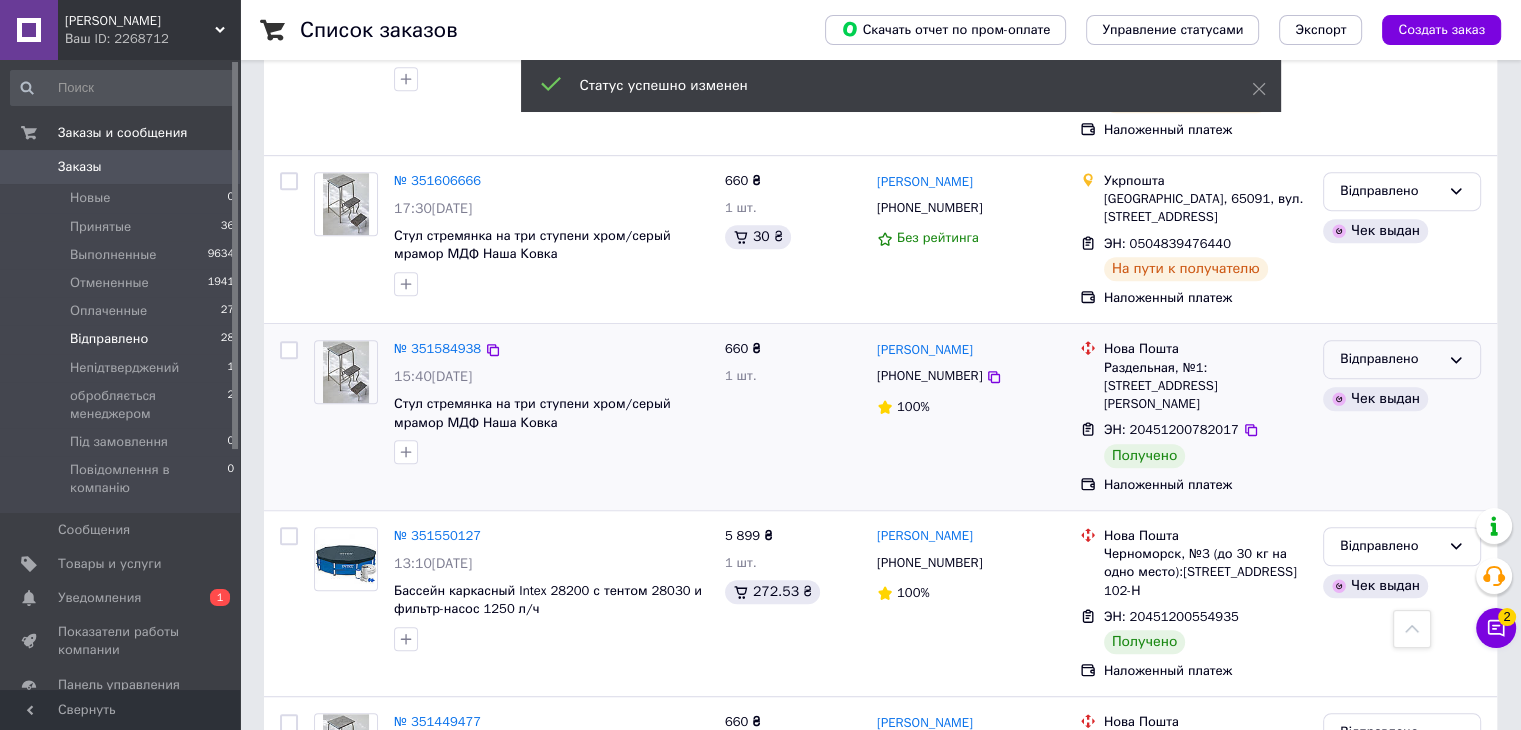 click on "Відправлено" at bounding box center [1390, 359] 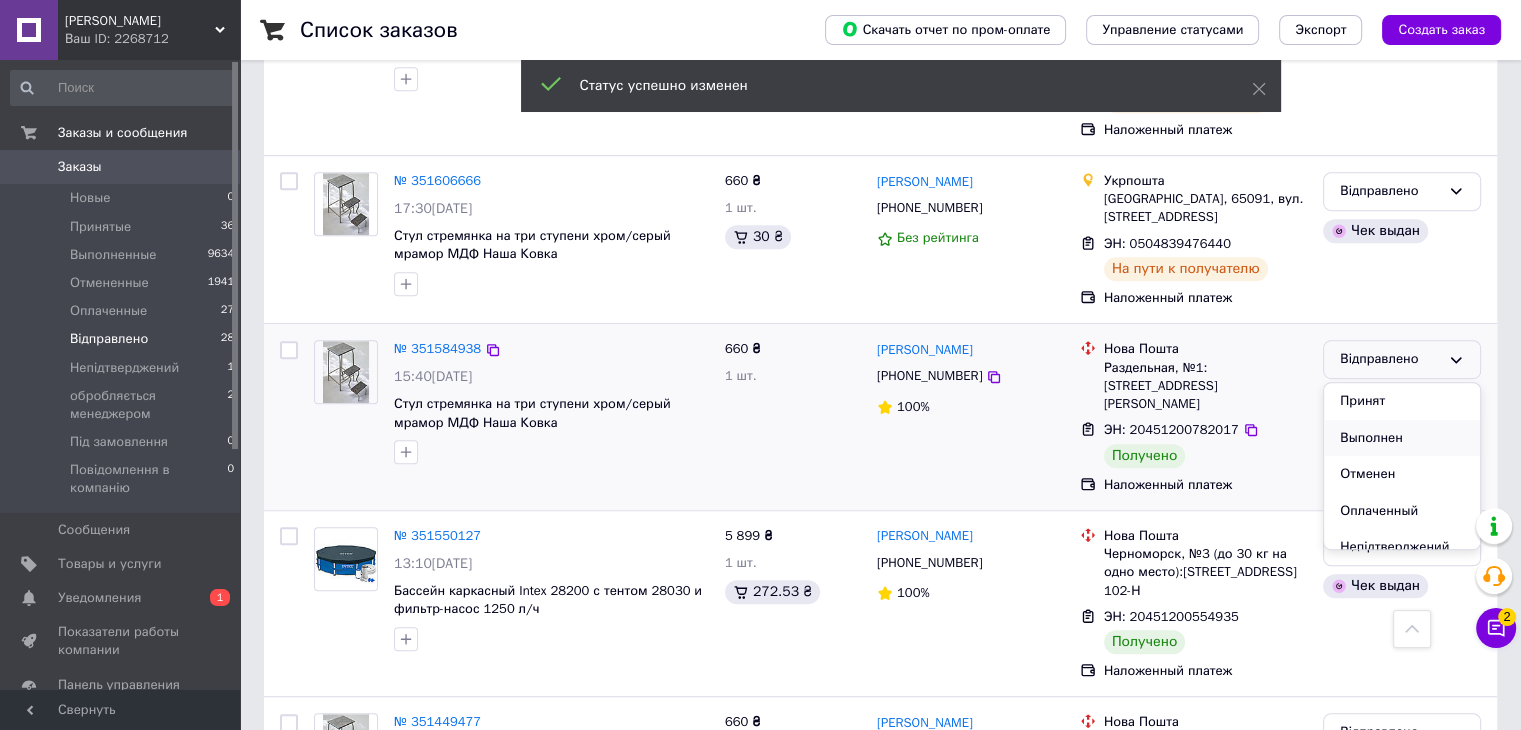 click on "Выполнен" at bounding box center [1402, 438] 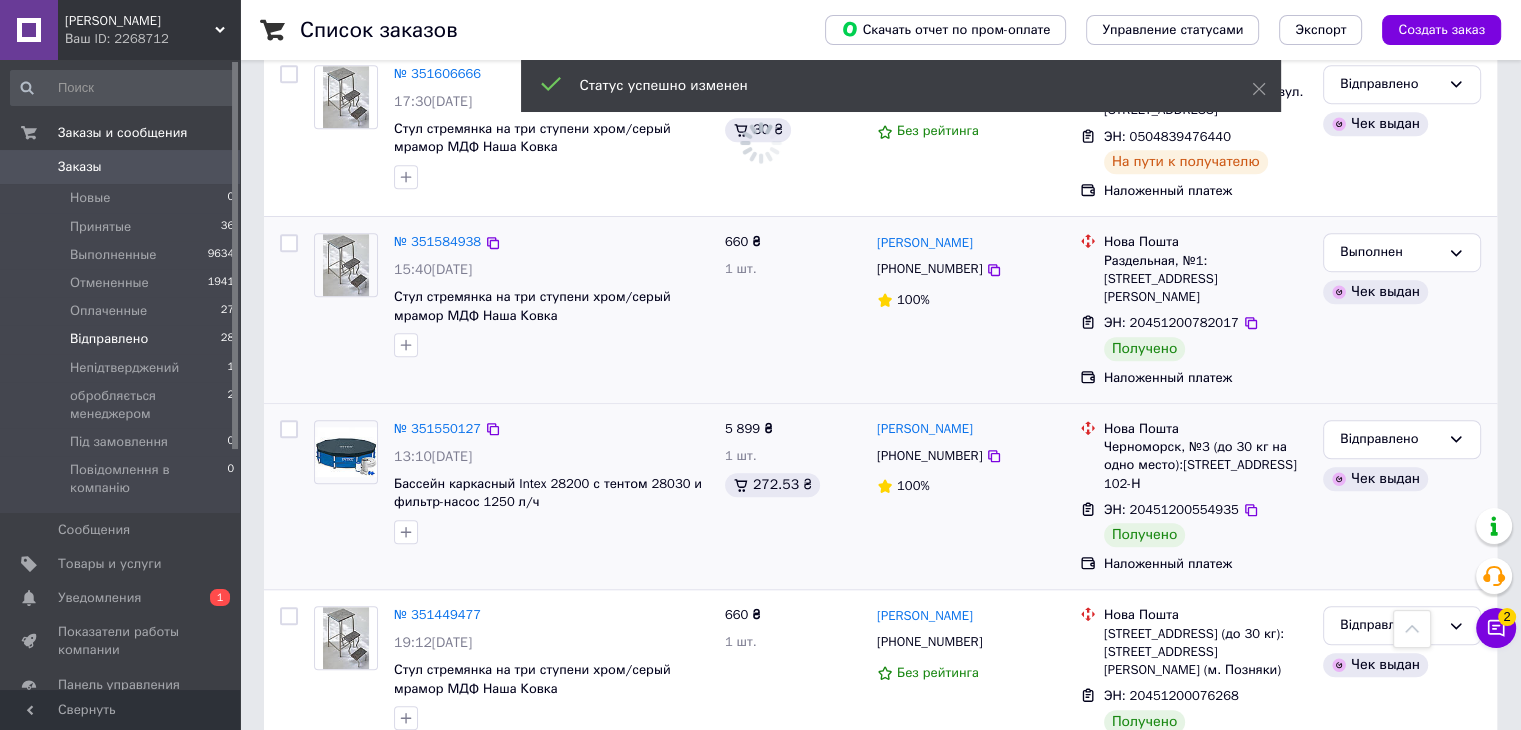 scroll, scrollTop: 1300, scrollLeft: 0, axis: vertical 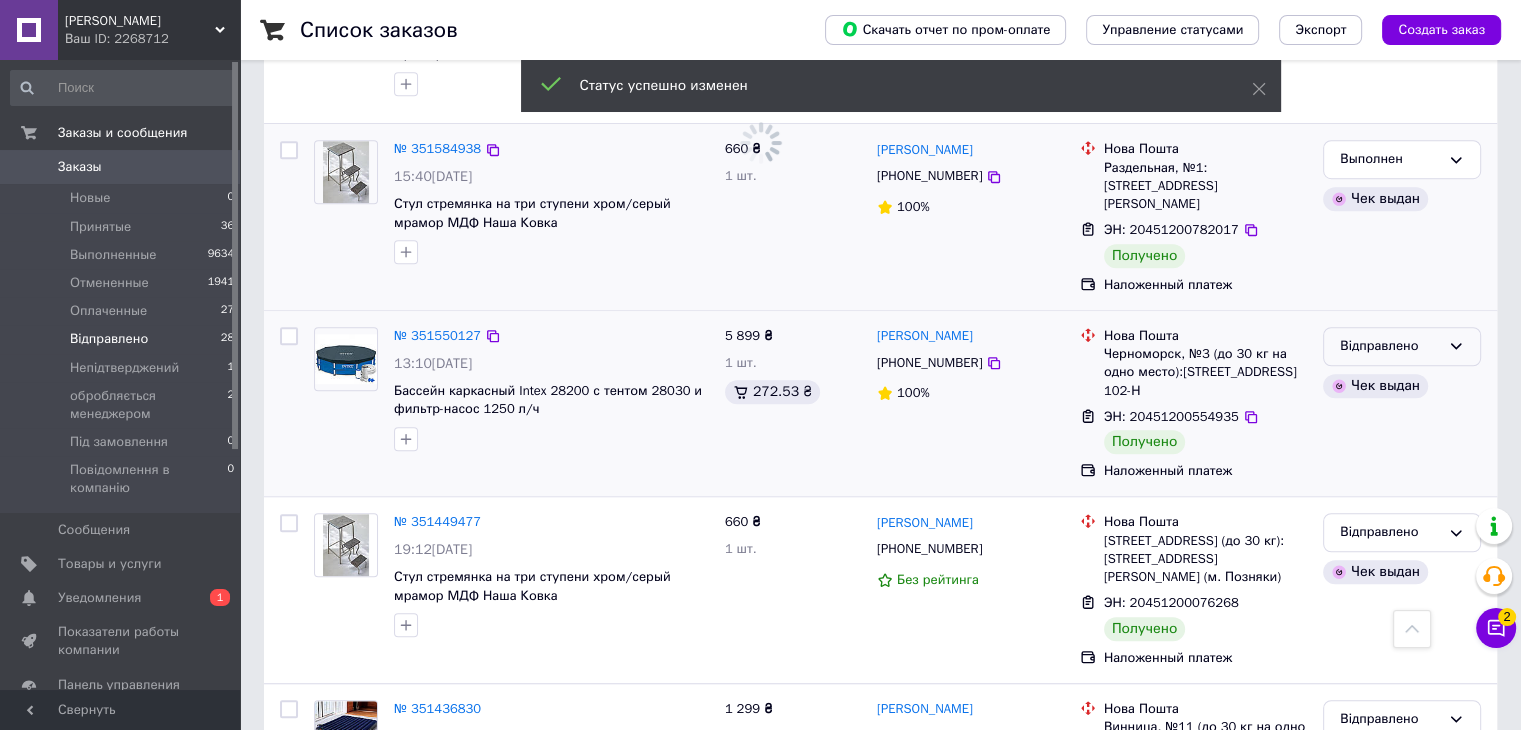 click on "Відправлено" at bounding box center (1390, 346) 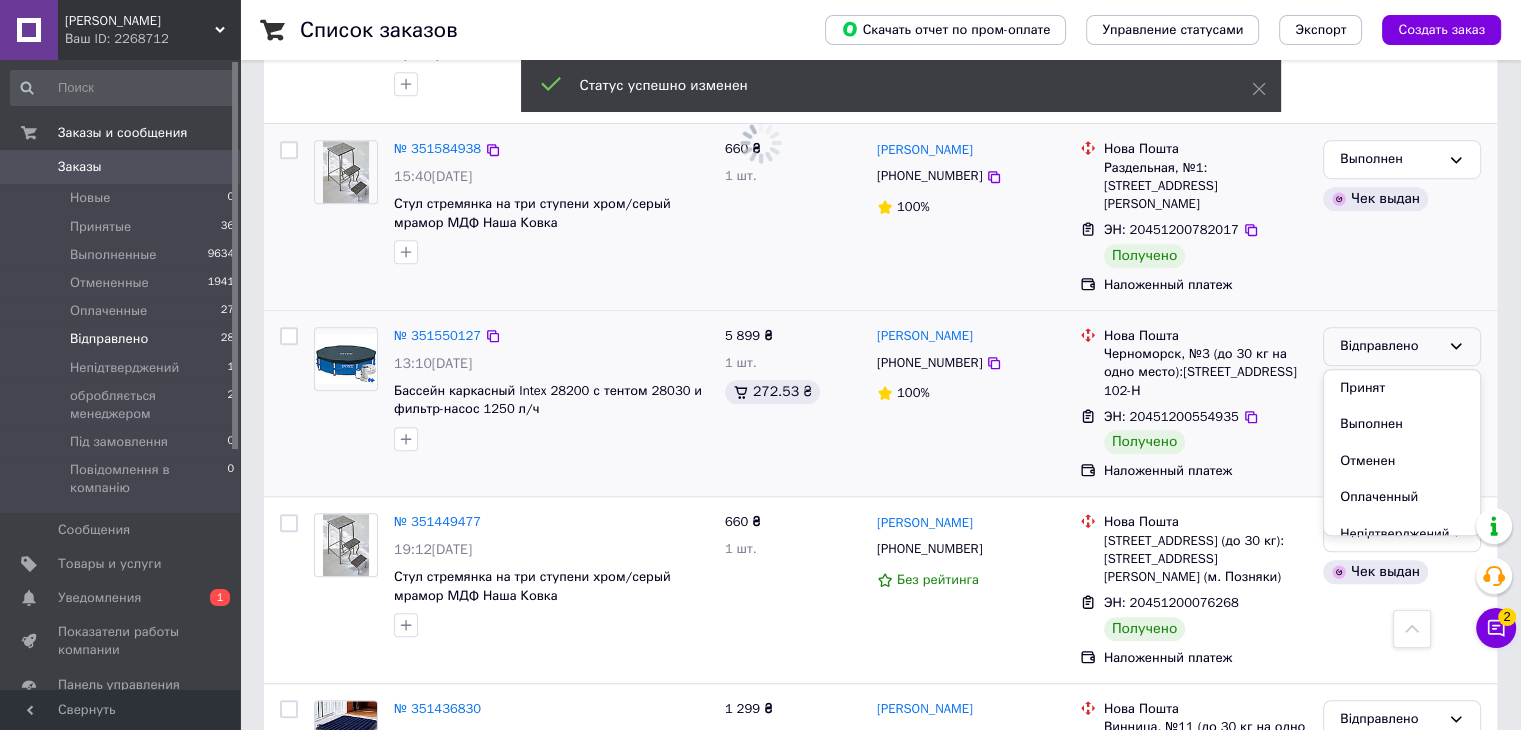 click on "Выполнен" at bounding box center [1402, 424] 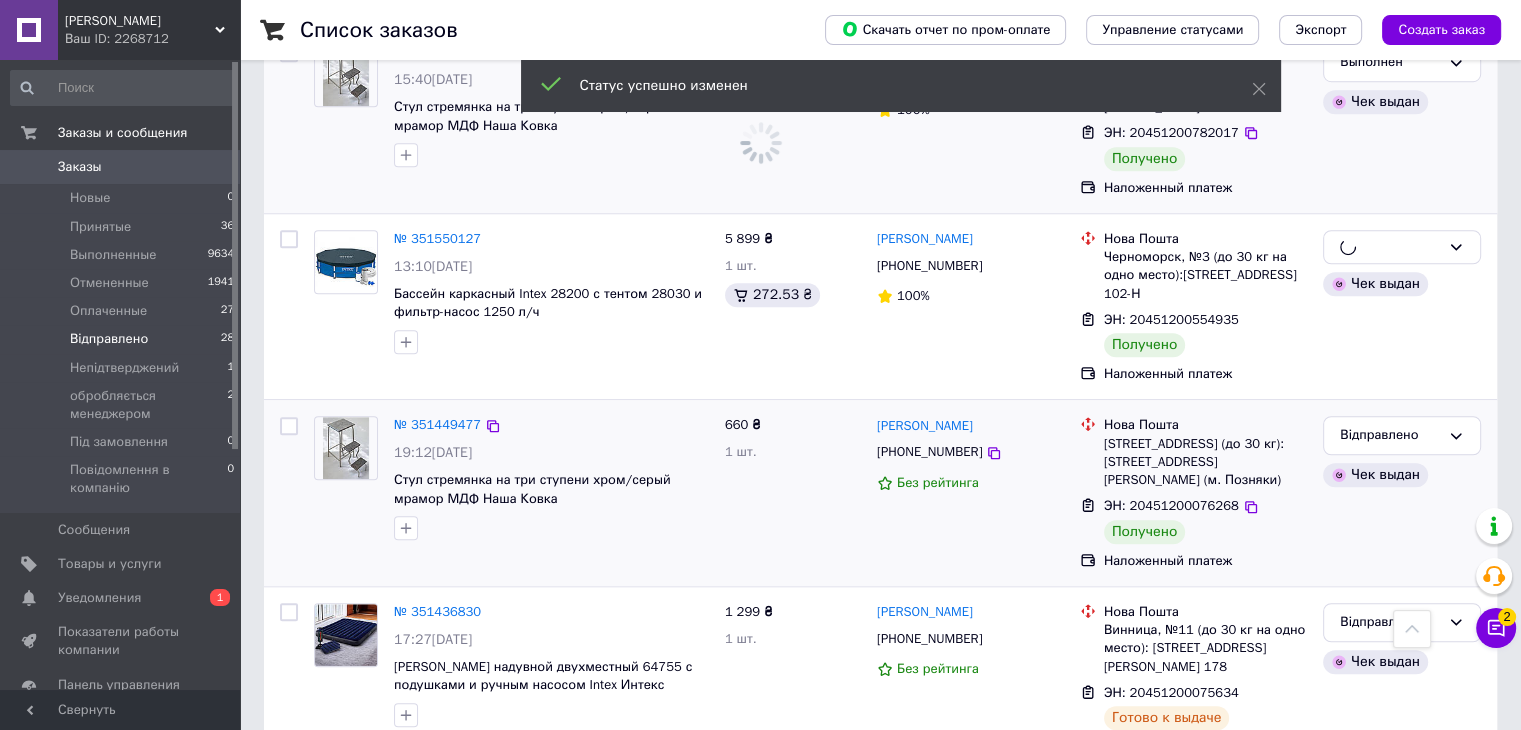 scroll, scrollTop: 1500, scrollLeft: 0, axis: vertical 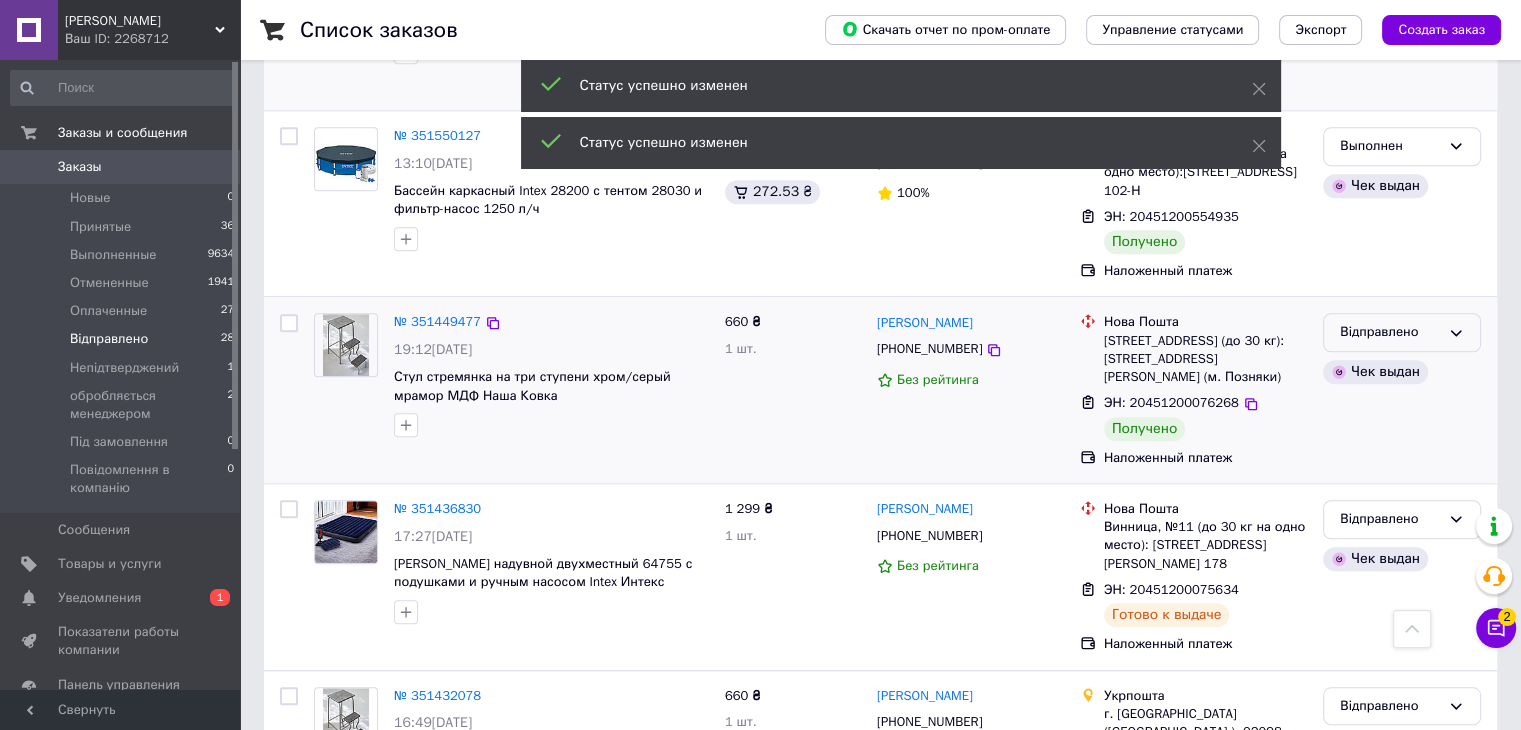 click on "Відправлено" at bounding box center (1390, 332) 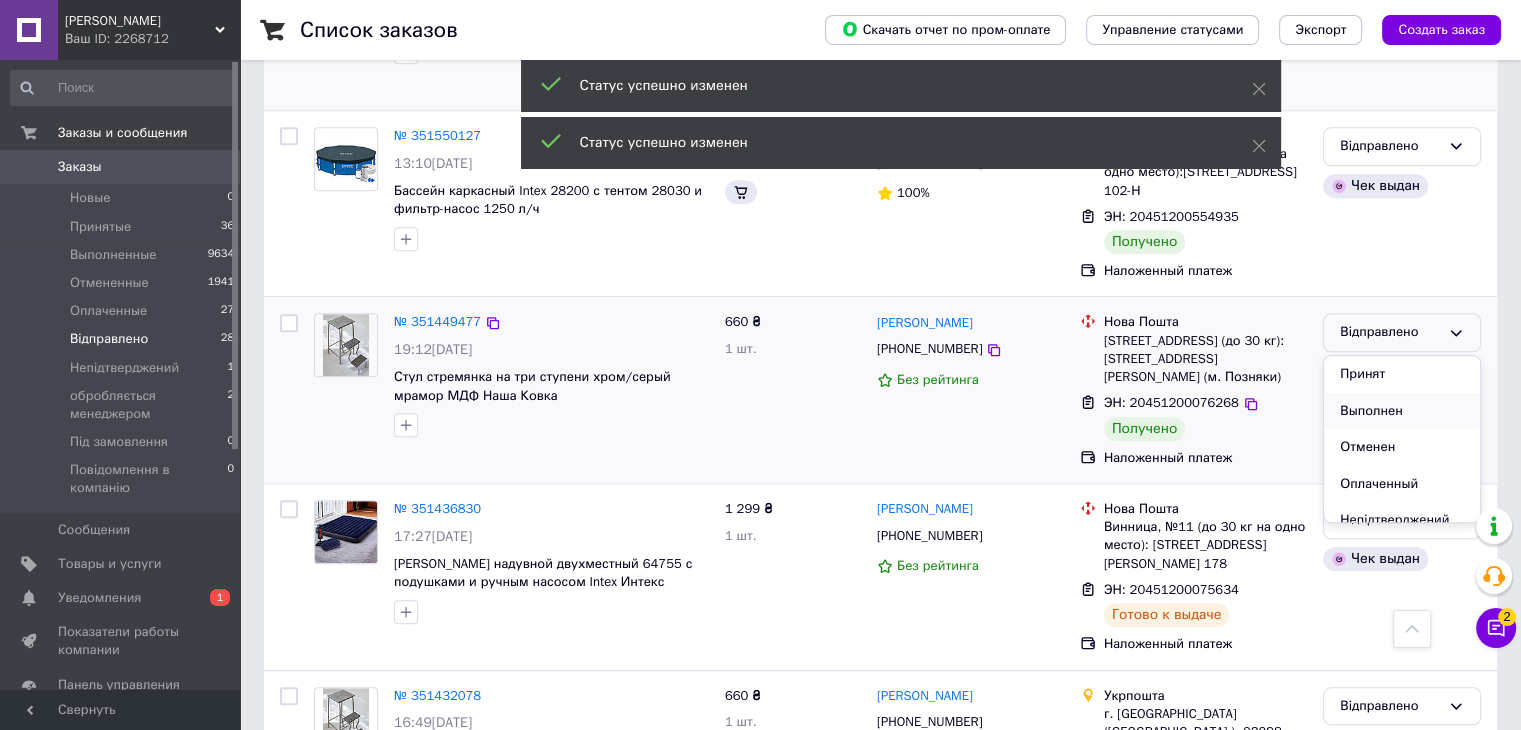 click on "Выполнен" at bounding box center (1402, 411) 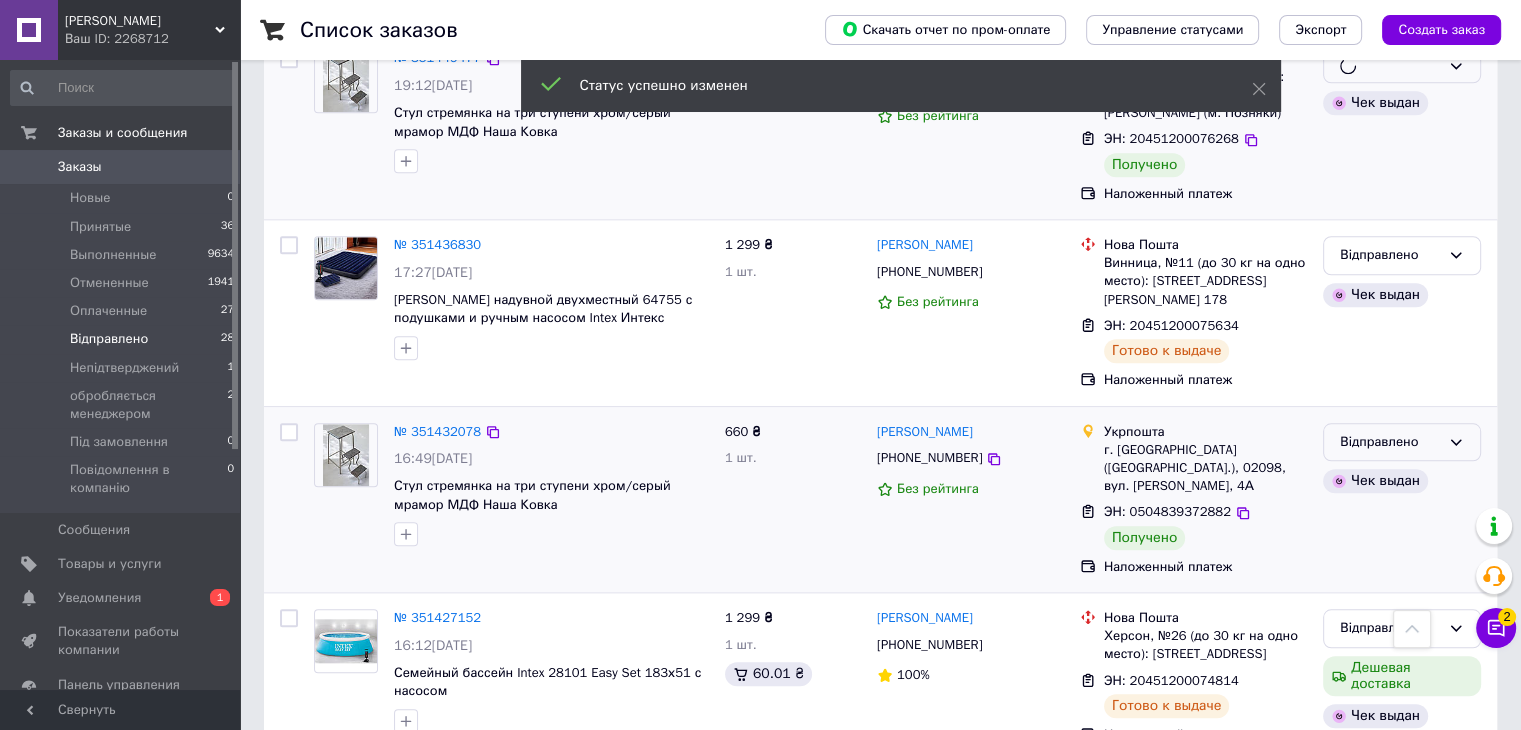 scroll, scrollTop: 1800, scrollLeft: 0, axis: vertical 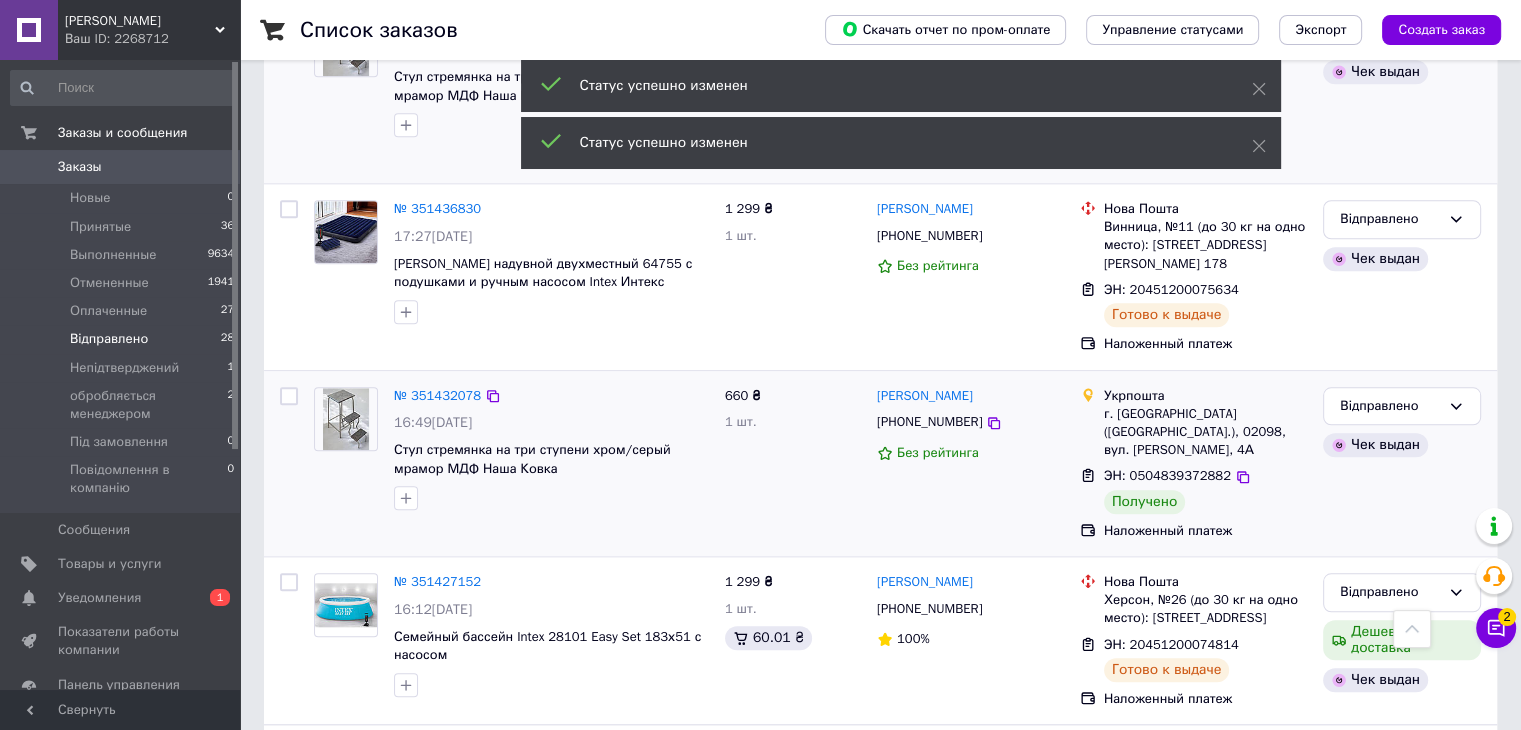 drag, startPoint x: 1352, startPoint y: 376, endPoint x: 1354, endPoint y: 387, distance: 11.18034 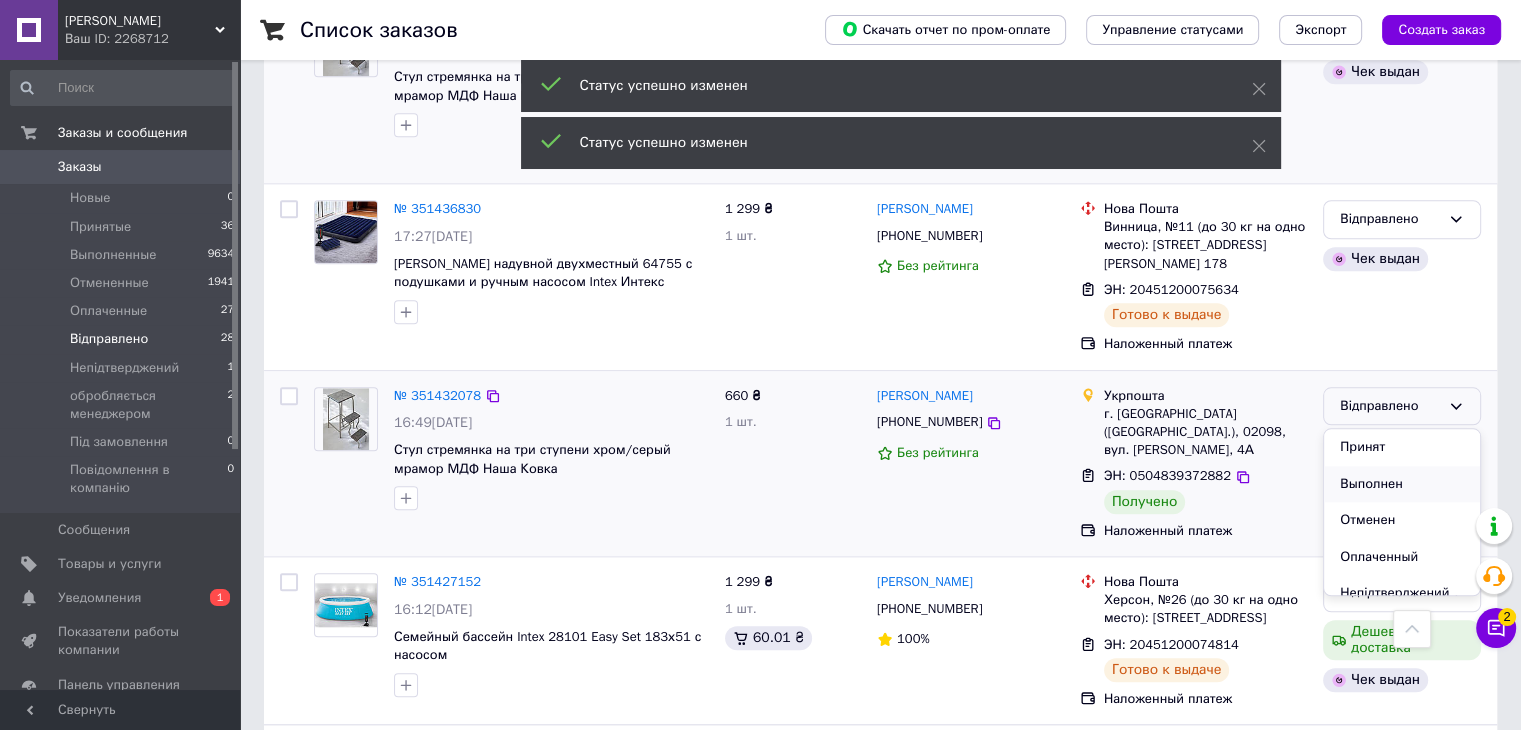click on "Выполнен" at bounding box center [1402, 484] 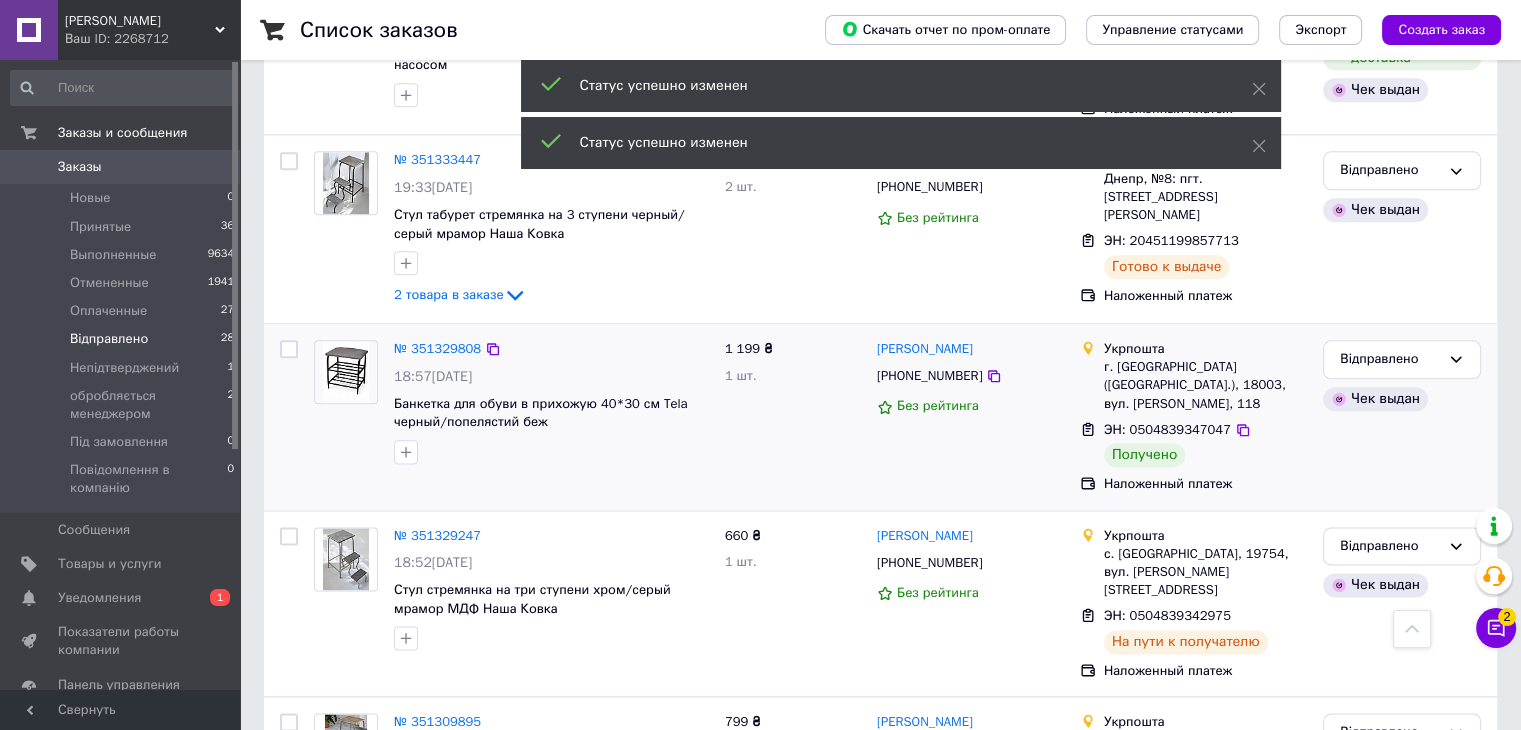 scroll, scrollTop: 2400, scrollLeft: 0, axis: vertical 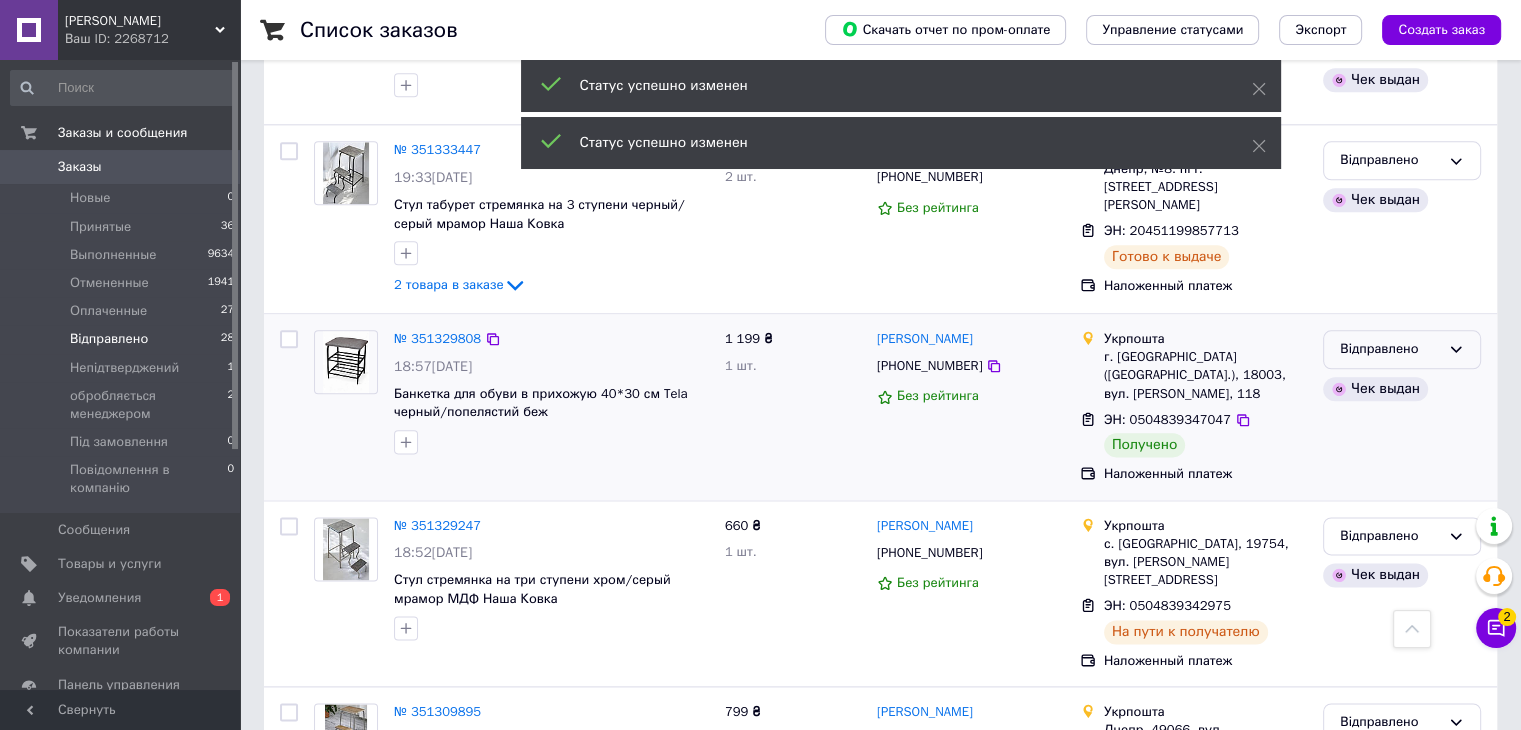 click on "Відправлено" at bounding box center [1402, 349] 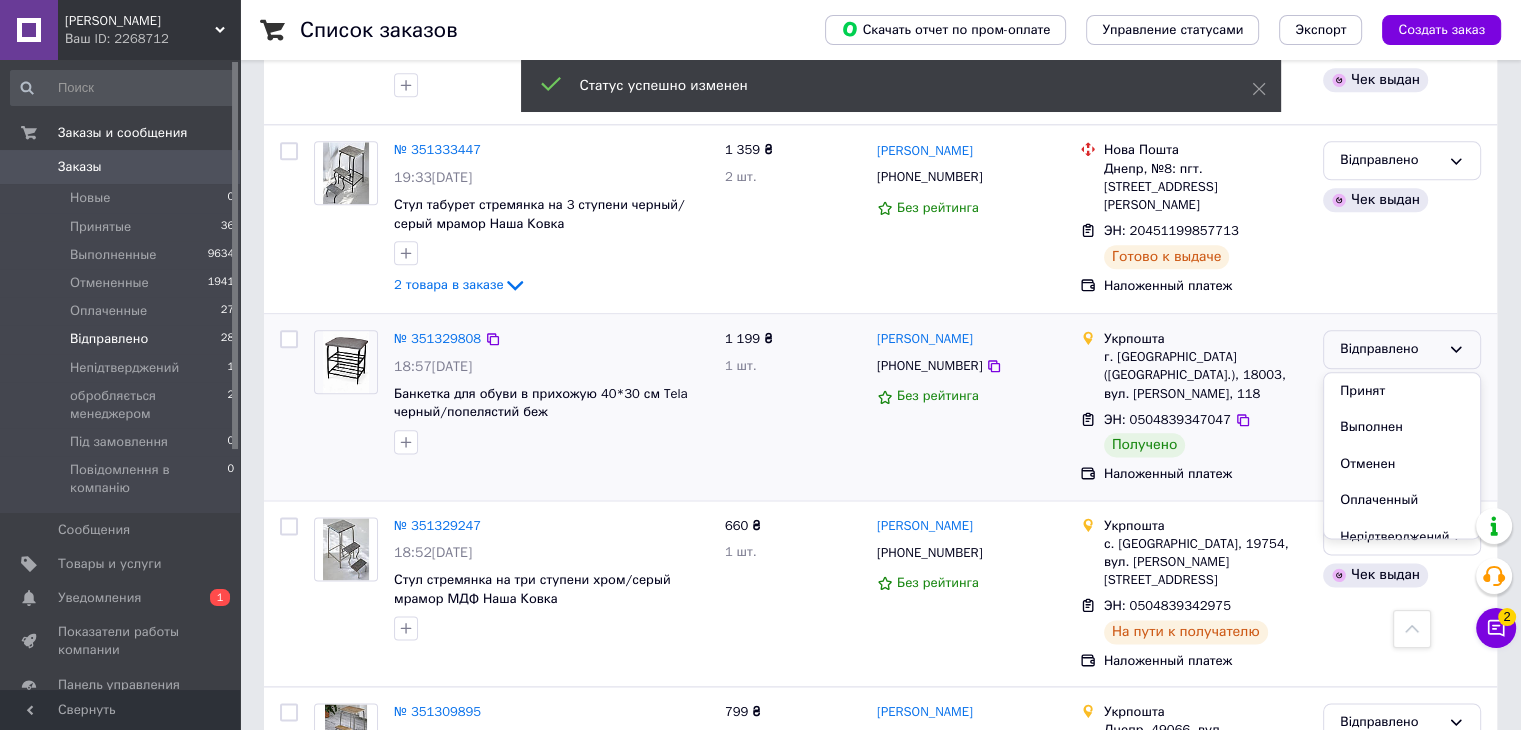 click on "Выполнен" at bounding box center [1402, 427] 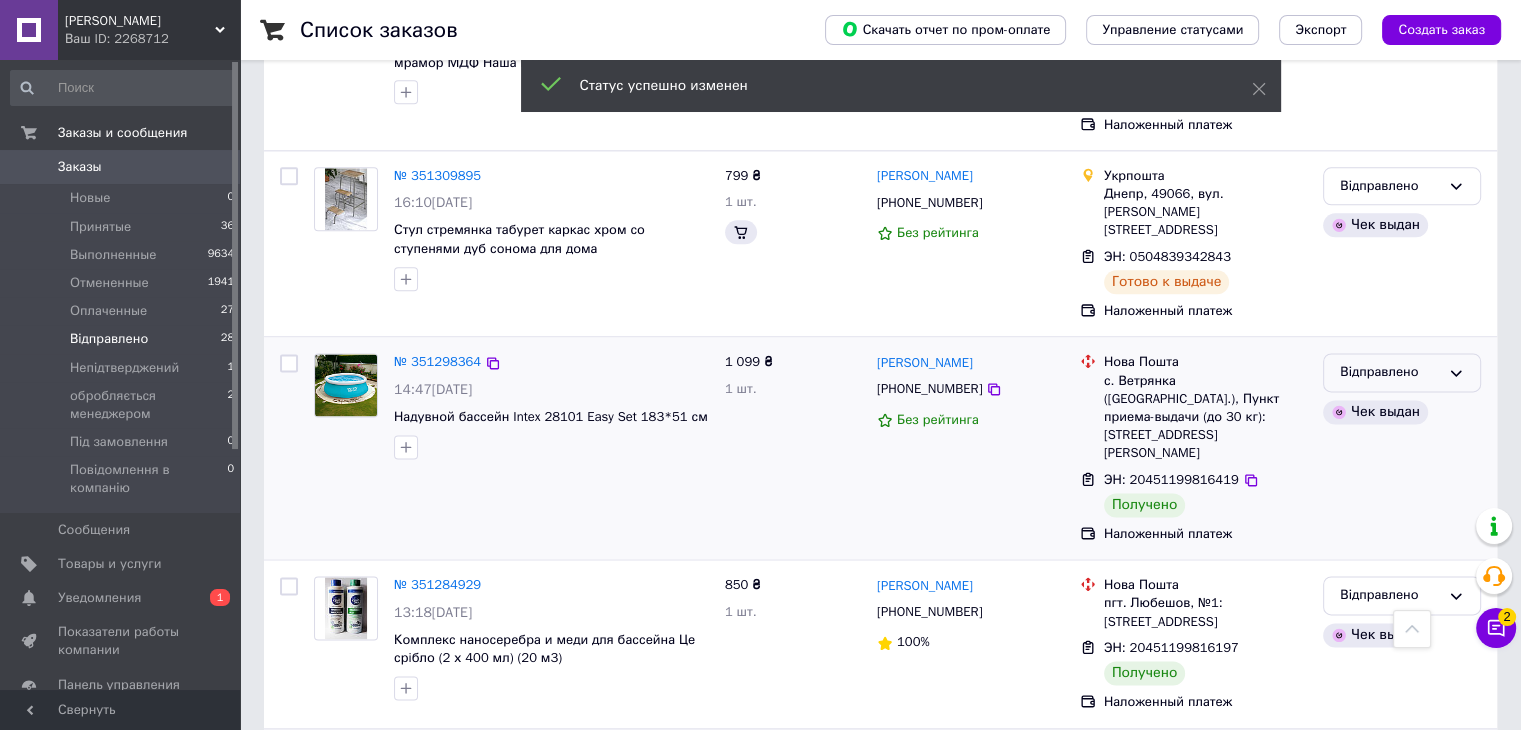 click on "Відправлено" at bounding box center [1390, 372] 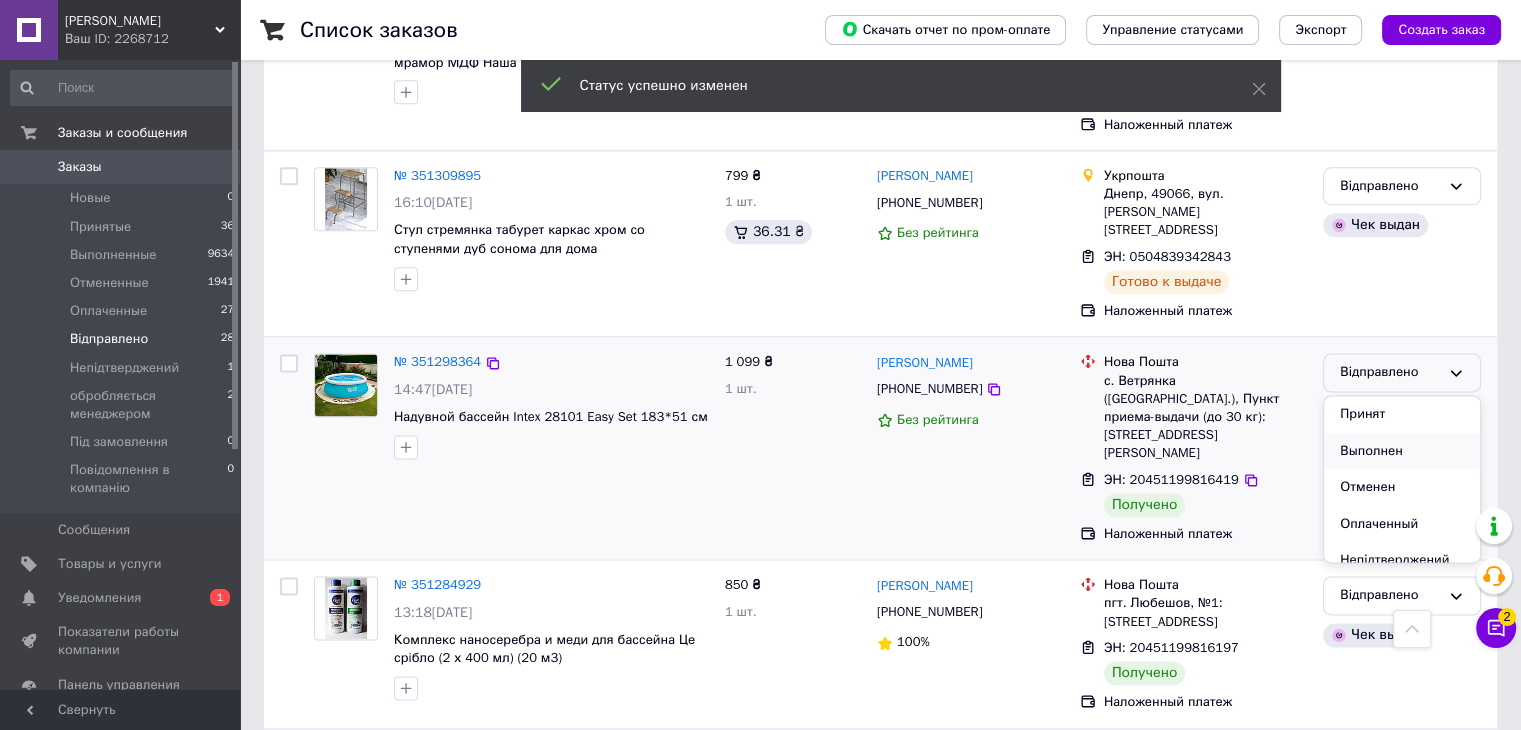 click on "Выполнен" at bounding box center (1402, 451) 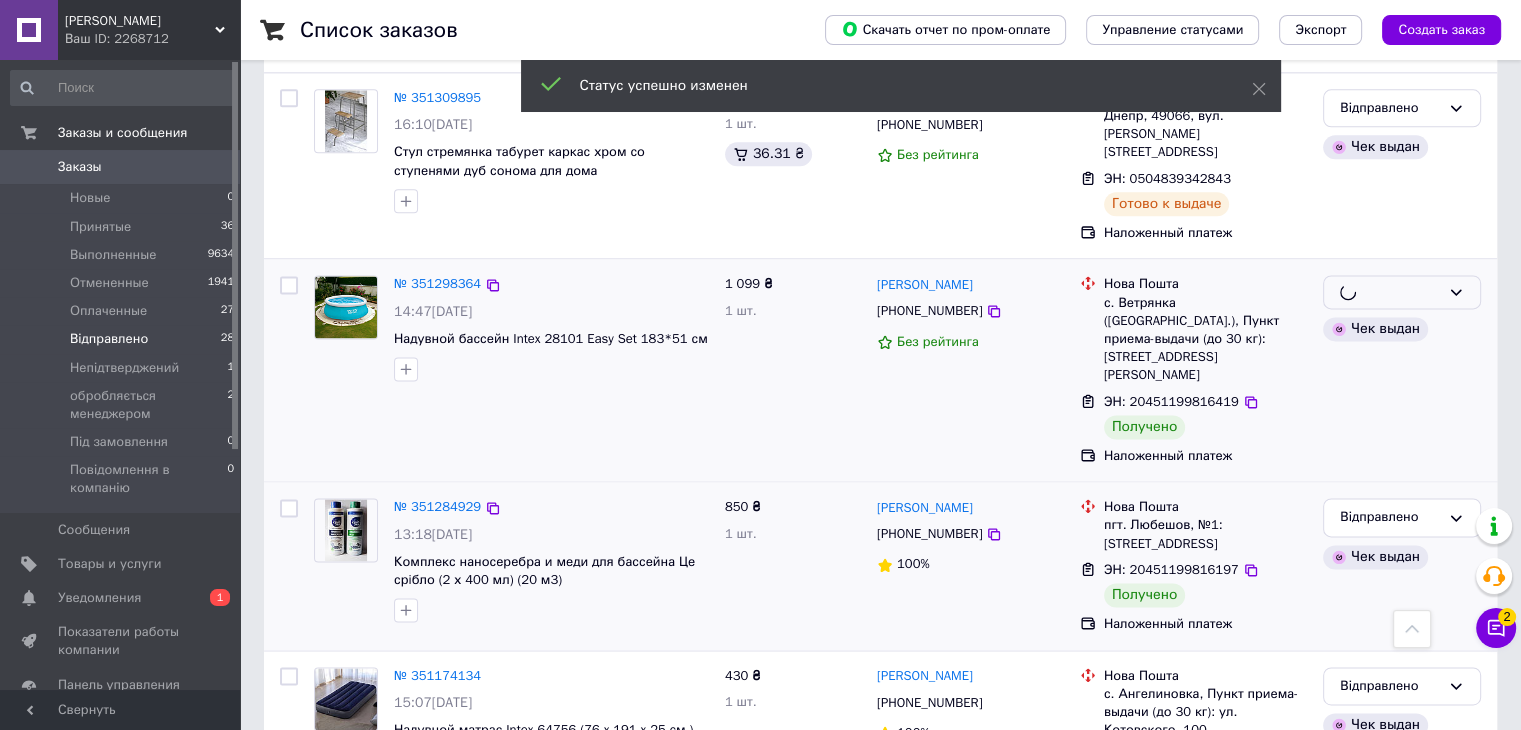 scroll, scrollTop: 2645, scrollLeft: 0, axis: vertical 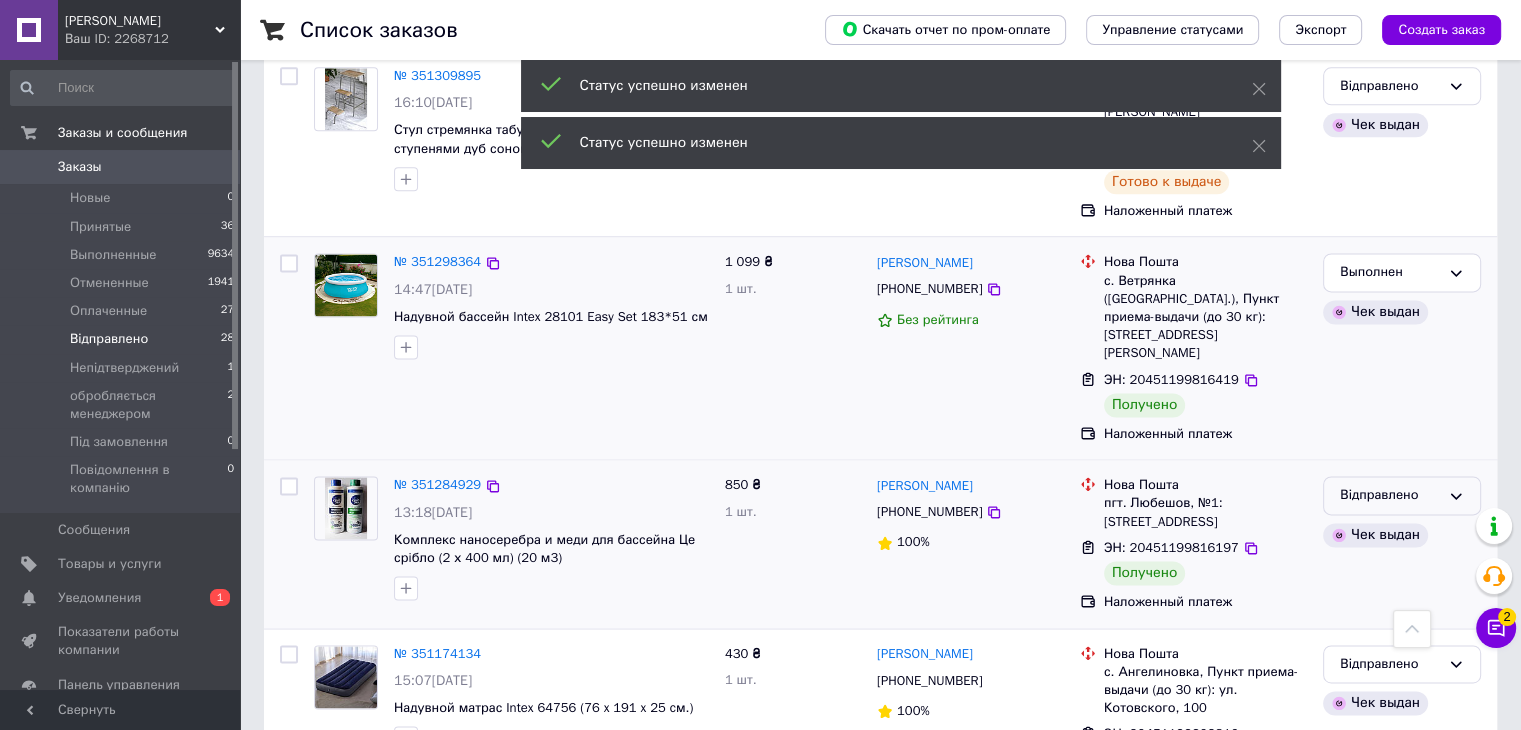 click on "Відправлено" at bounding box center [1390, 495] 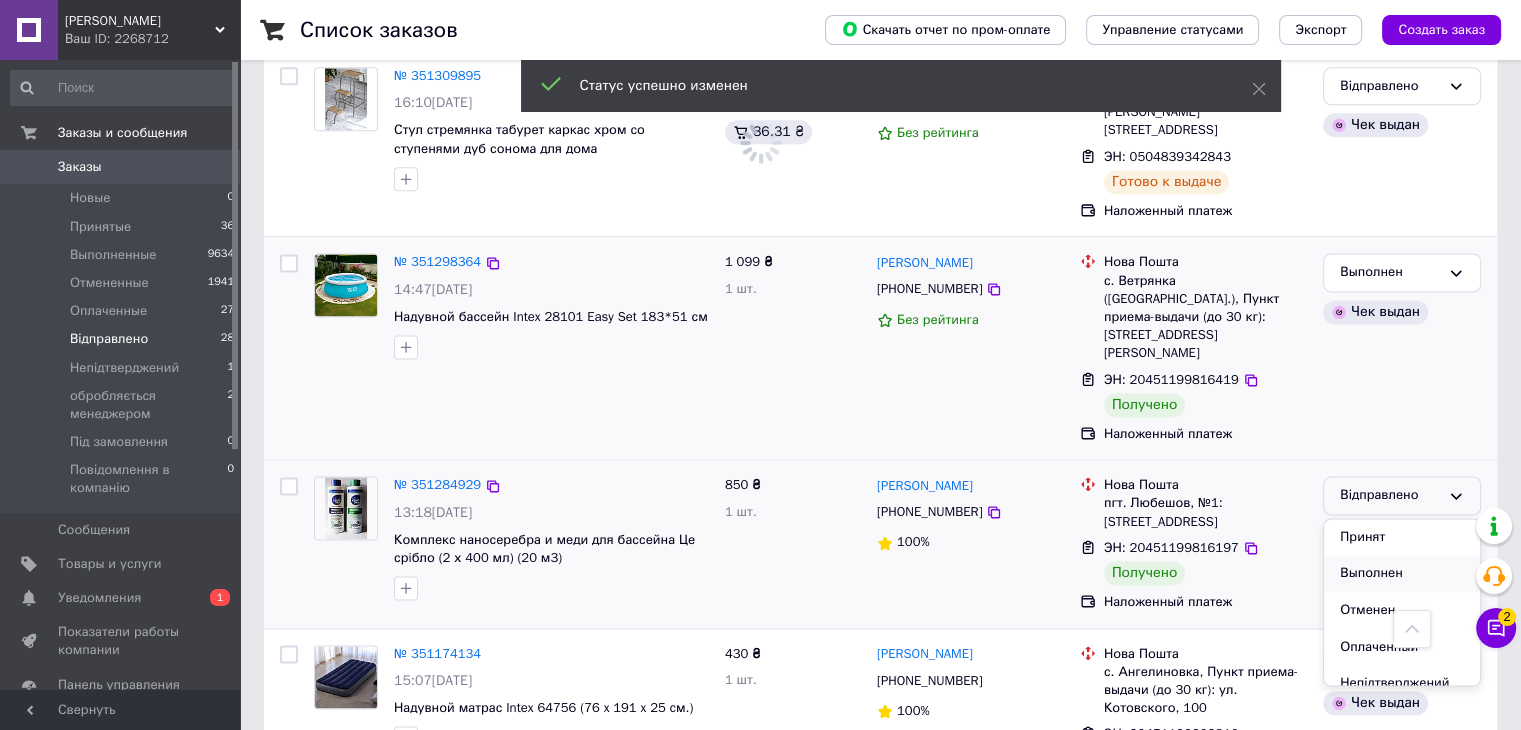 click on "Выполнен" at bounding box center [1402, 573] 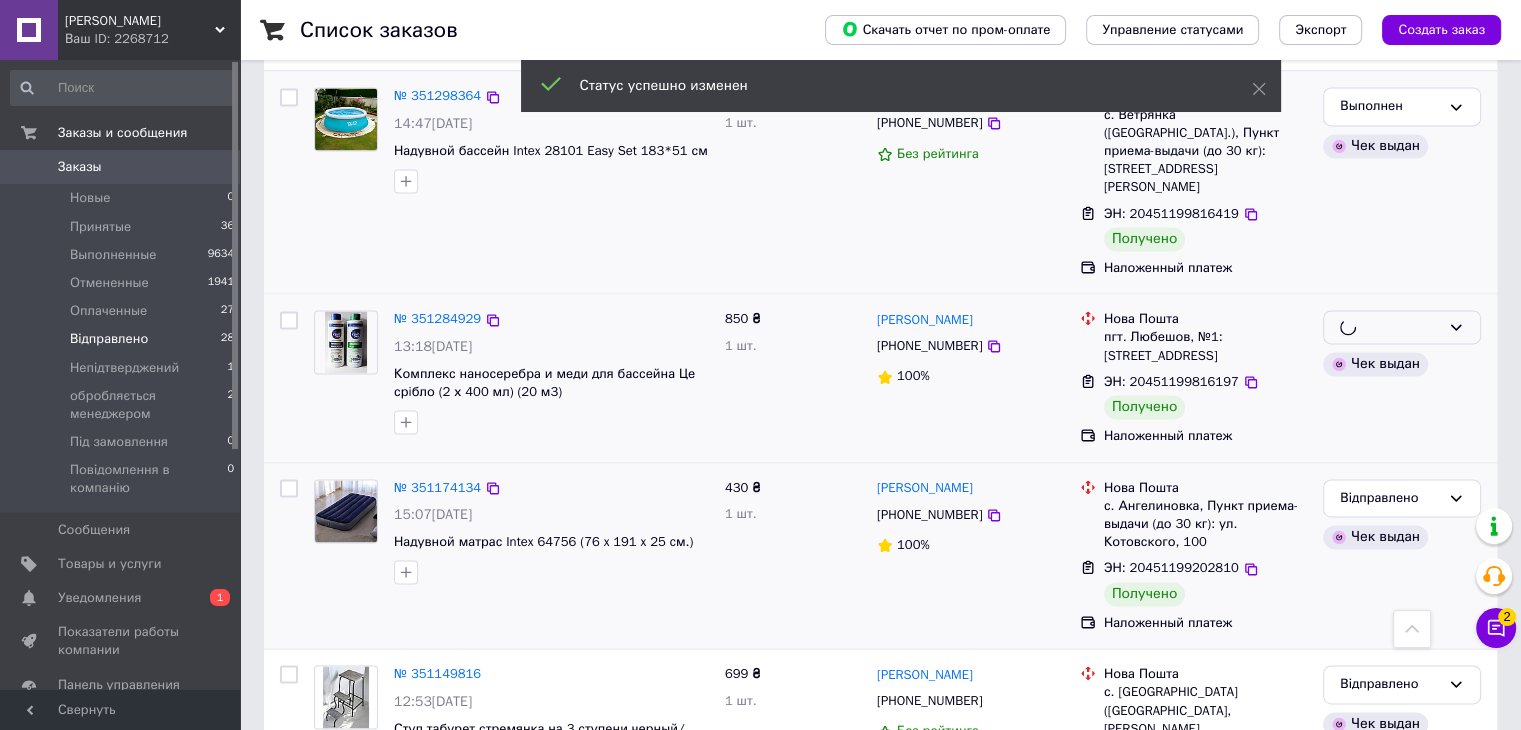 scroll, scrollTop: 2945, scrollLeft: 0, axis: vertical 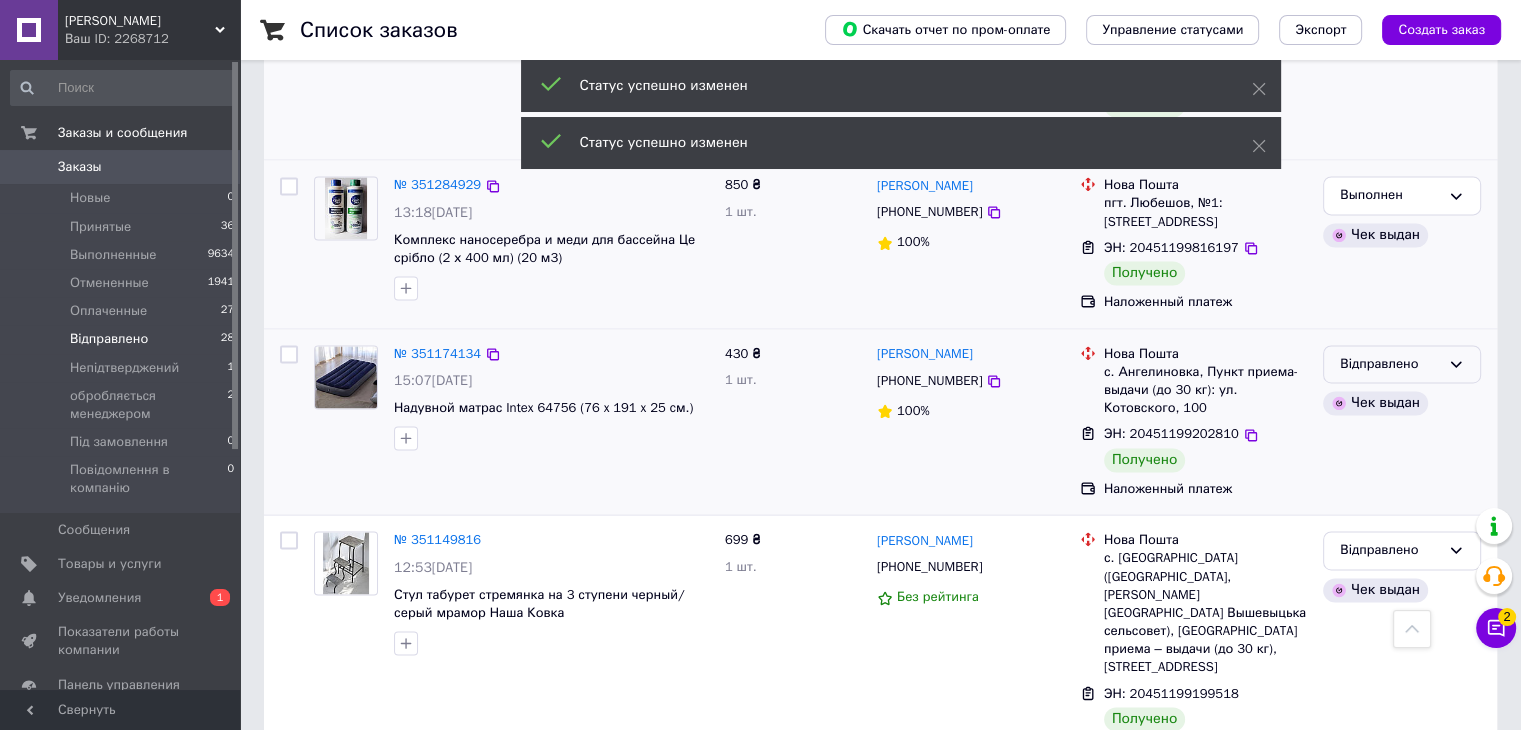 click on "Відправлено" at bounding box center [1402, 364] 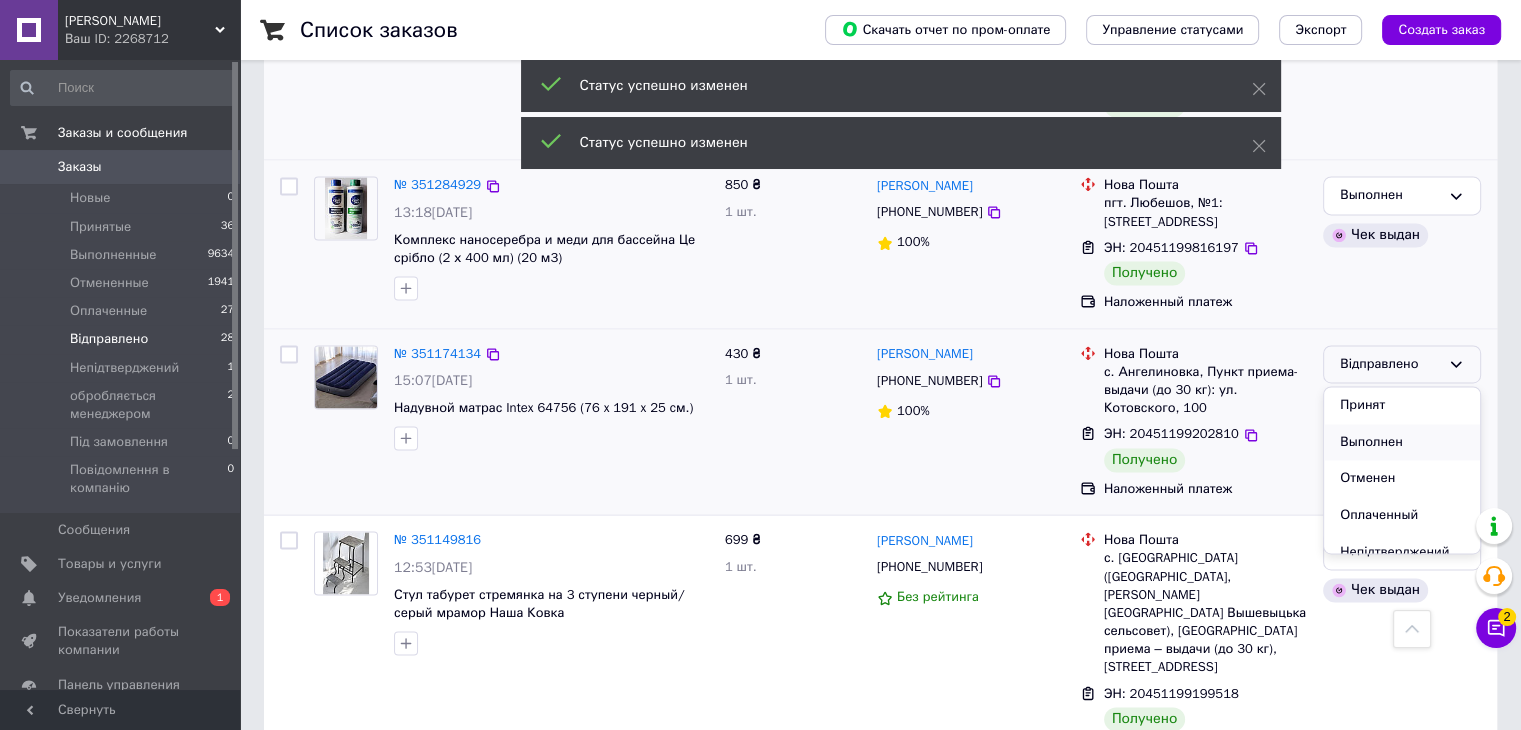 click on "Выполнен" at bounding box center (1402, 442) 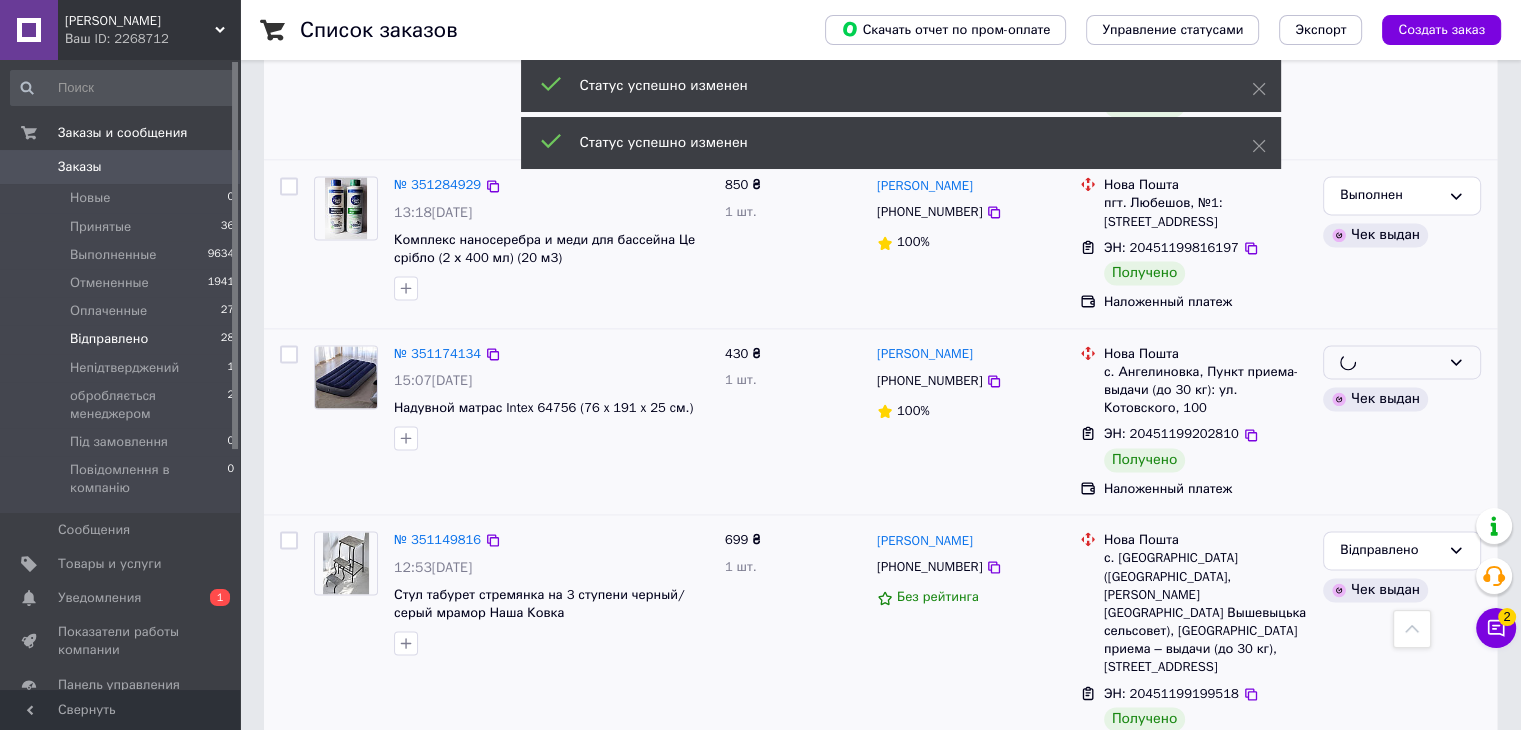 scroll, scrollTop: 3145, scrollLeft: 0, axis: vertical 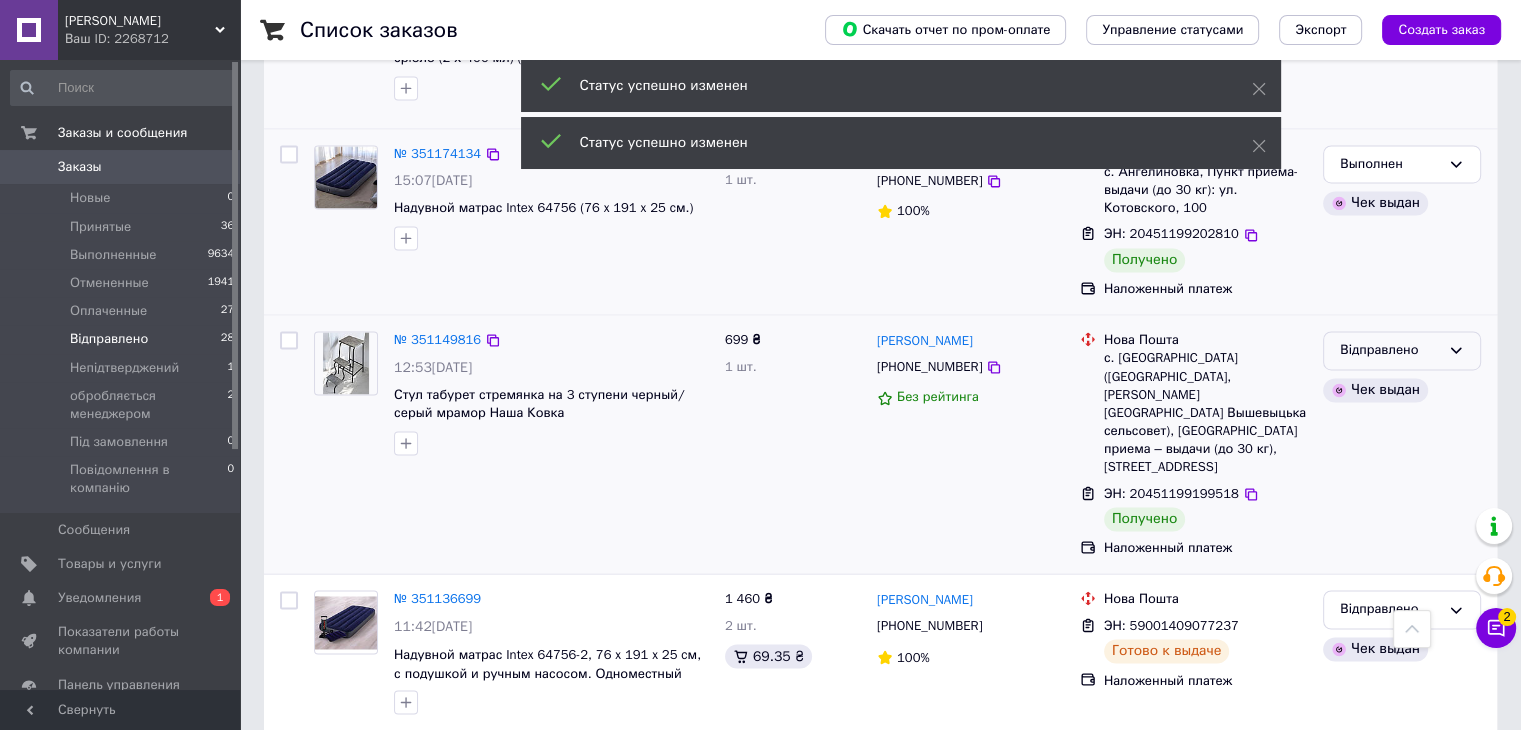 click on "Відправлено" at bounding box center (1390, 350) 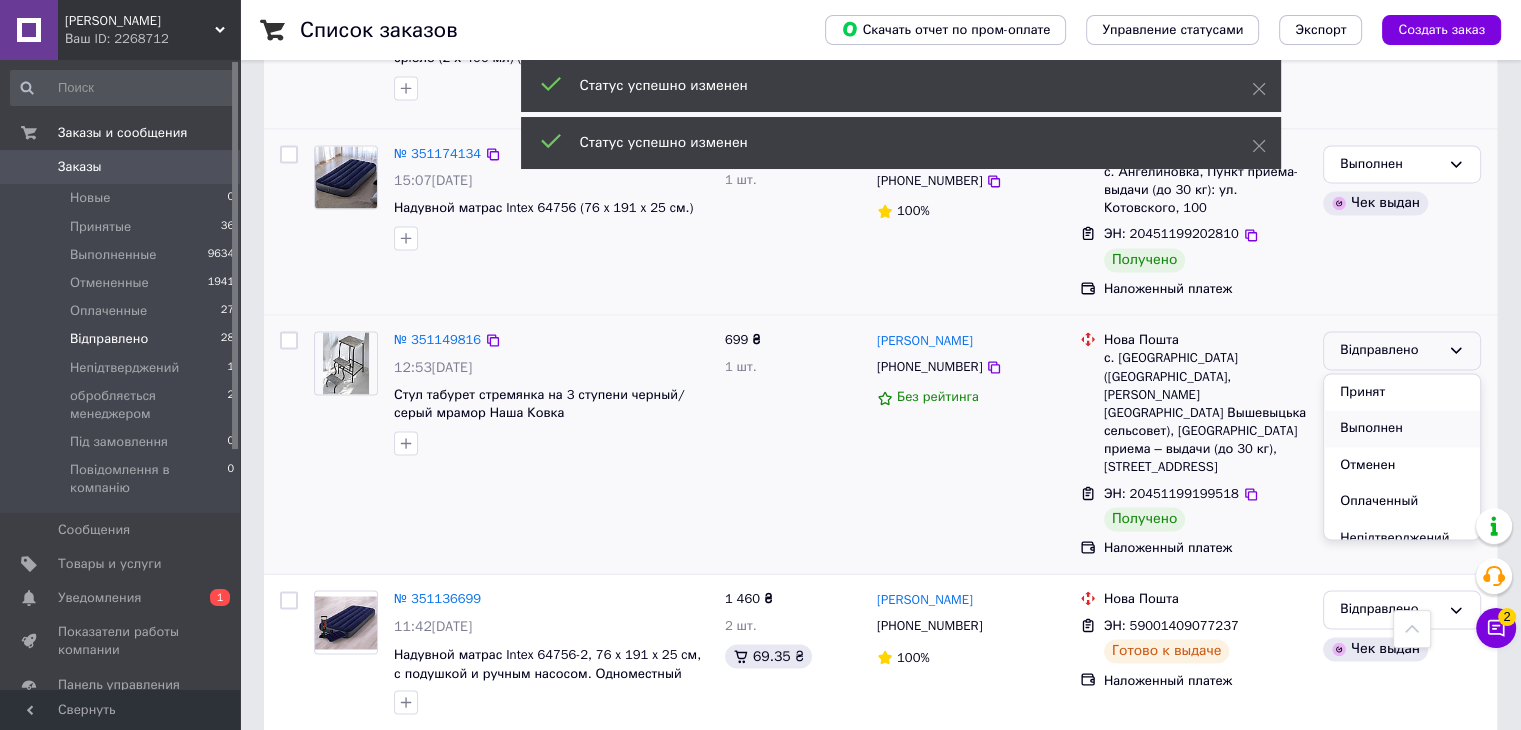 click on "Выполнен" at bounding box center [1402, 428] 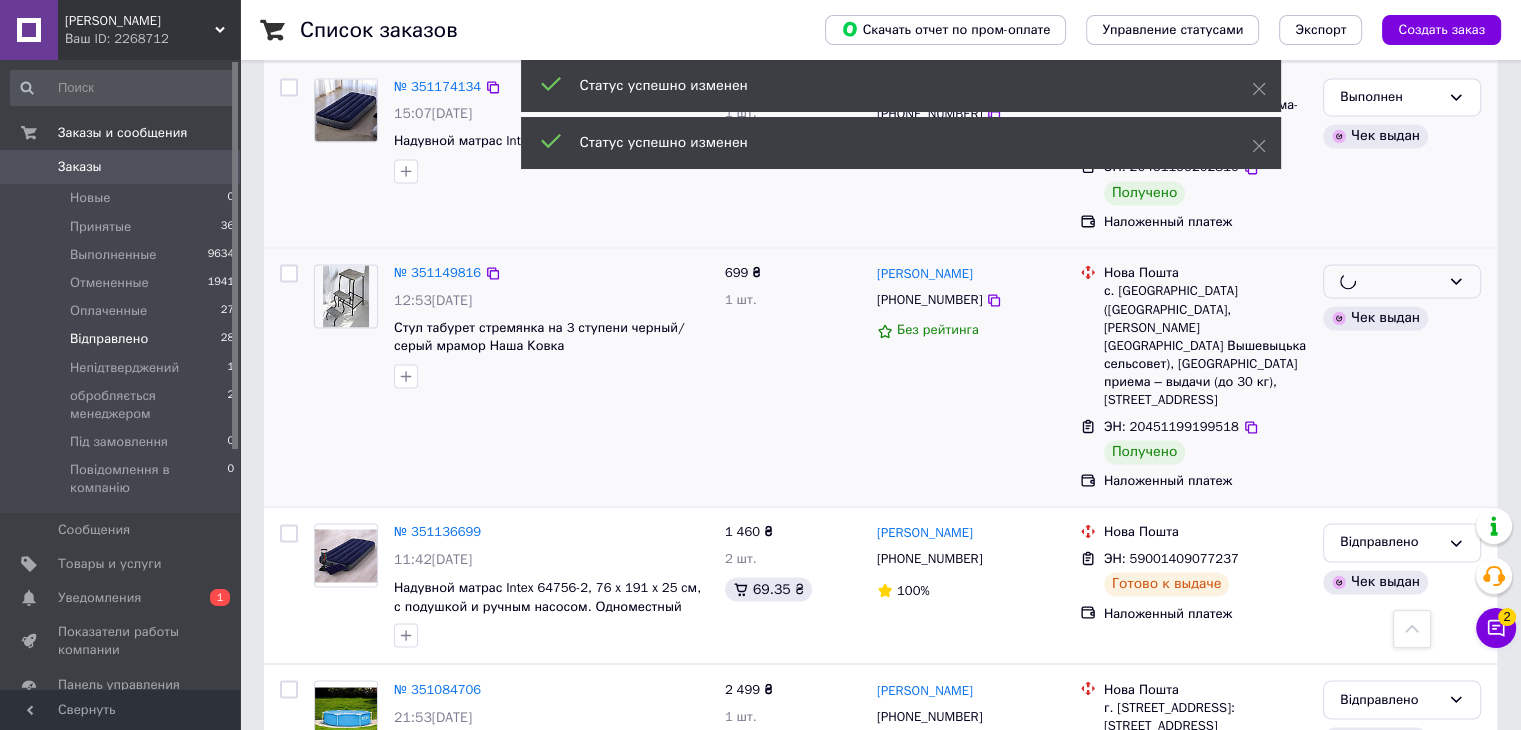 scroll, scrollTop: 3287, scrollLeft: 0, axis: vertical 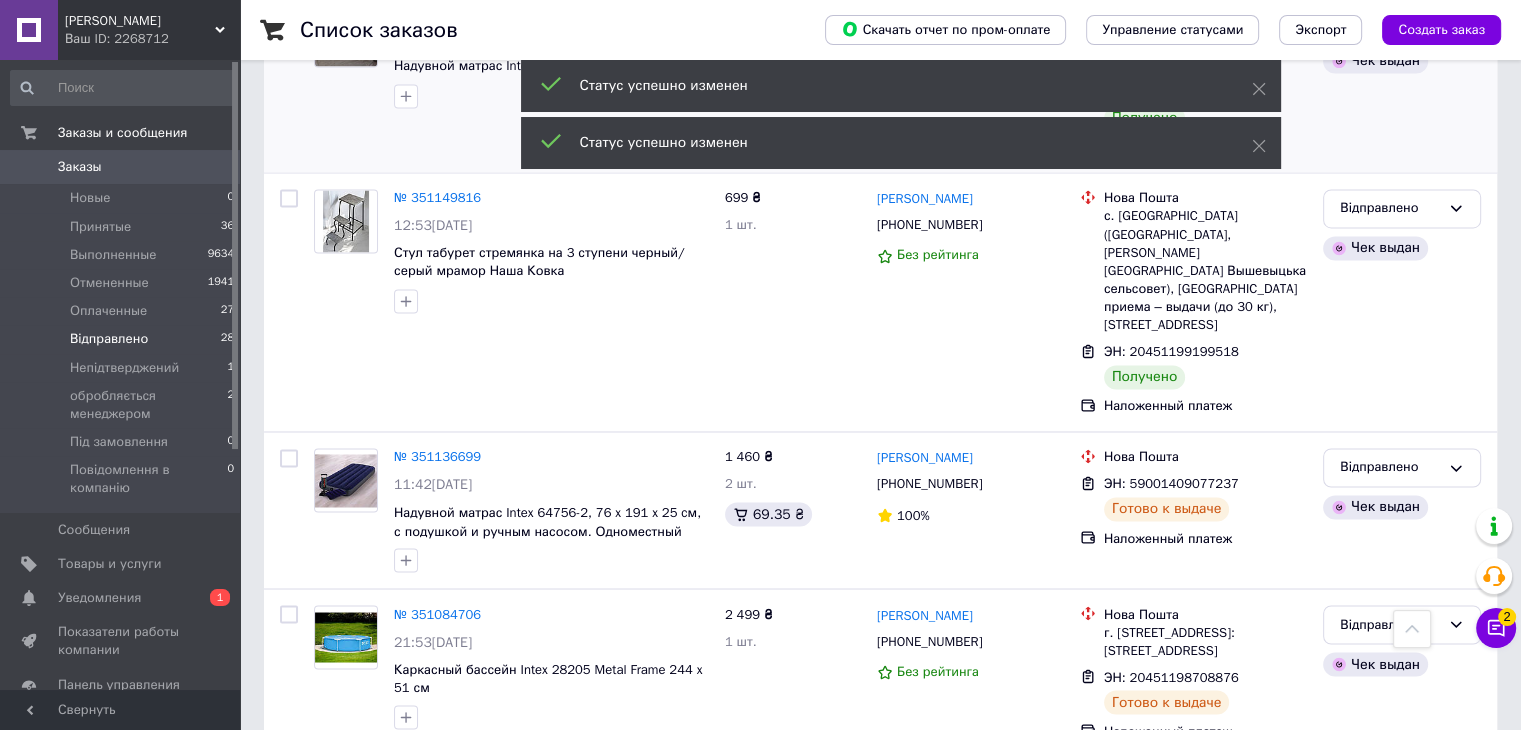 click on "2" at bounding box center (327, 801) 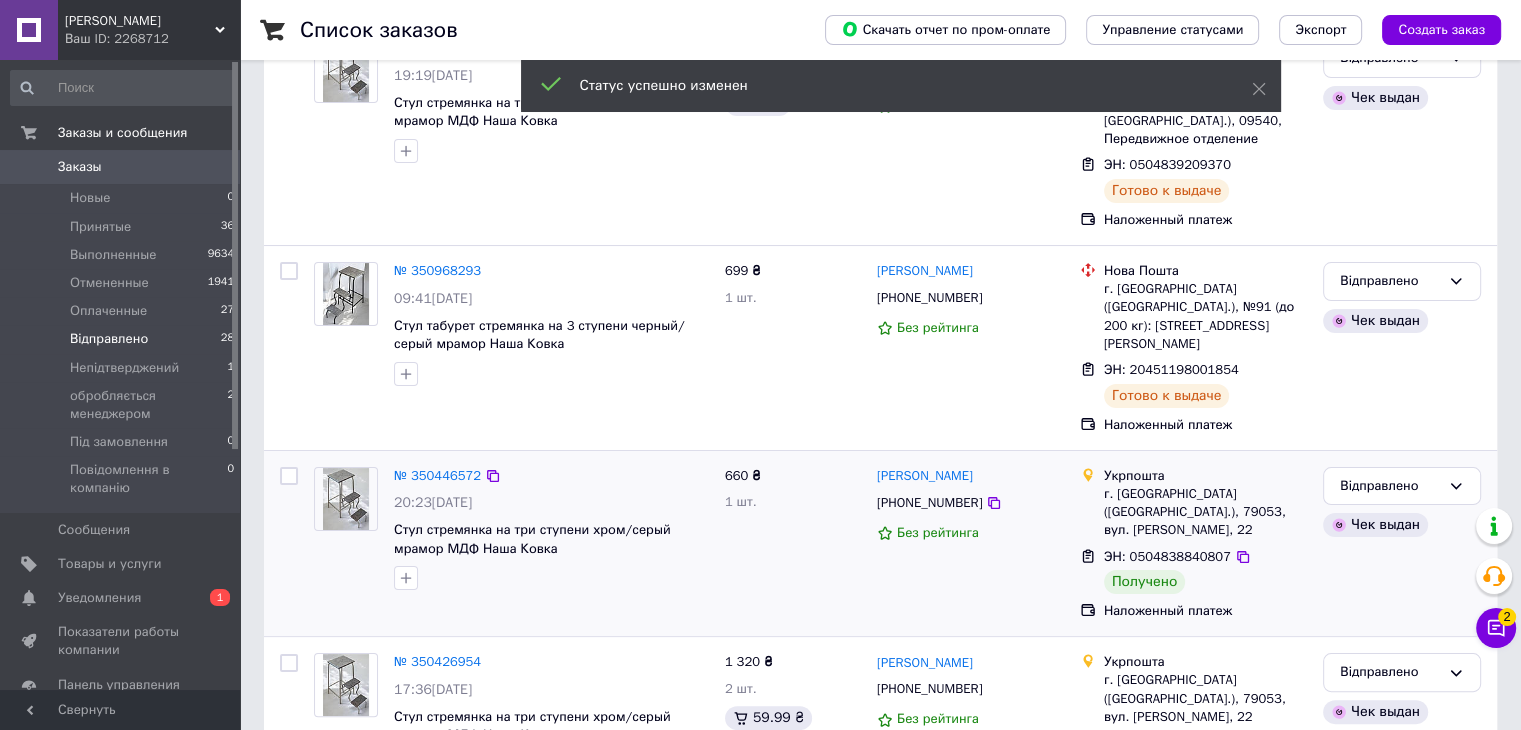 scroll, scrollTop: 300, scrollLeft: 0, axis: vertical 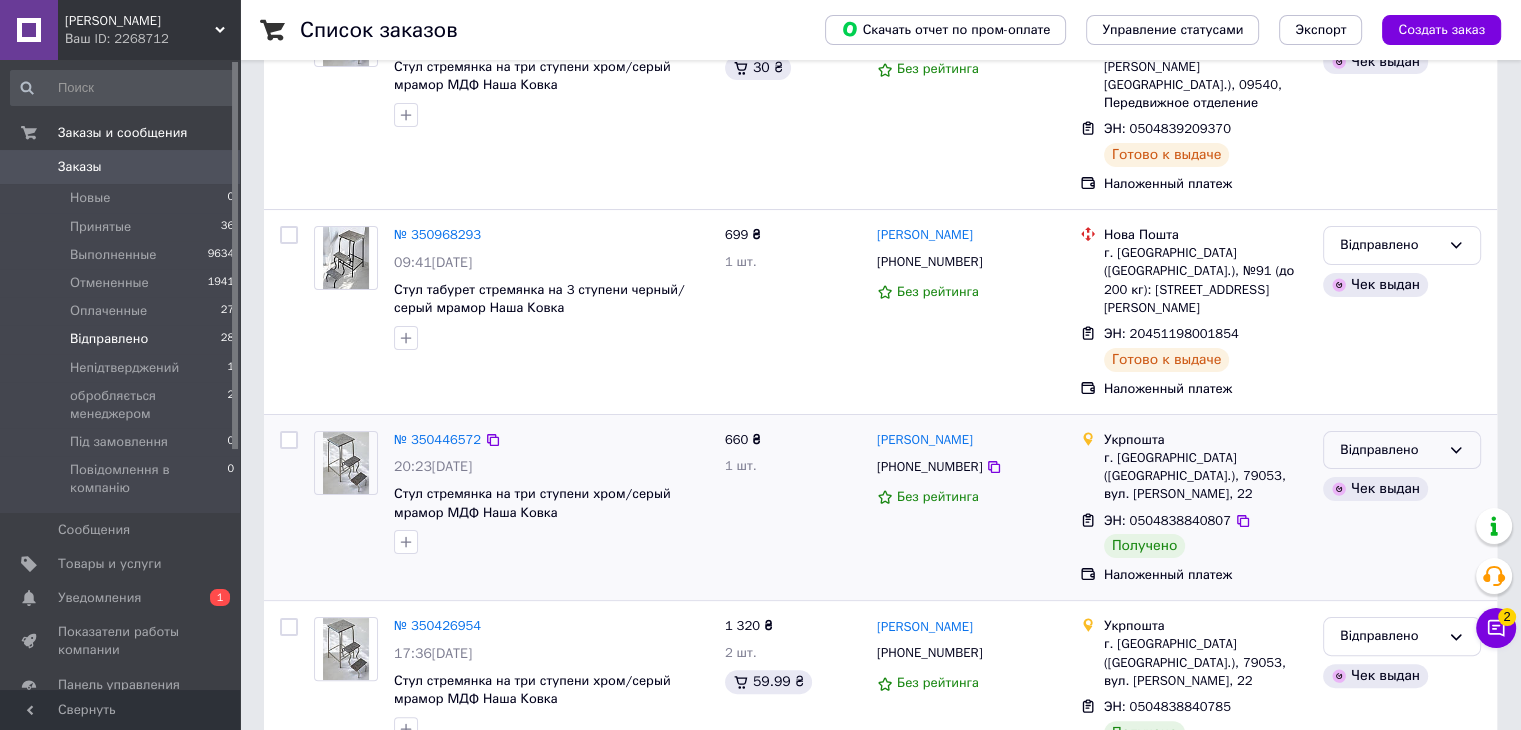 click on "Відправлено" at bounding box center [1390, 450] 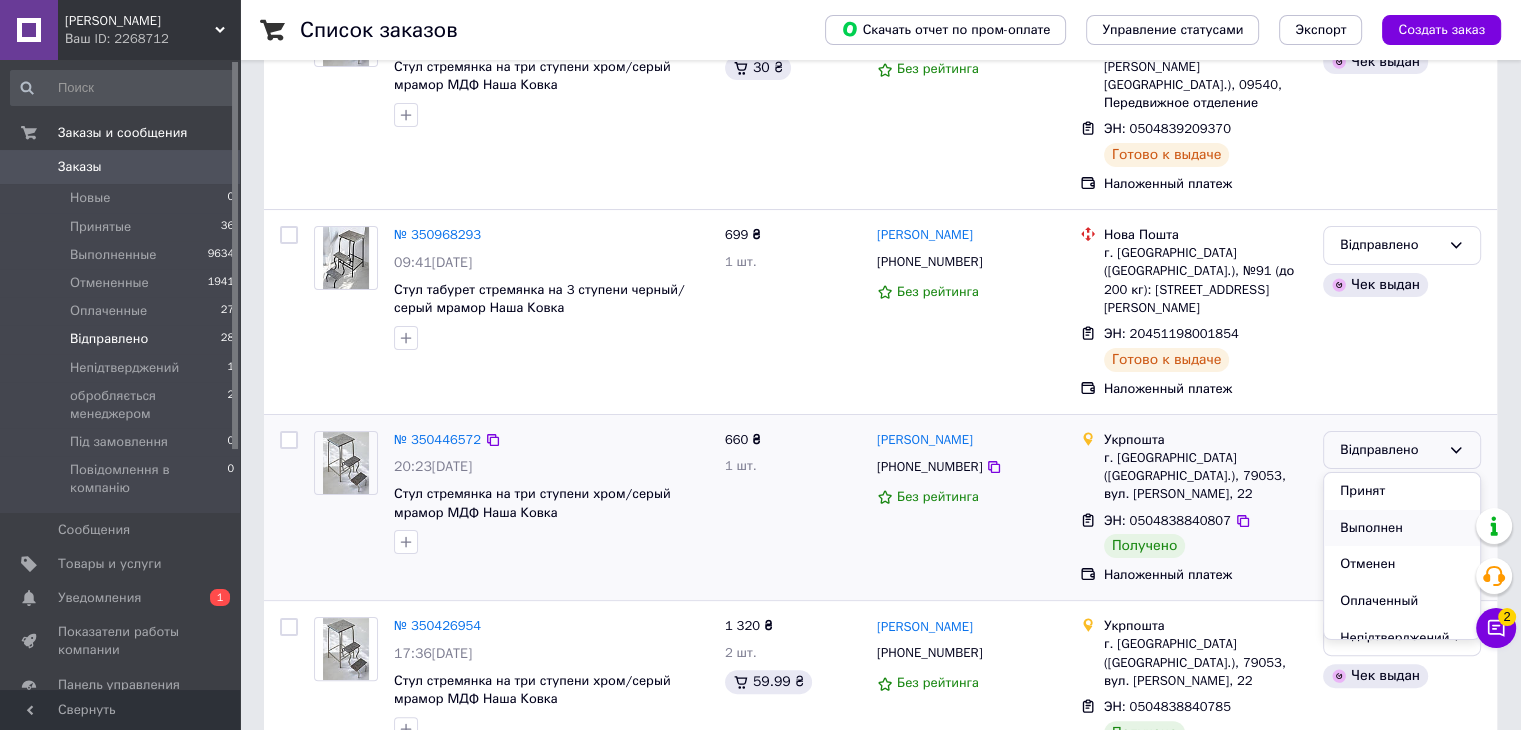 click on "Выполнен" at bounding box center [1402, 528] 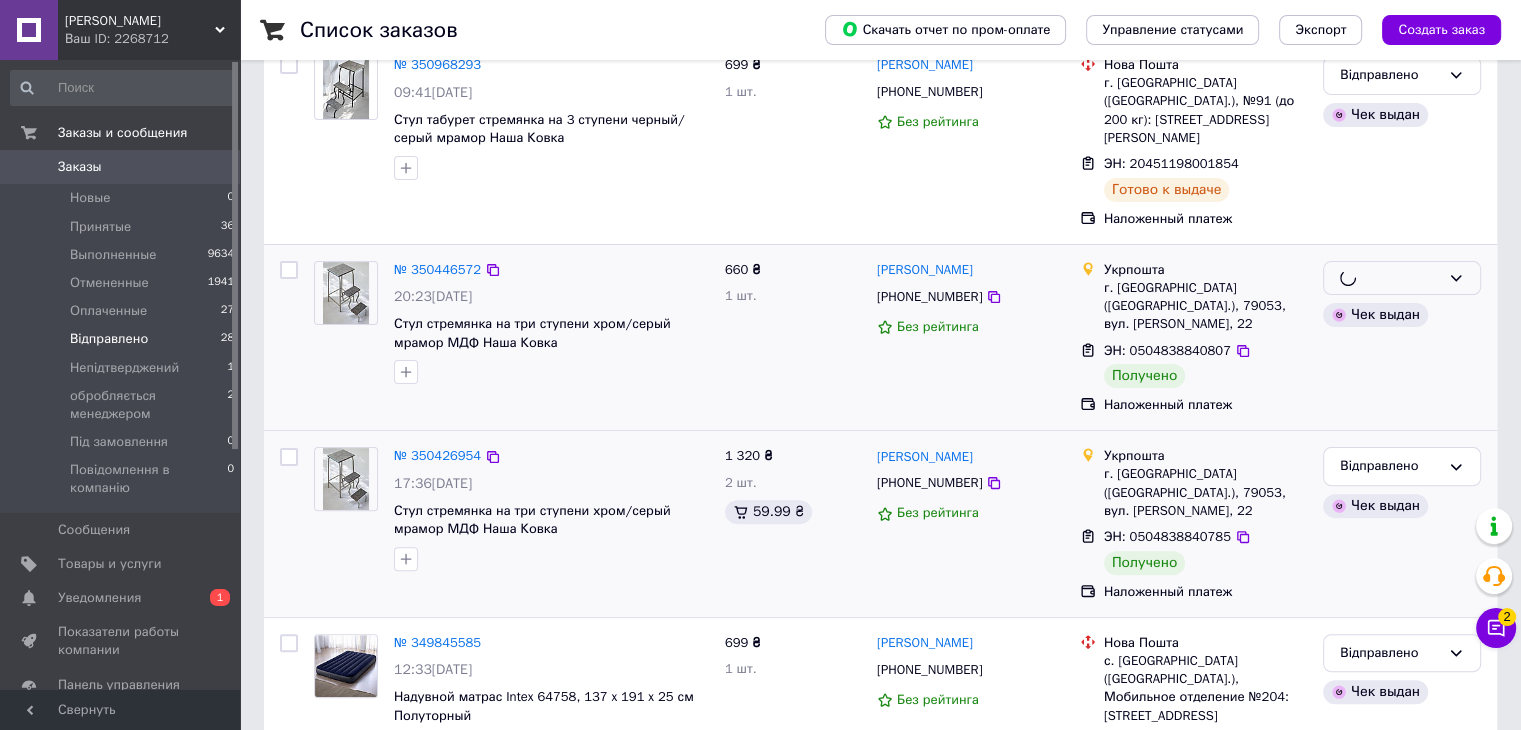 scroll, scrollTop: 500, scrollLeft: 0, axis: vertical 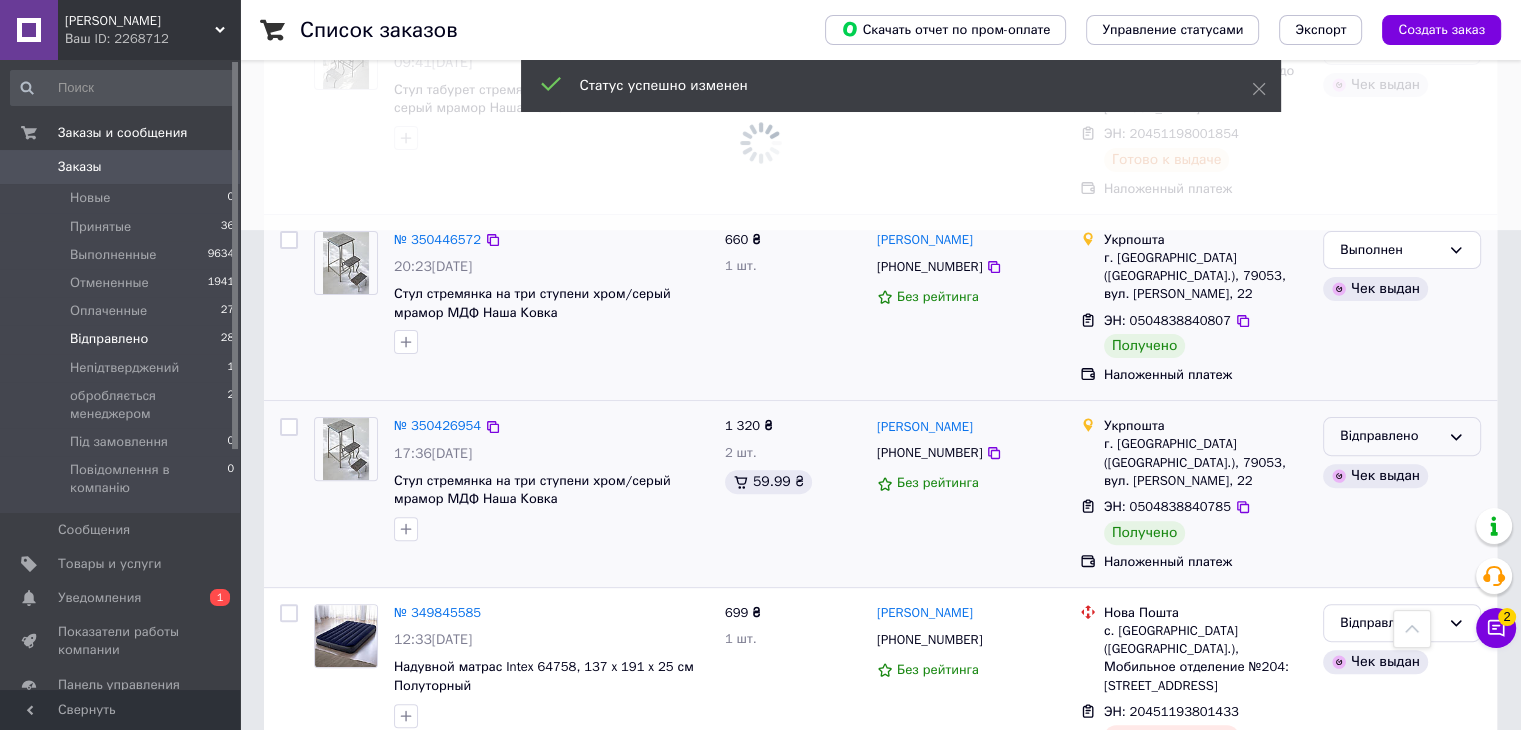 click on "Відправлено" at bounding box center (1390, 436) 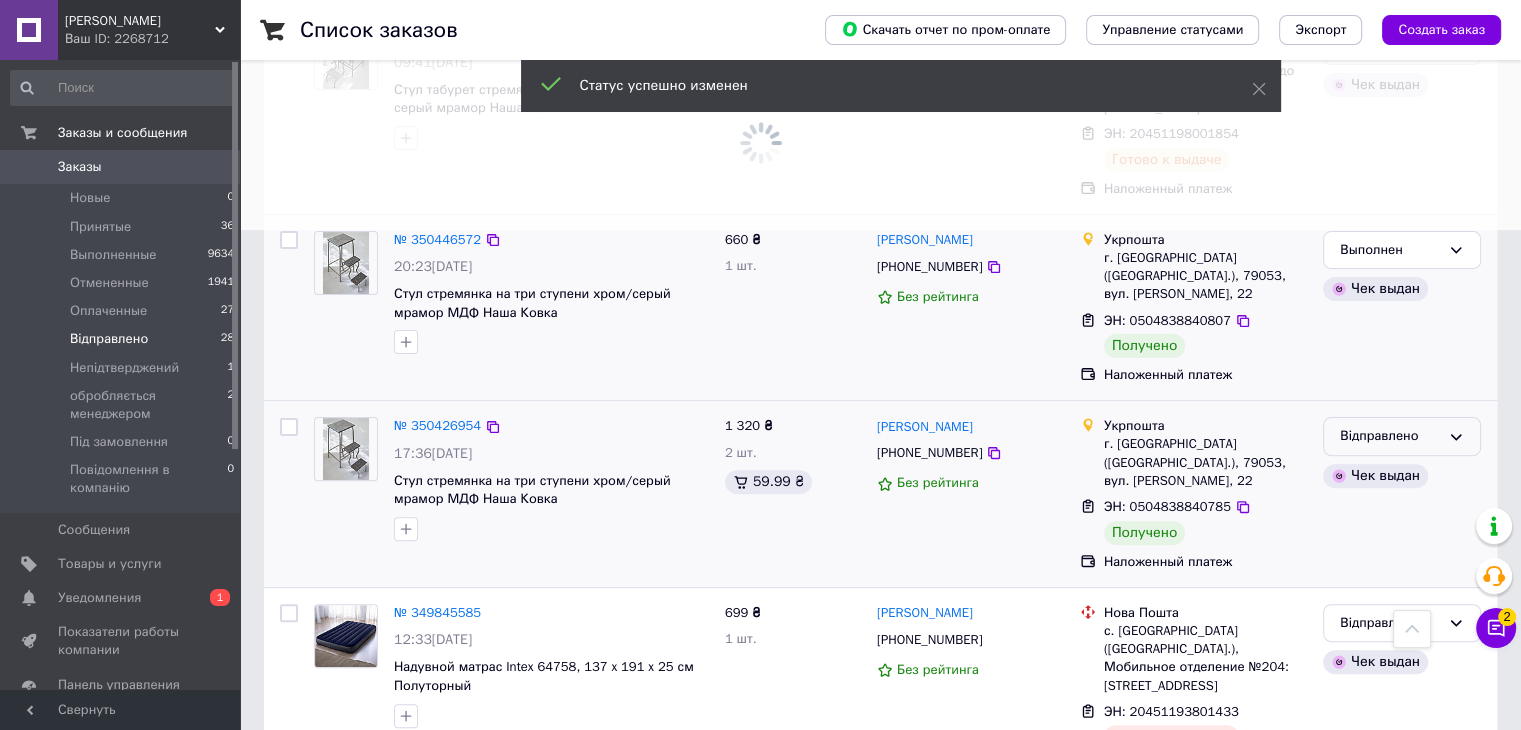 scroll, scrollTop: 824, scrollLeft: 0, axis: vertical 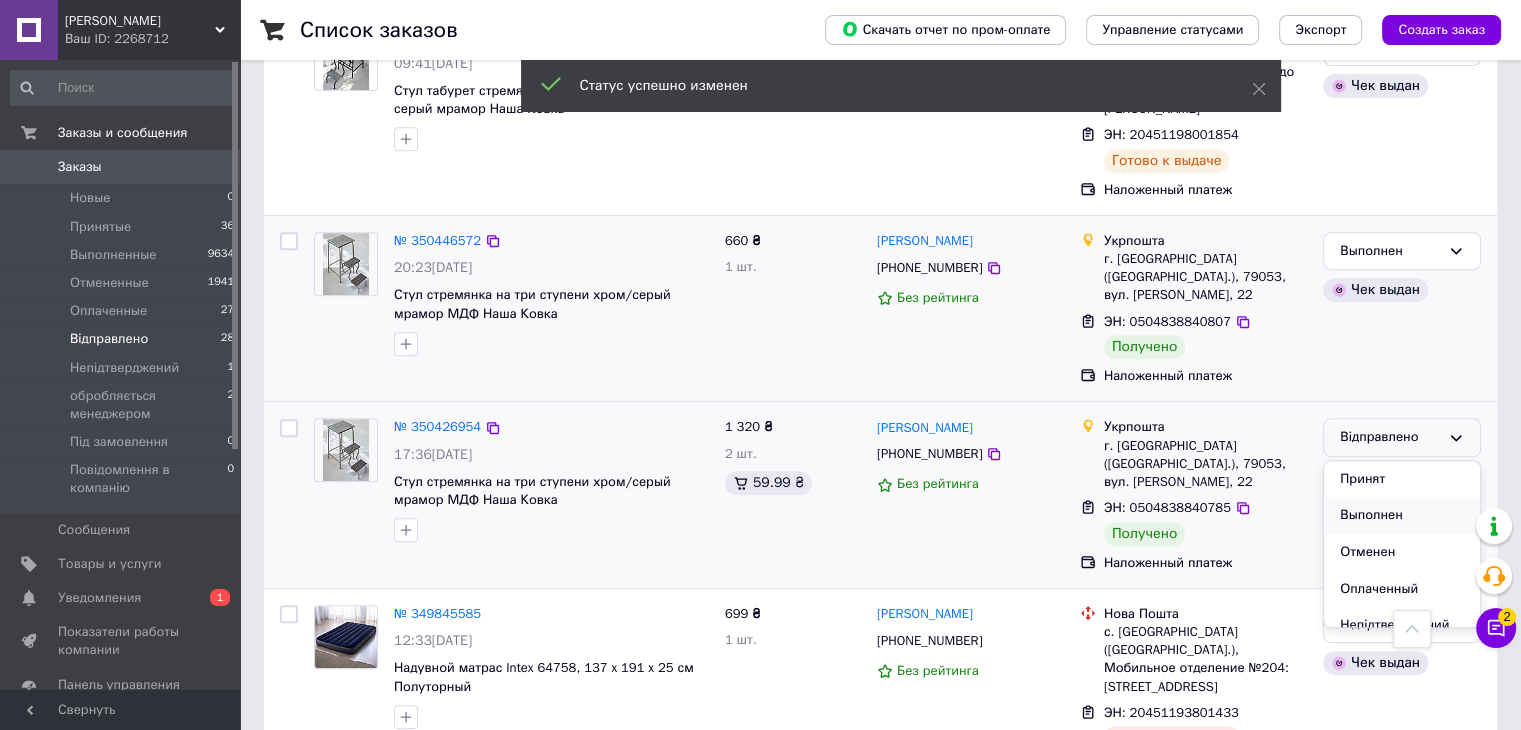 click on "Выполнен" at bounding box center [1402, 515] 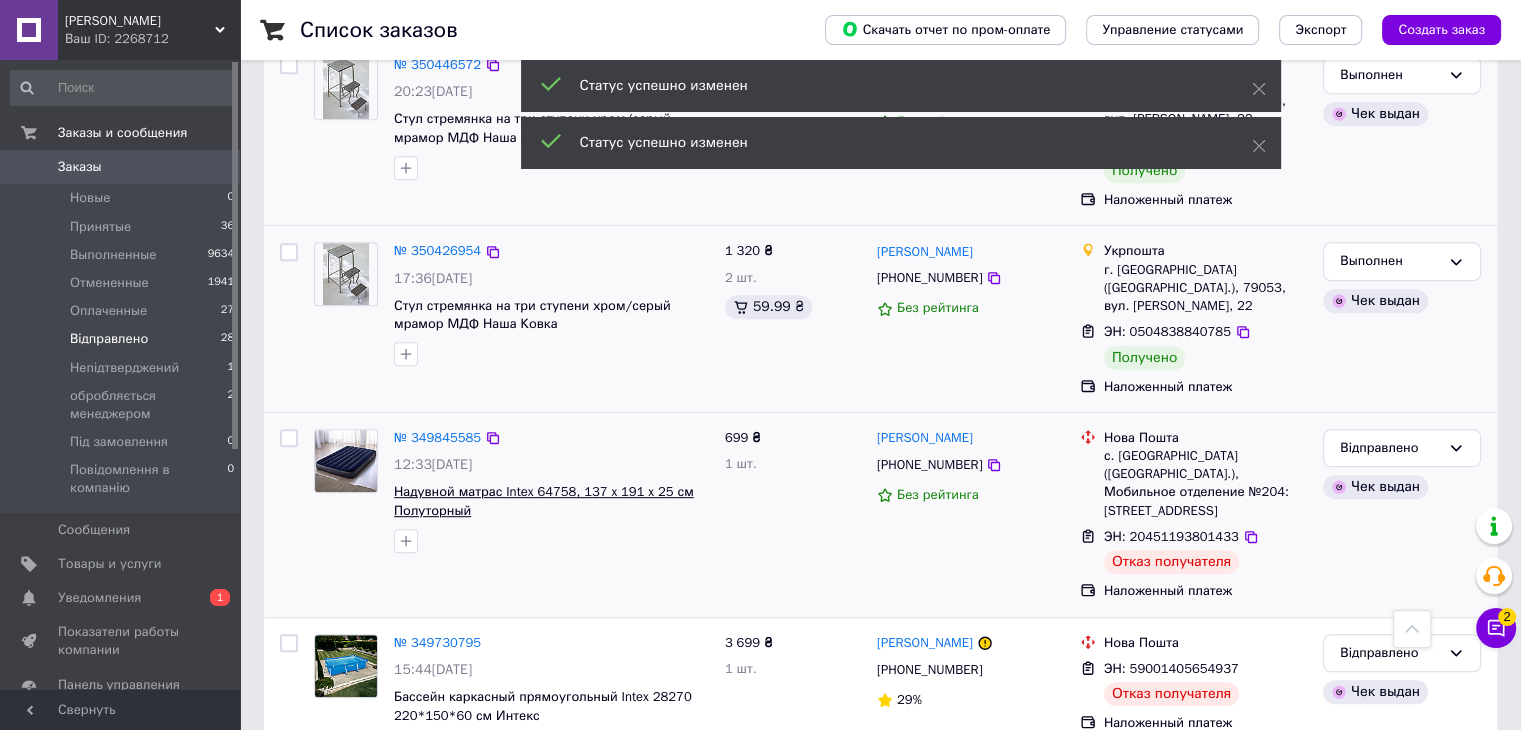 scroll, scrollTop: 676, scrollLeft: 0, axis: vertical 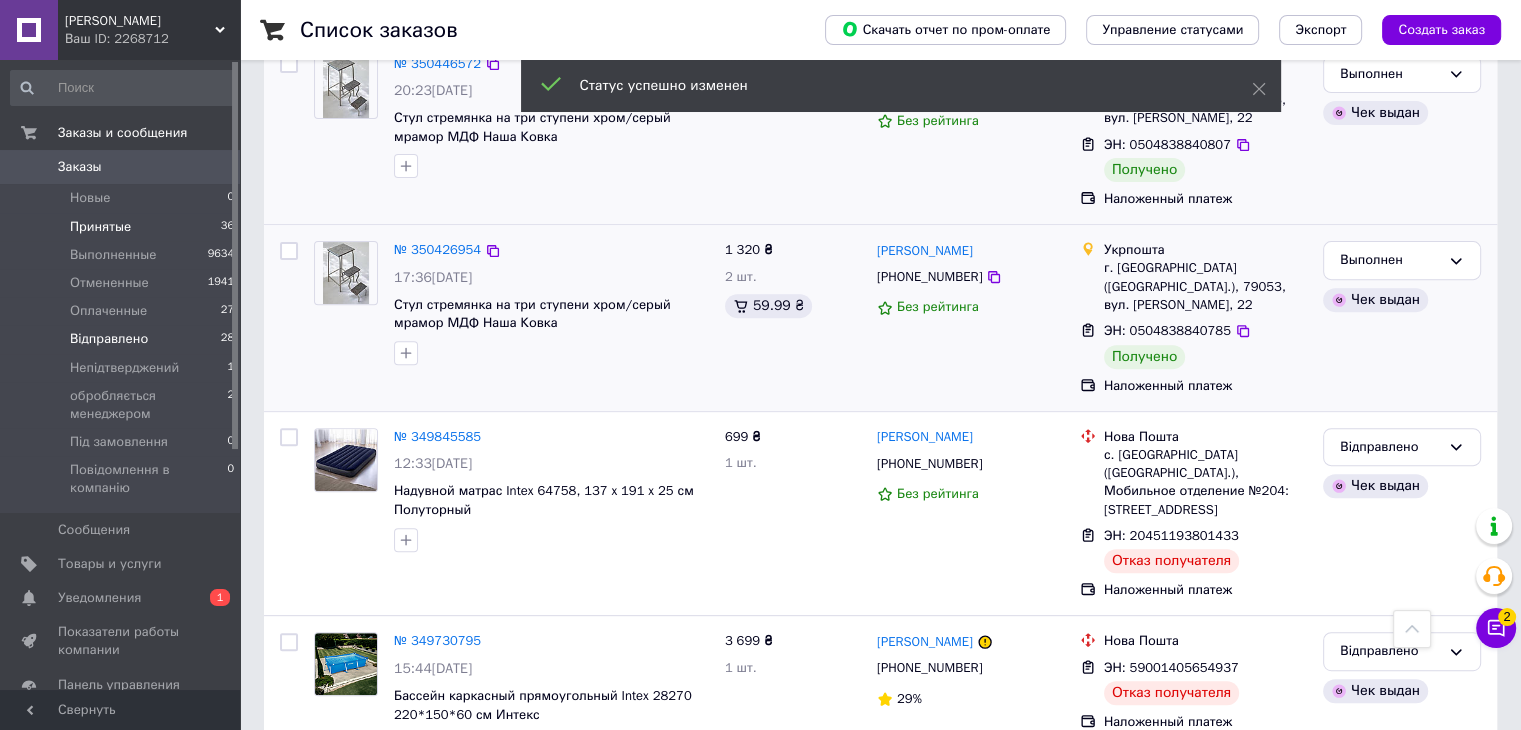 click on "Принятые" at bounding box center [100, 227] 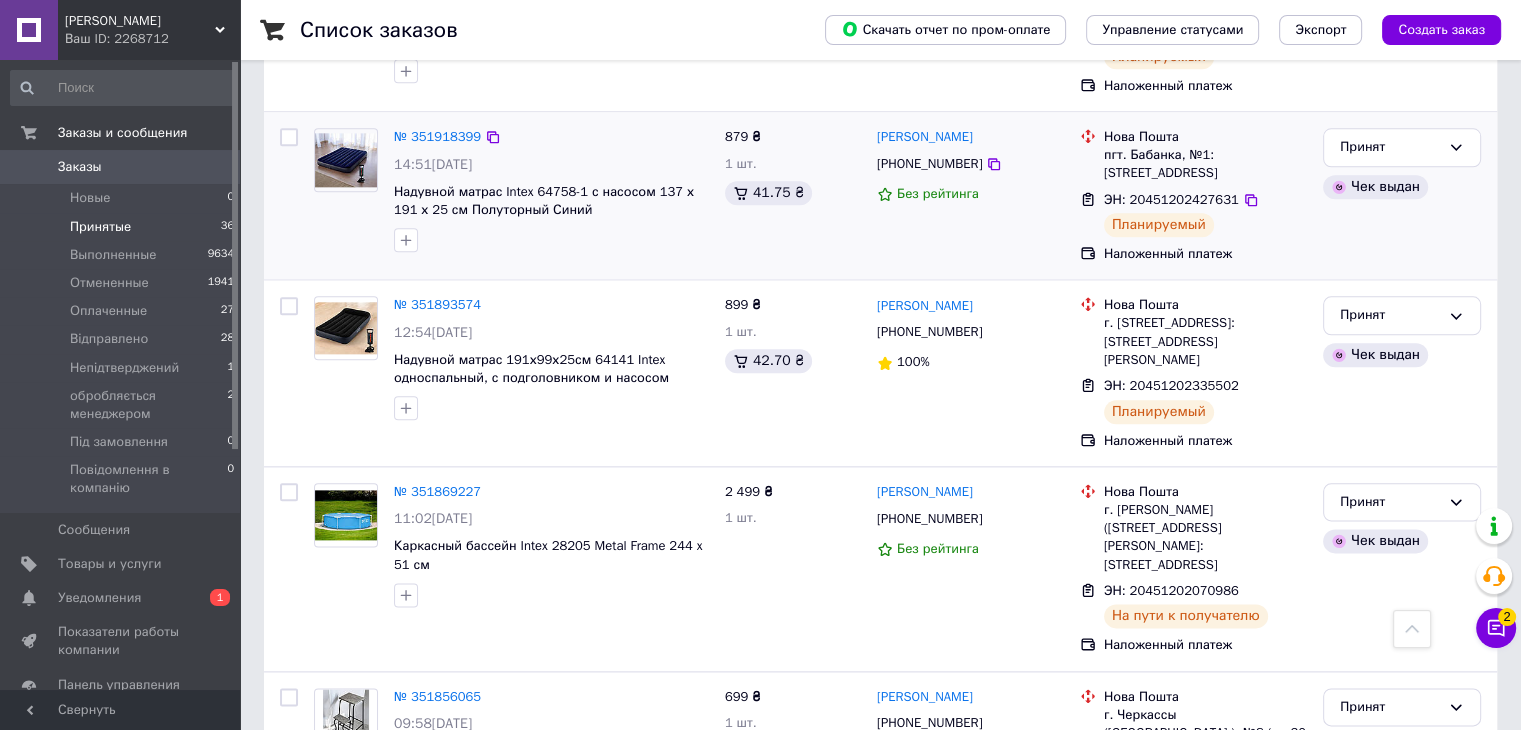 scroll, scrollTop: 2500, scrollLeft: 0, axis: vertical 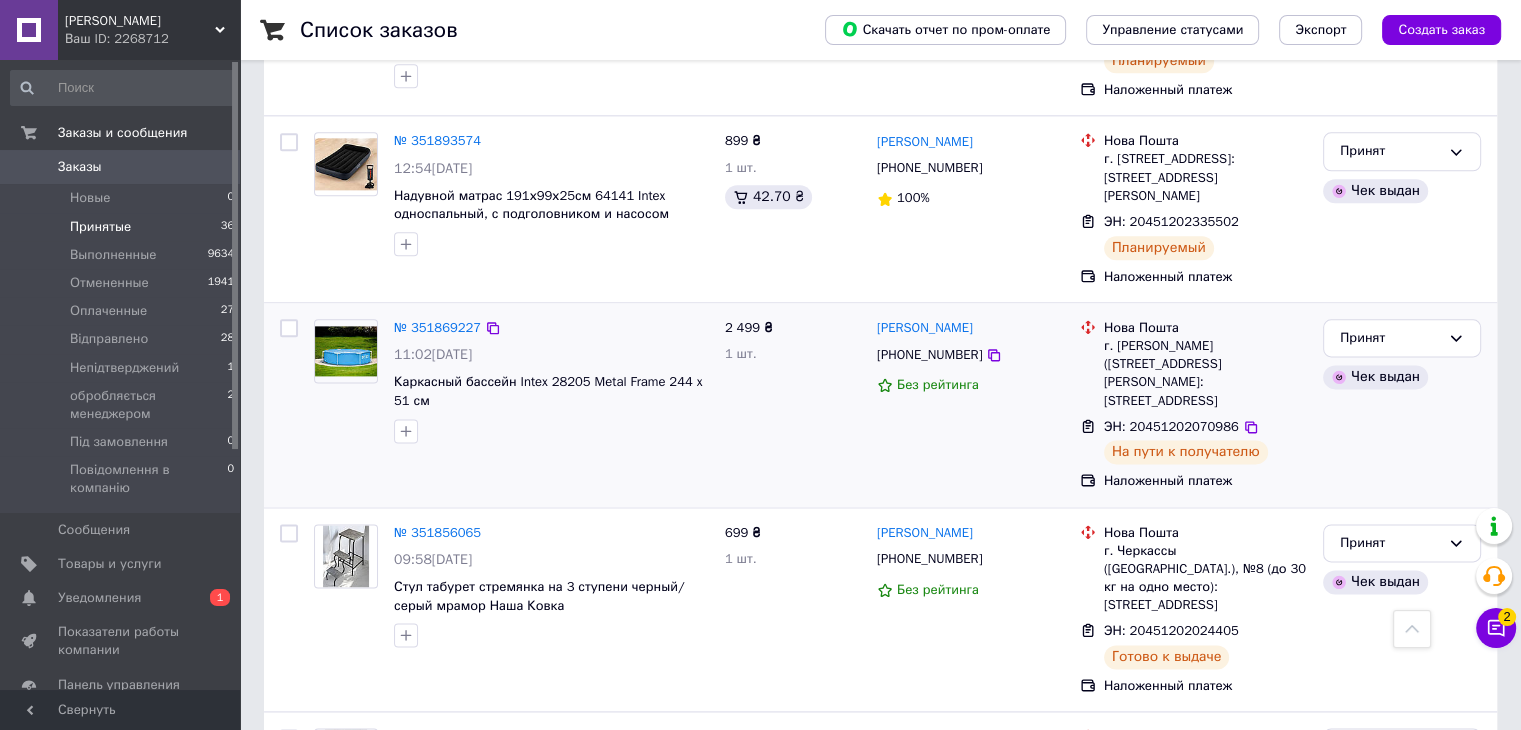 click at bounding box center [289, 328] 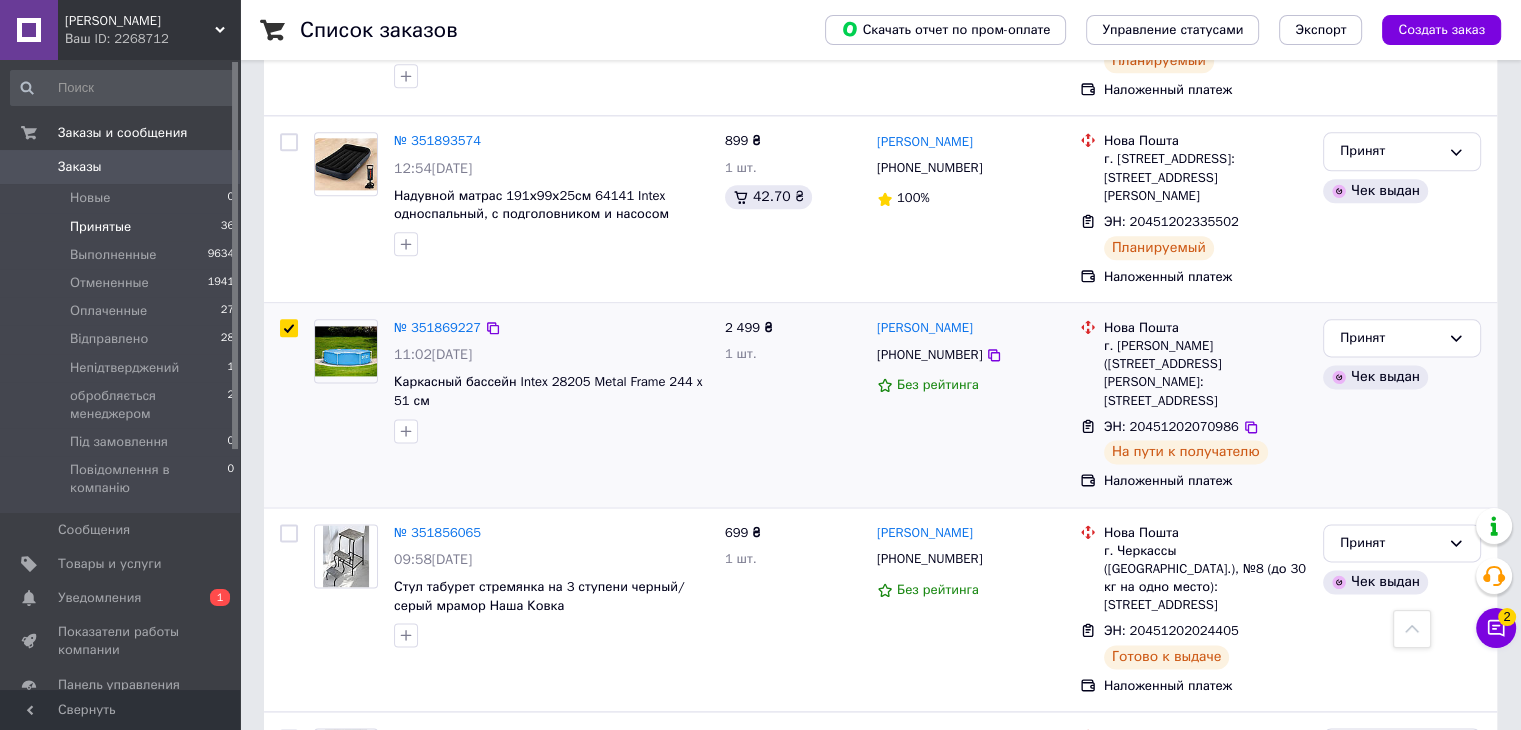 checkbox on "true" 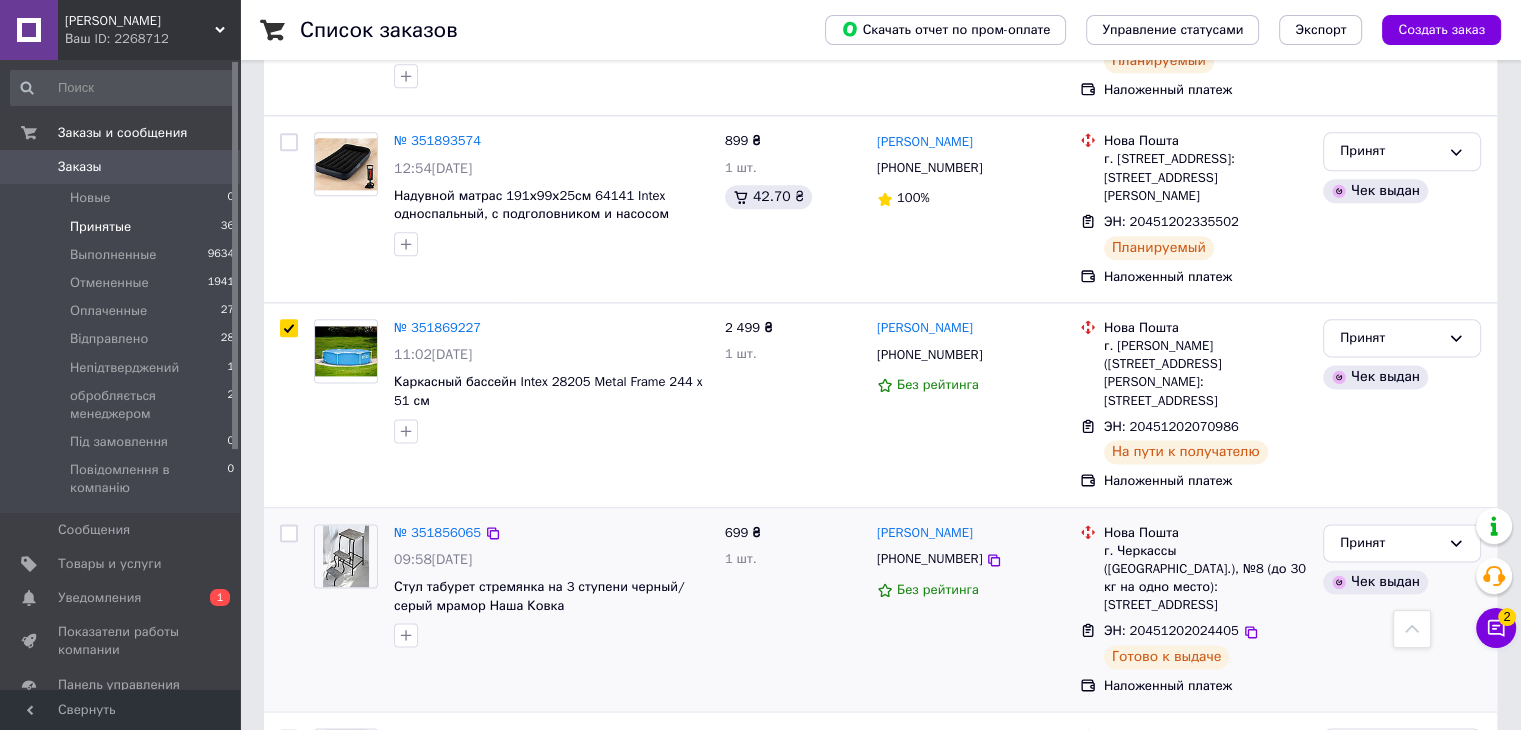 click at bounding box center (289, 533) 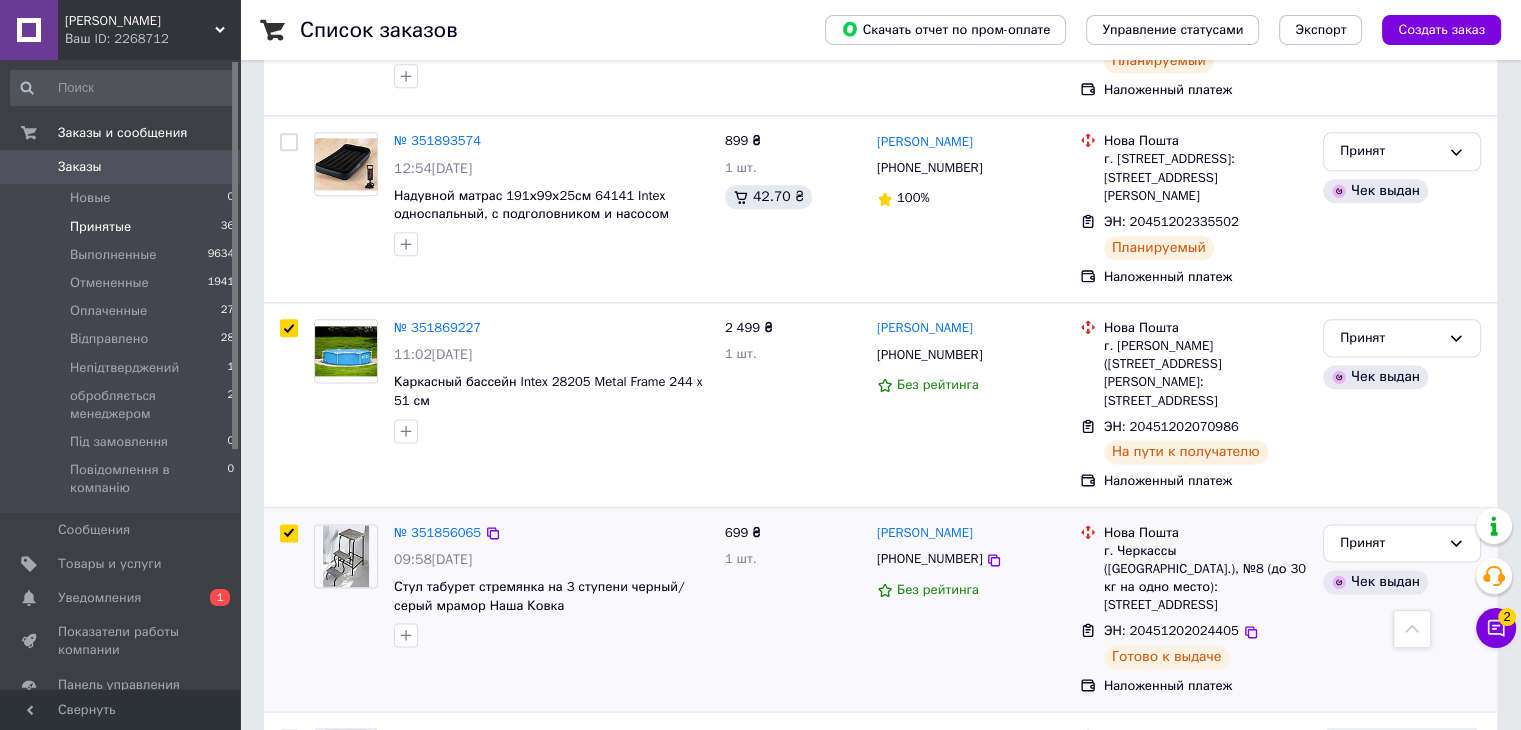 checkbox on "true" 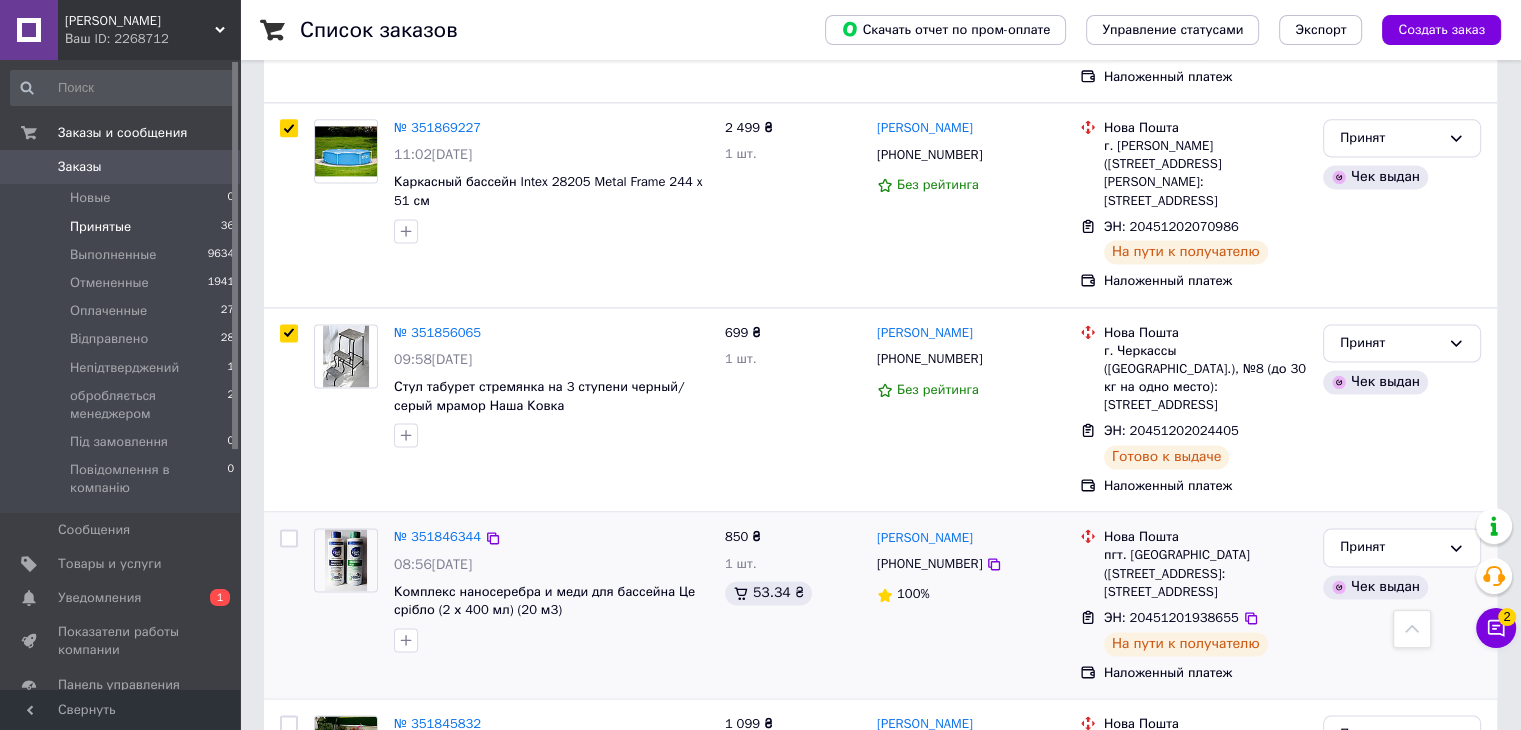 click at bounding box center (289, 538) 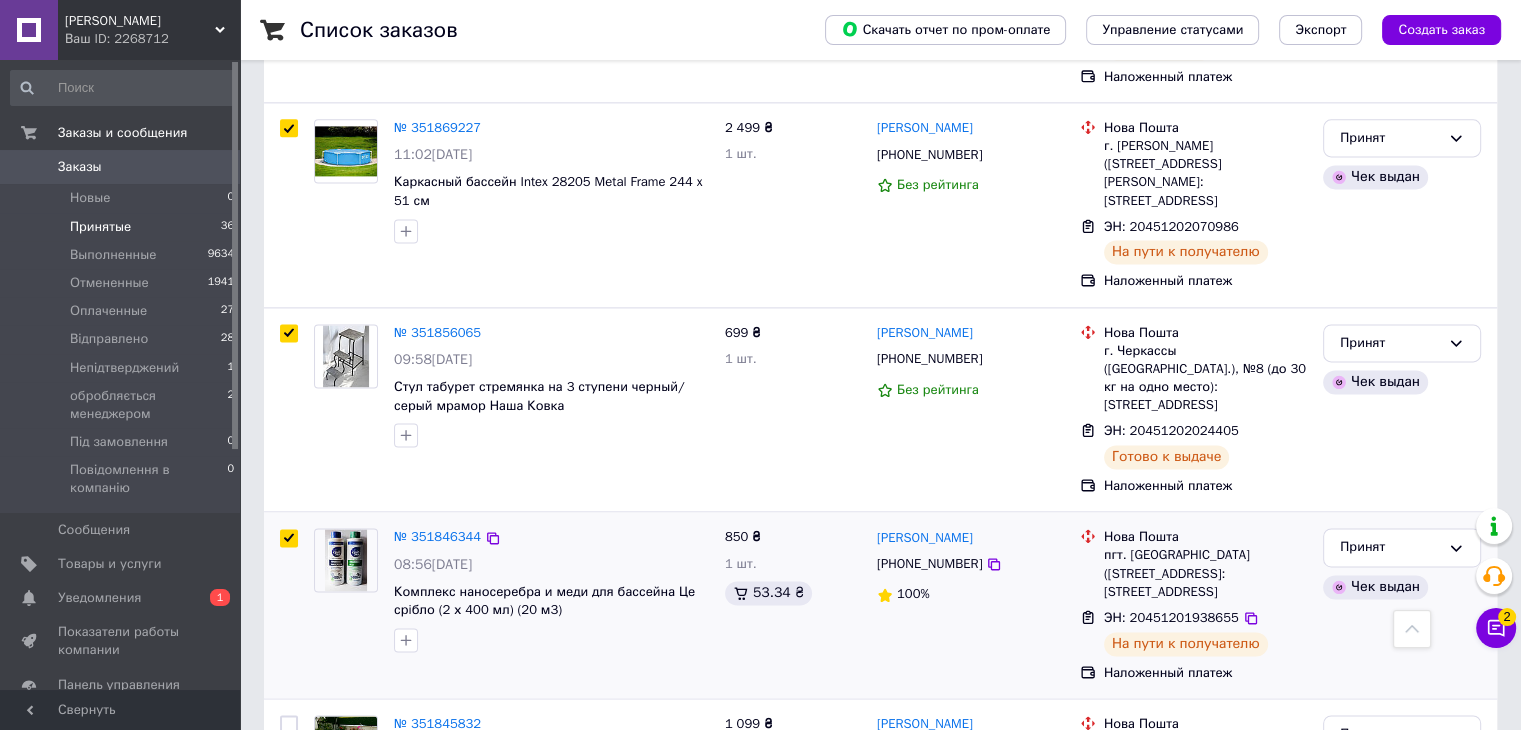 checkbox on "true" 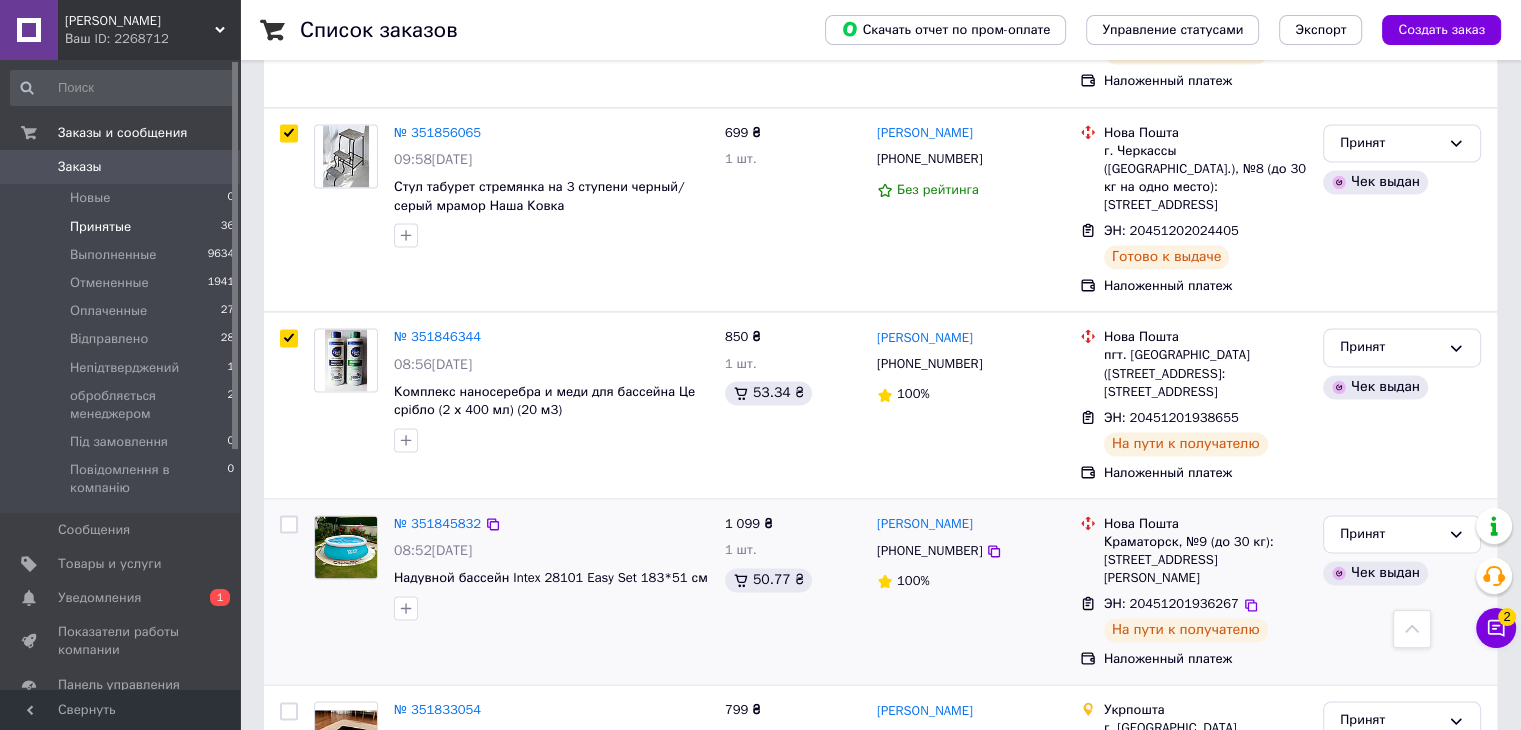 click at bounding box center (289, 524) 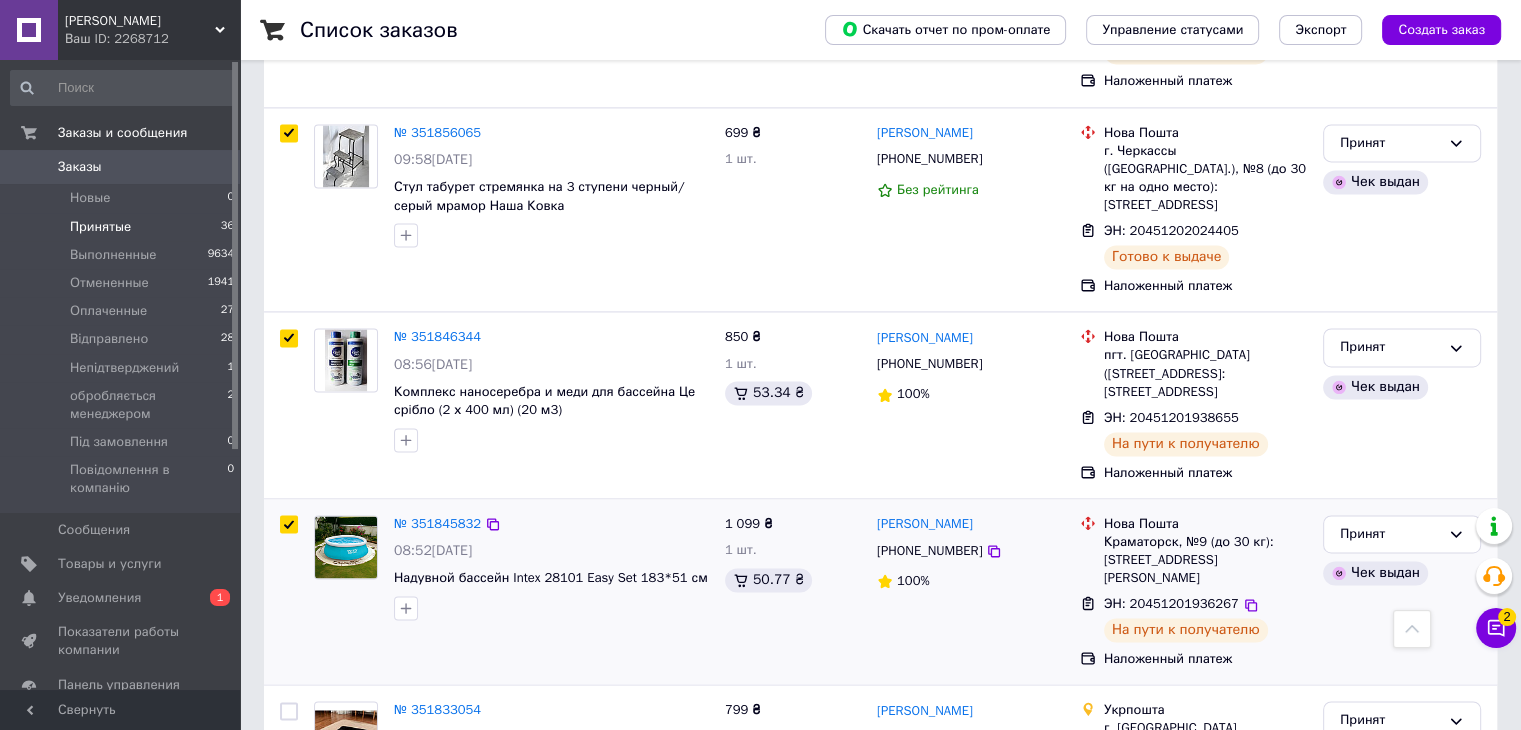 checkbox on "true" 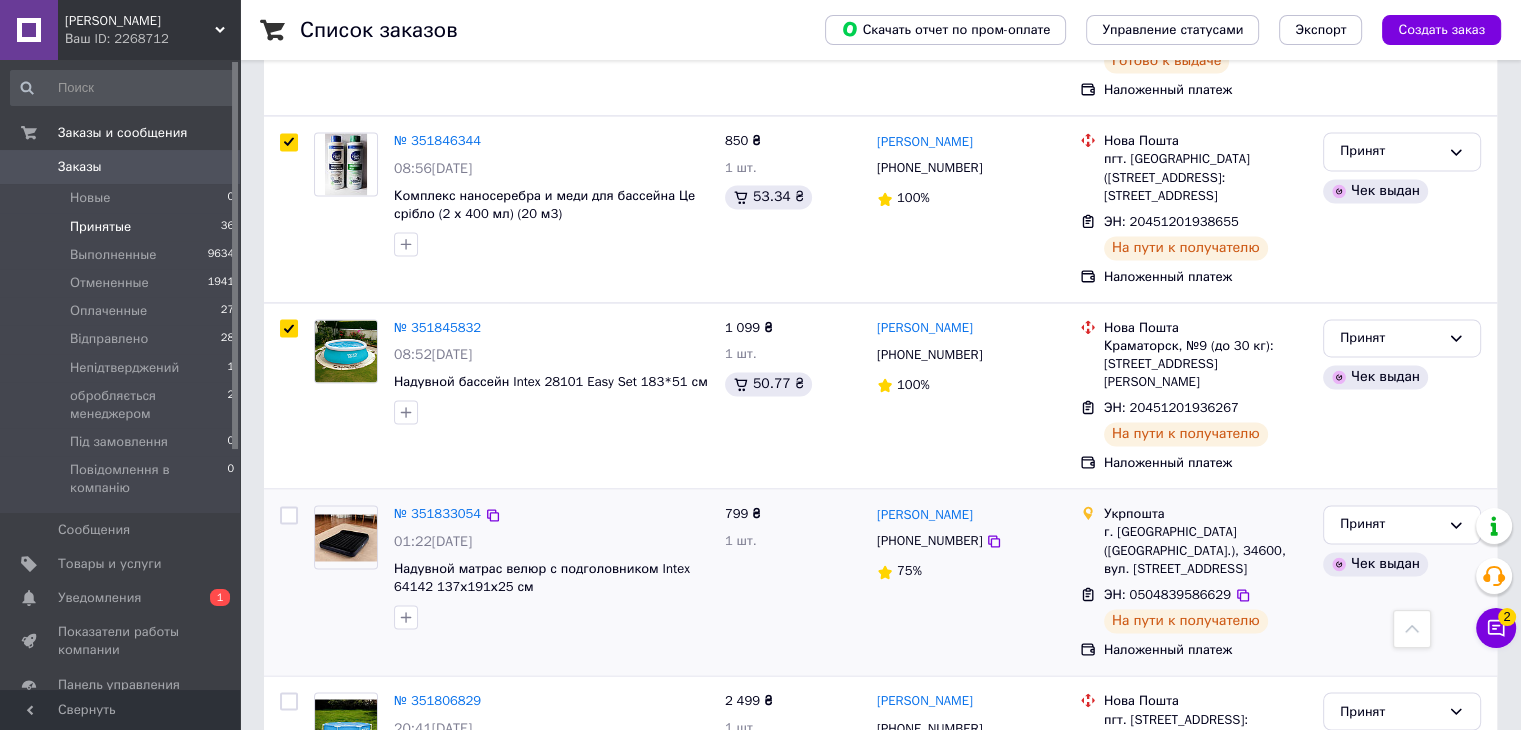 scroll, scrollTop: 3100, scrollLeft: 0, axis: vertical 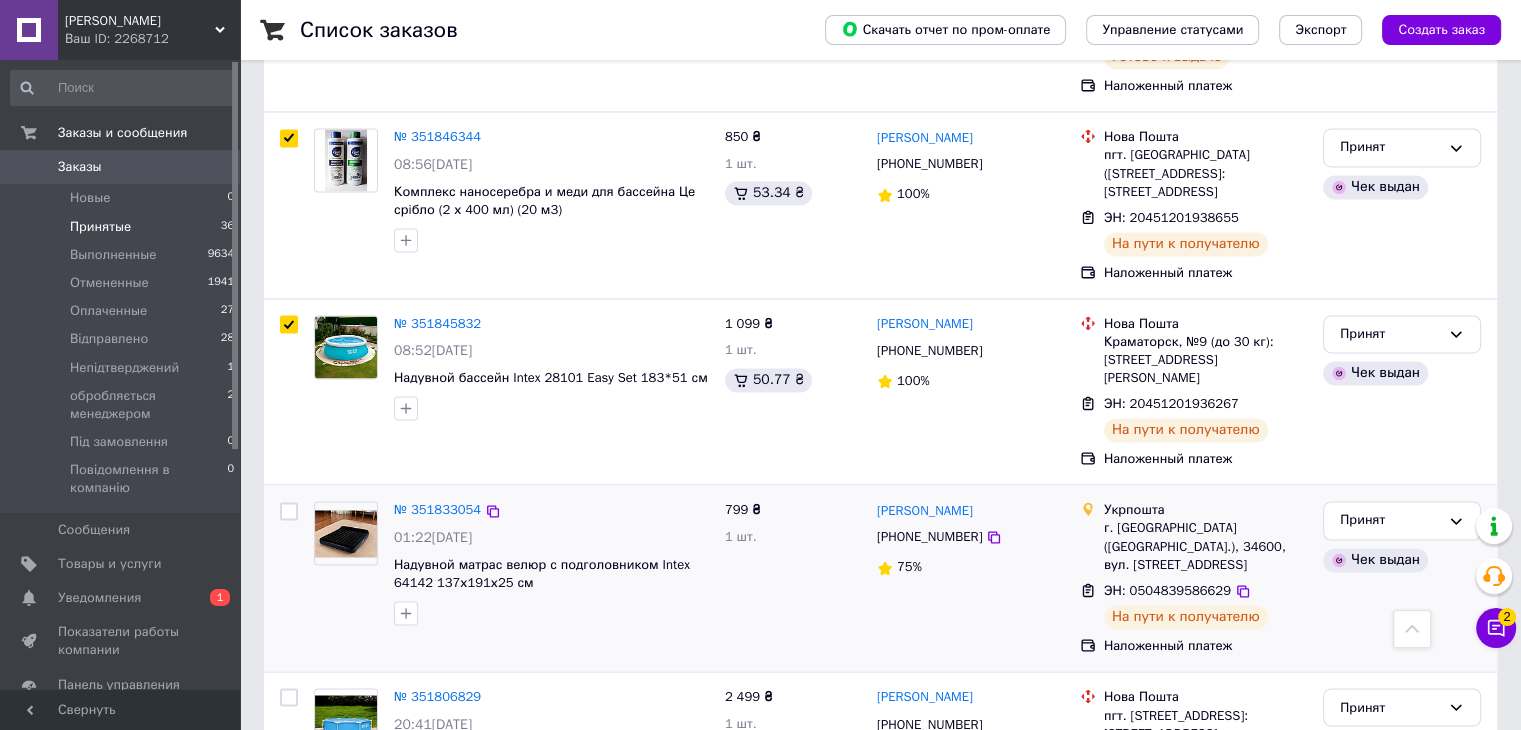 click at bounding box center (289, 511) 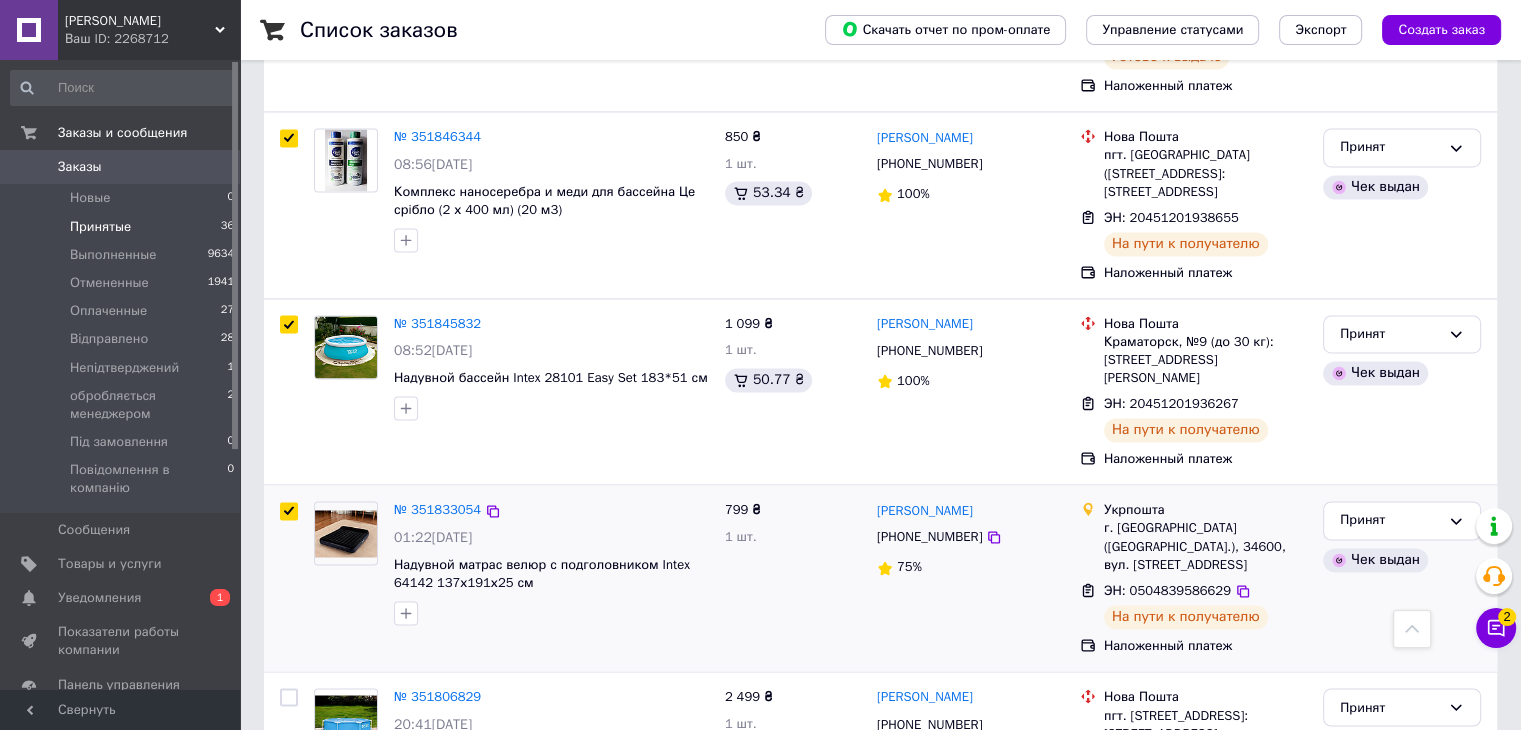 checkbox on "true" 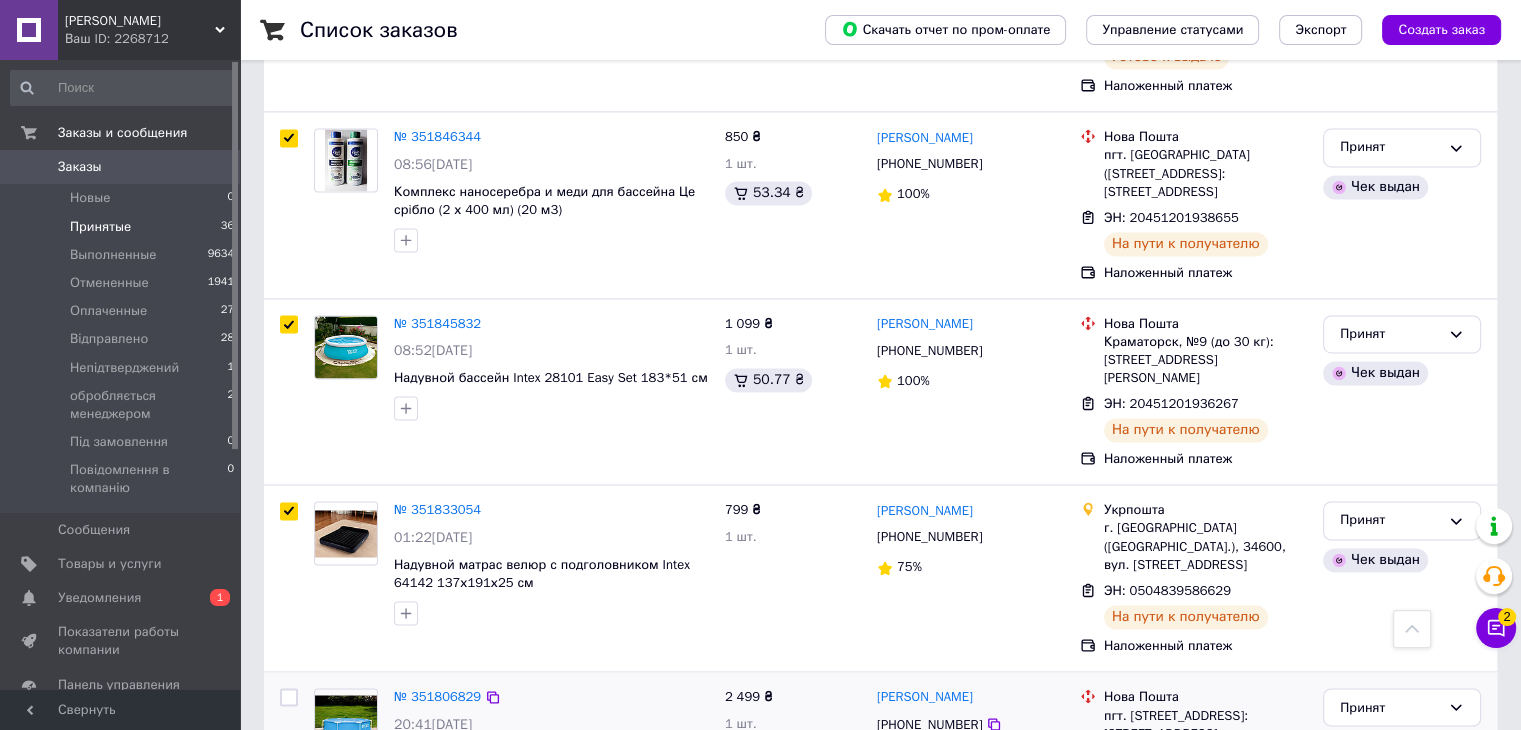 click at bounding box center [289, 697] 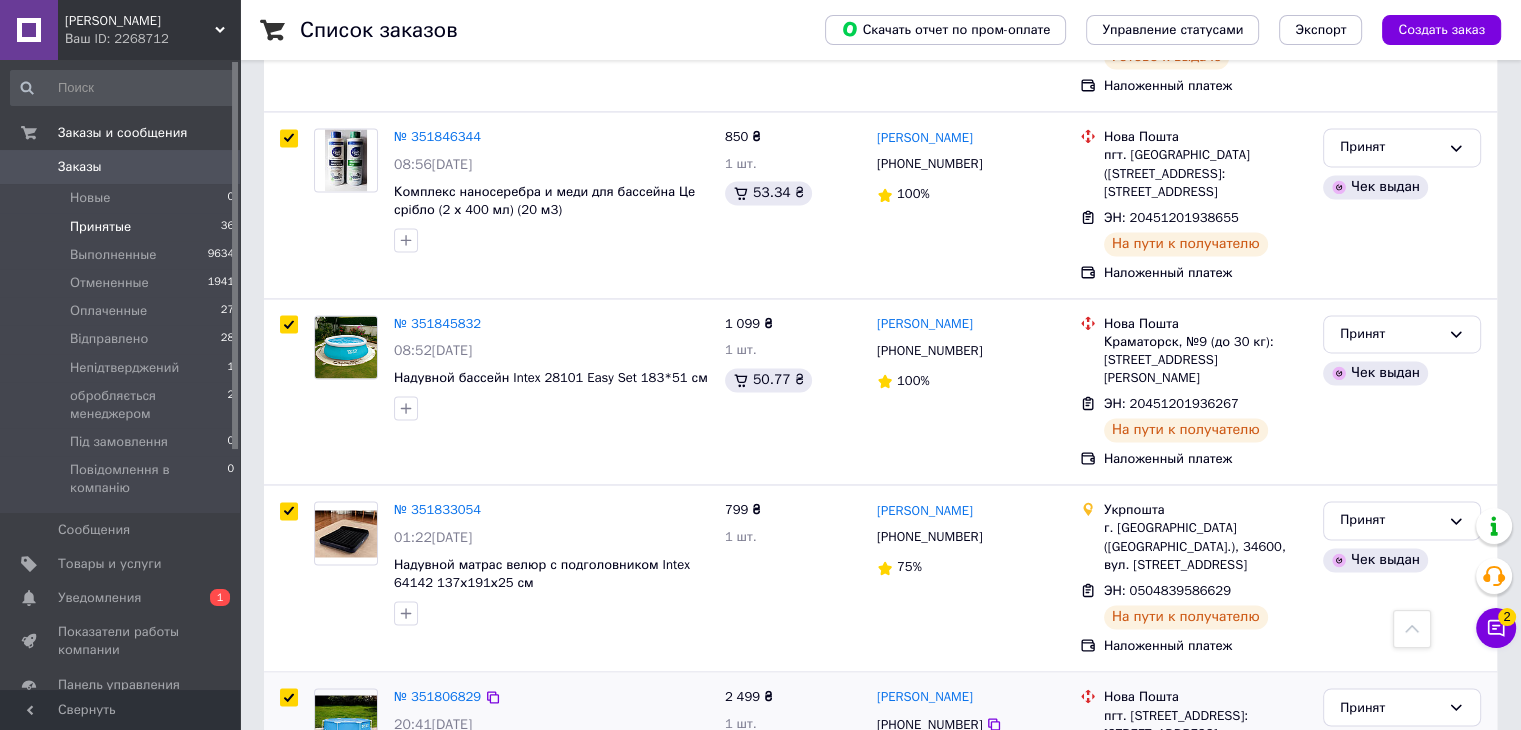 checkbox on "true" 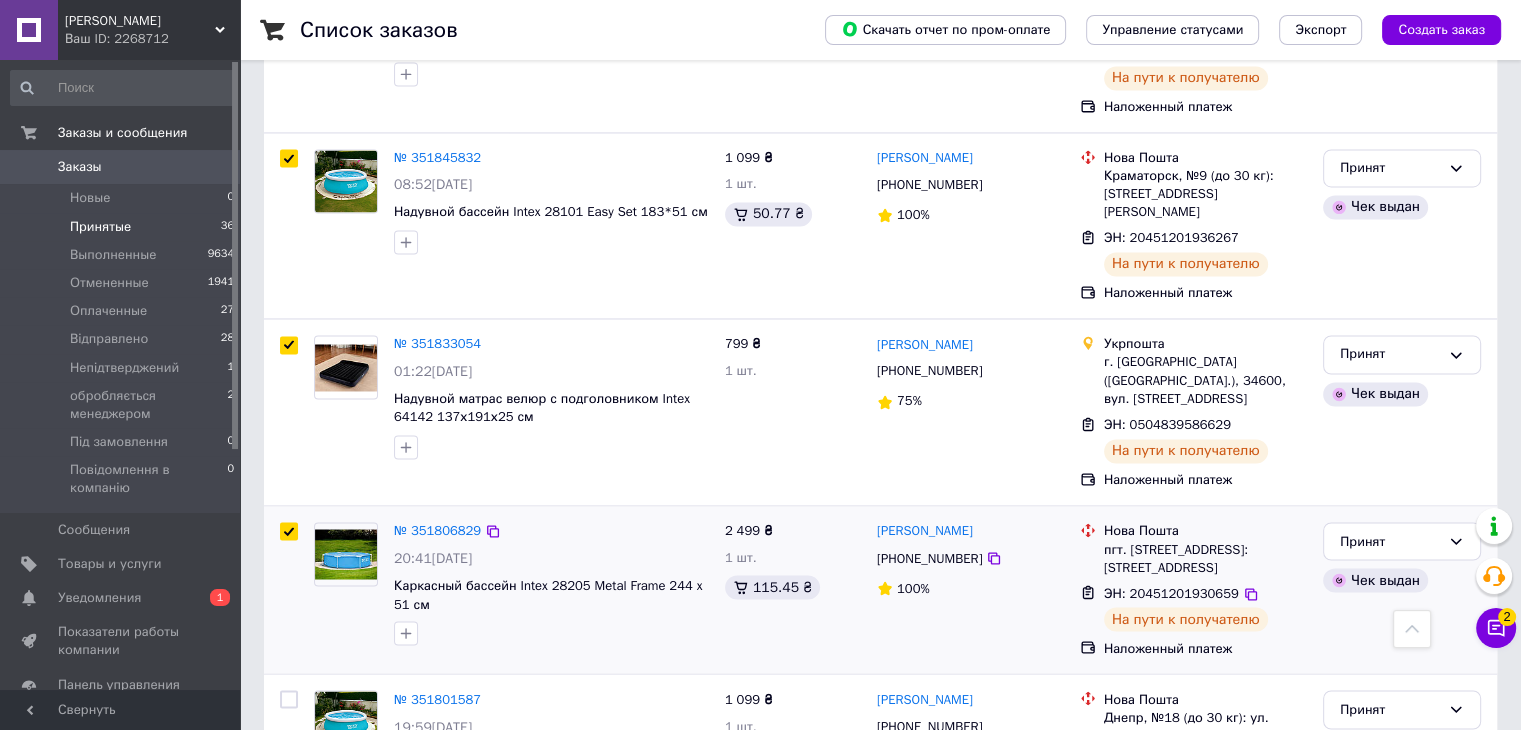scroll, scrollTop: 3267, scrollLeft: 0, axis: vertical 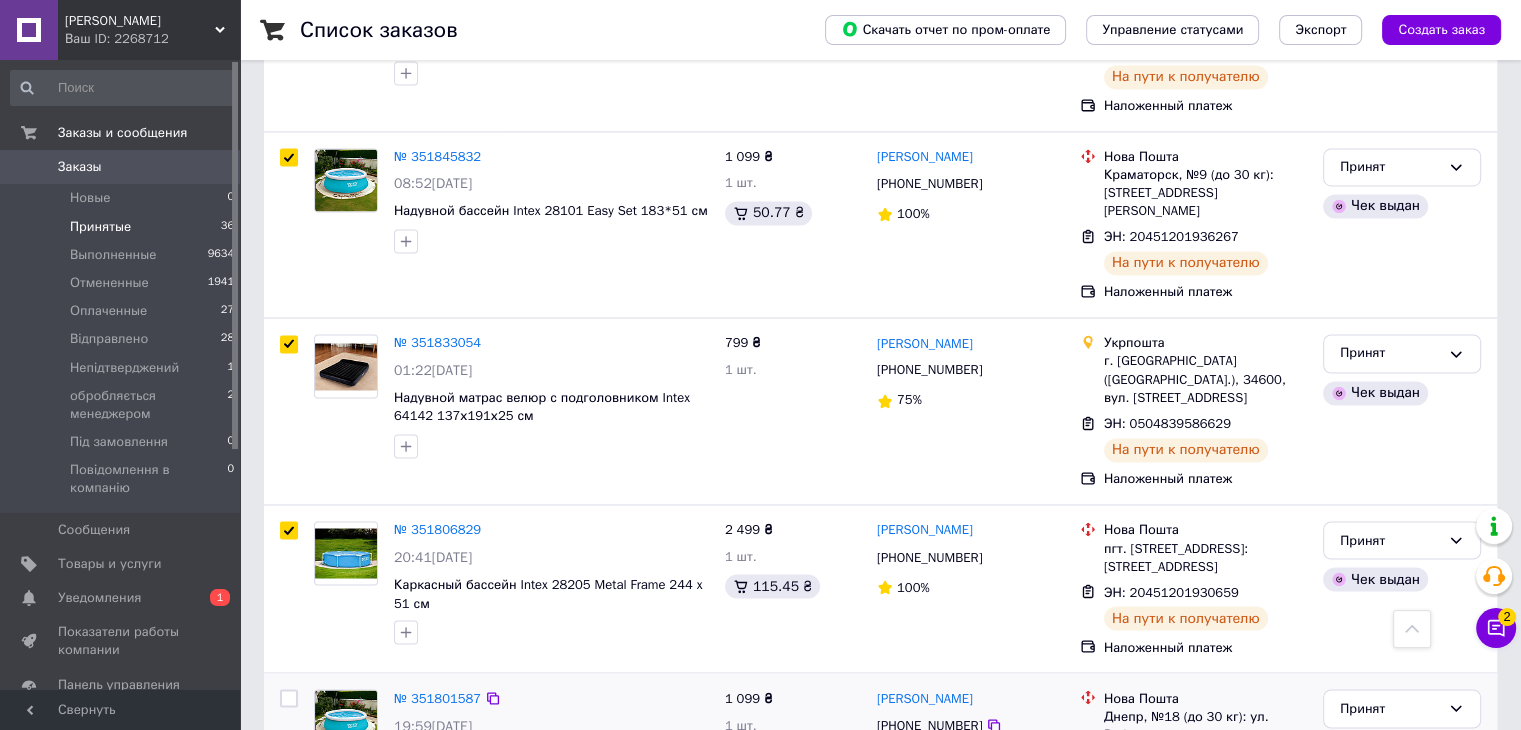 click at bounding box center (289, 698) 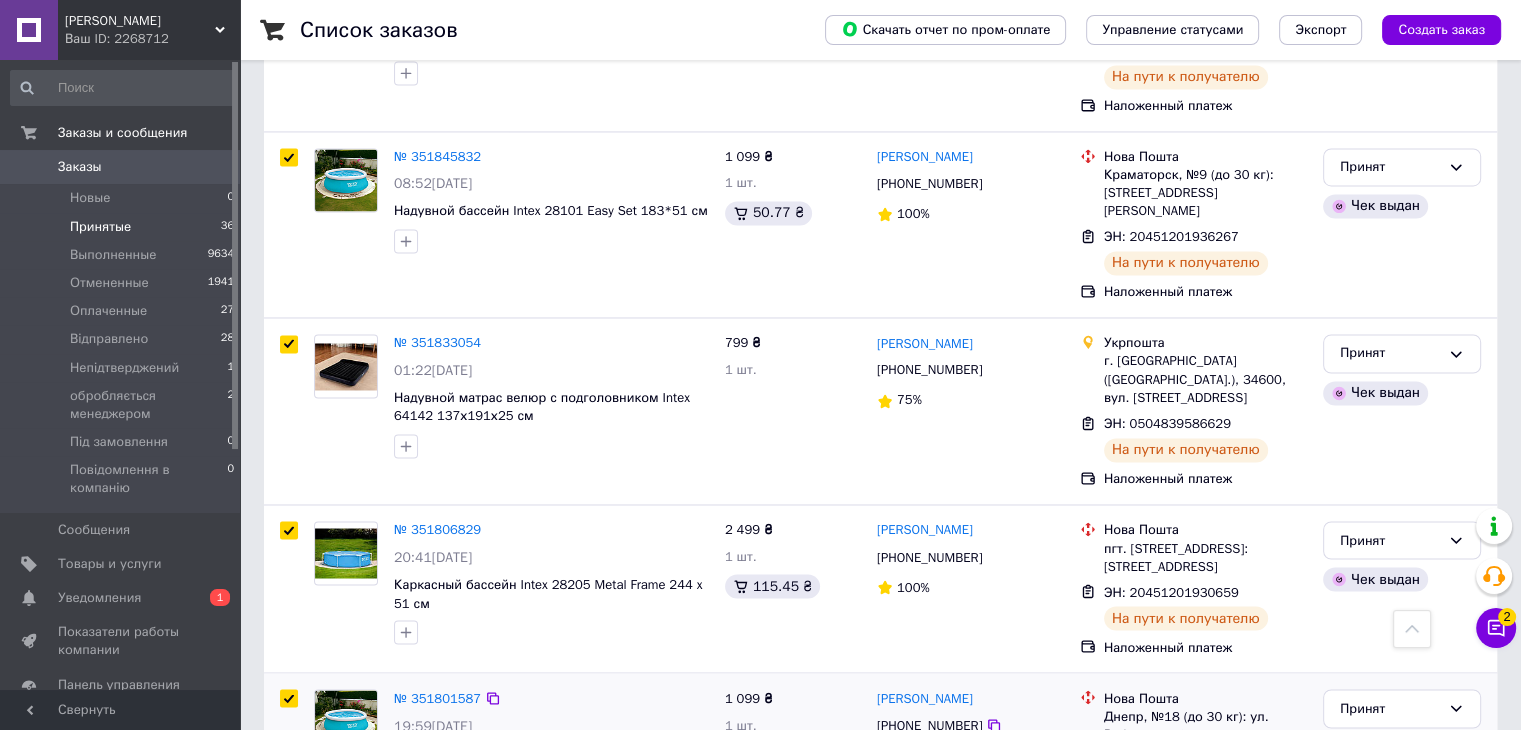 checkbox on "true" 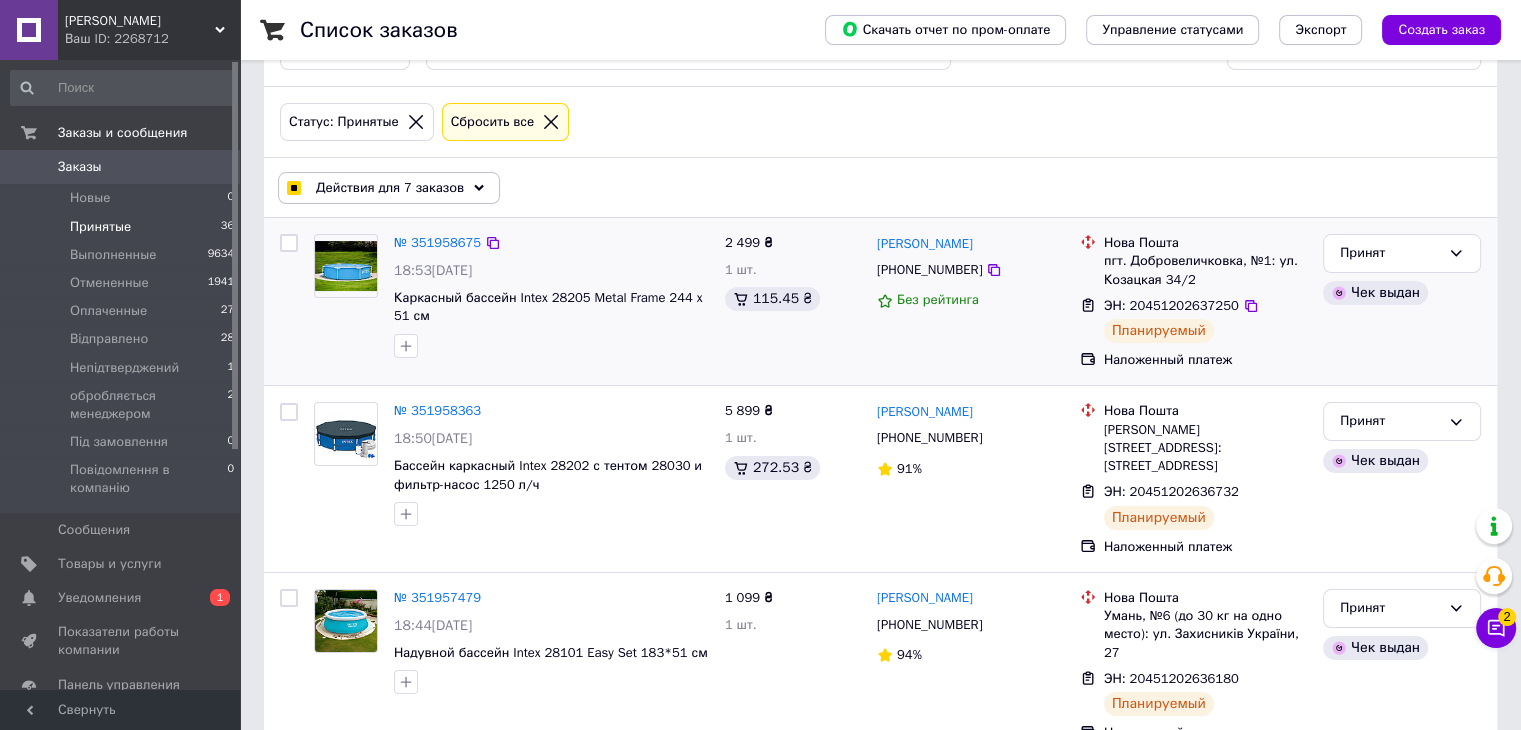 scroll, scrollTop: 0, scrollLeft: 0, axis: both 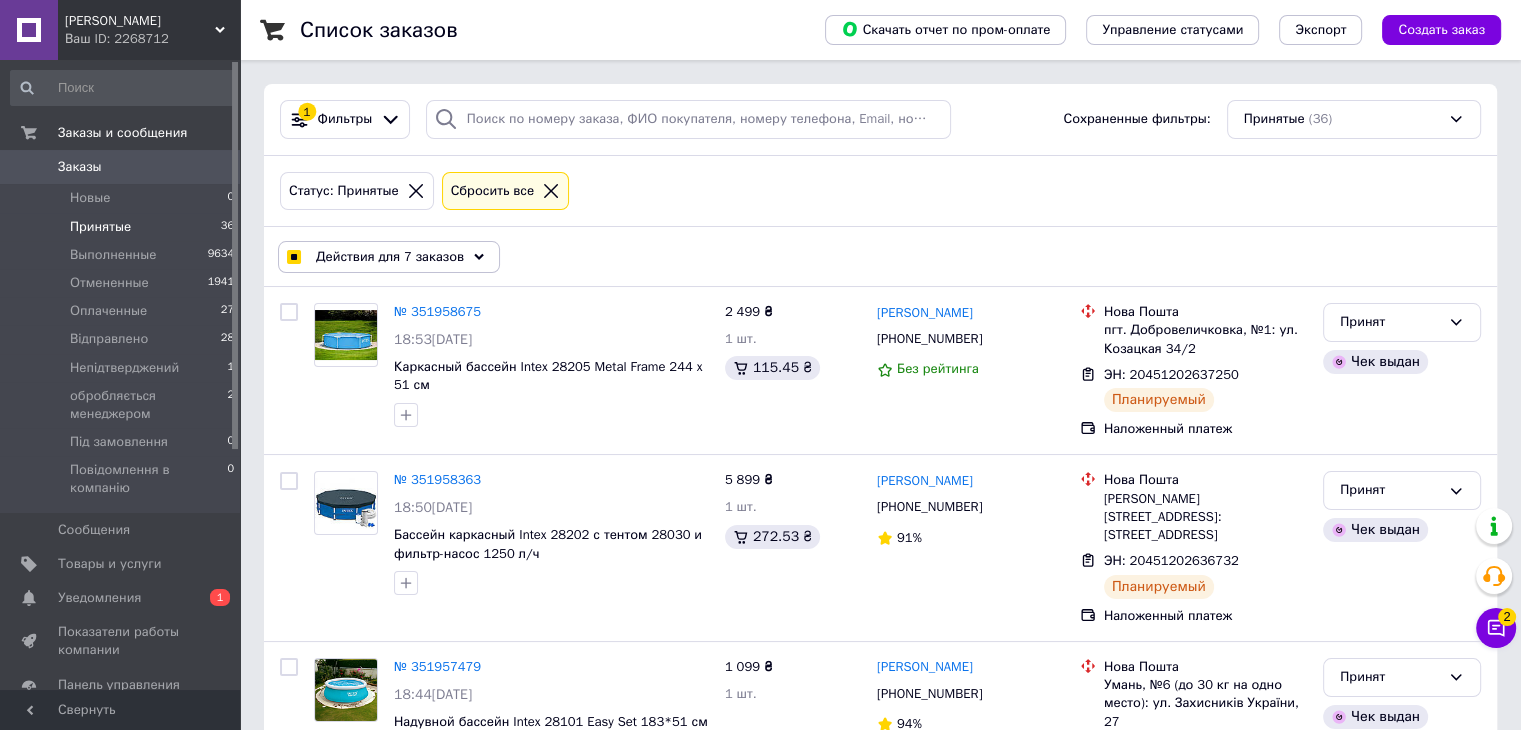 click on "Действия для 7 заказов" at bounding box center (390, 257) 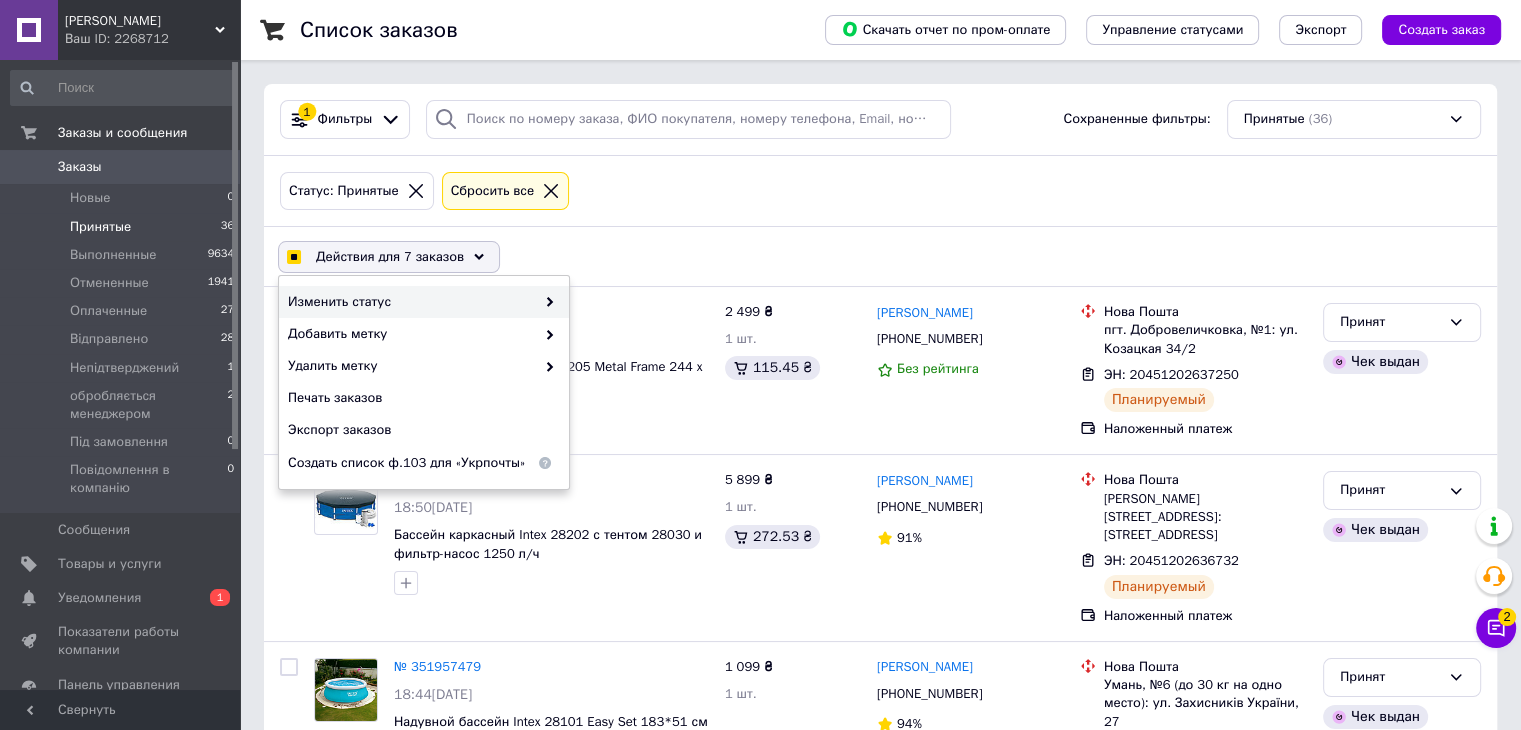 click on "Изменить статус" at bounding box center (411, 302) 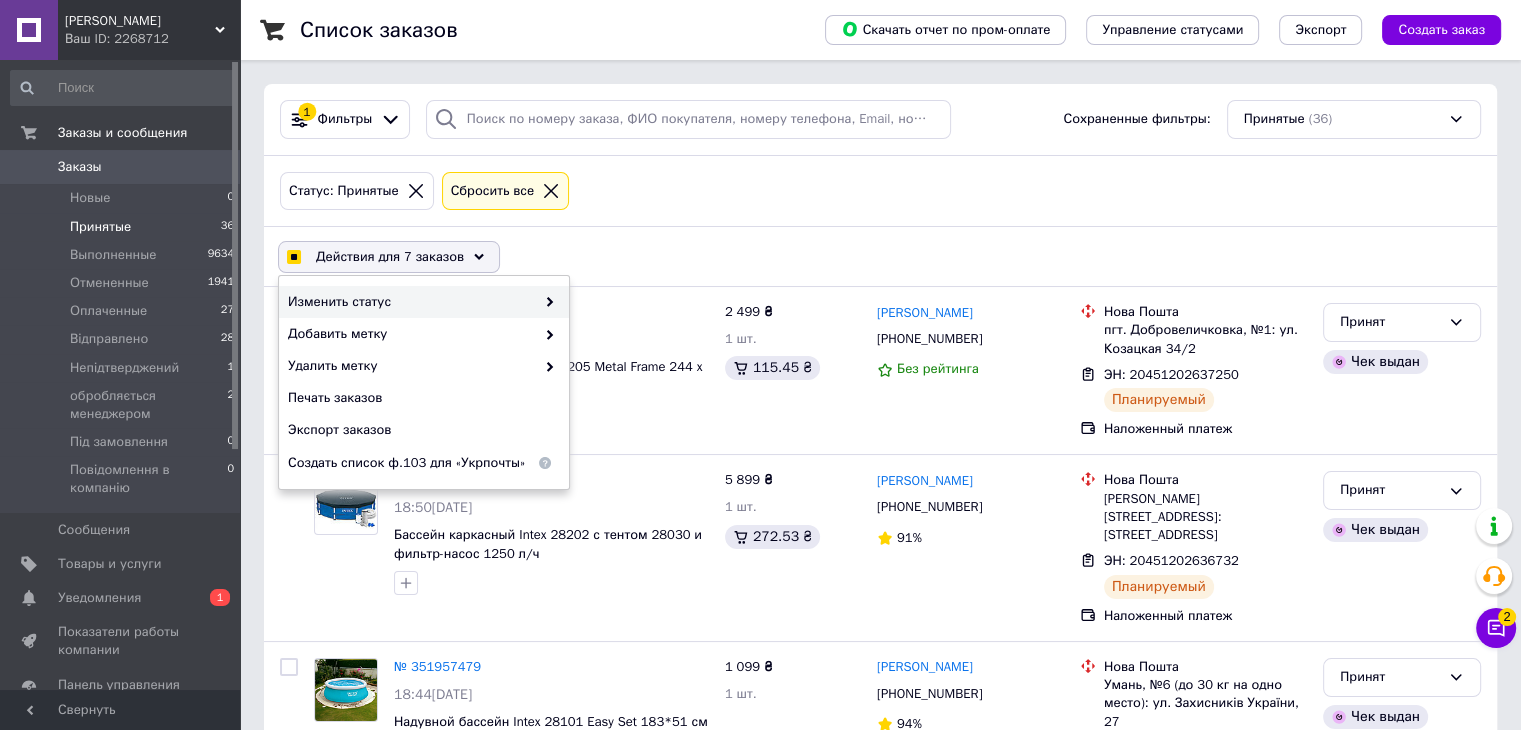 click on "Изменить статус" at bounding box center (411, 302) 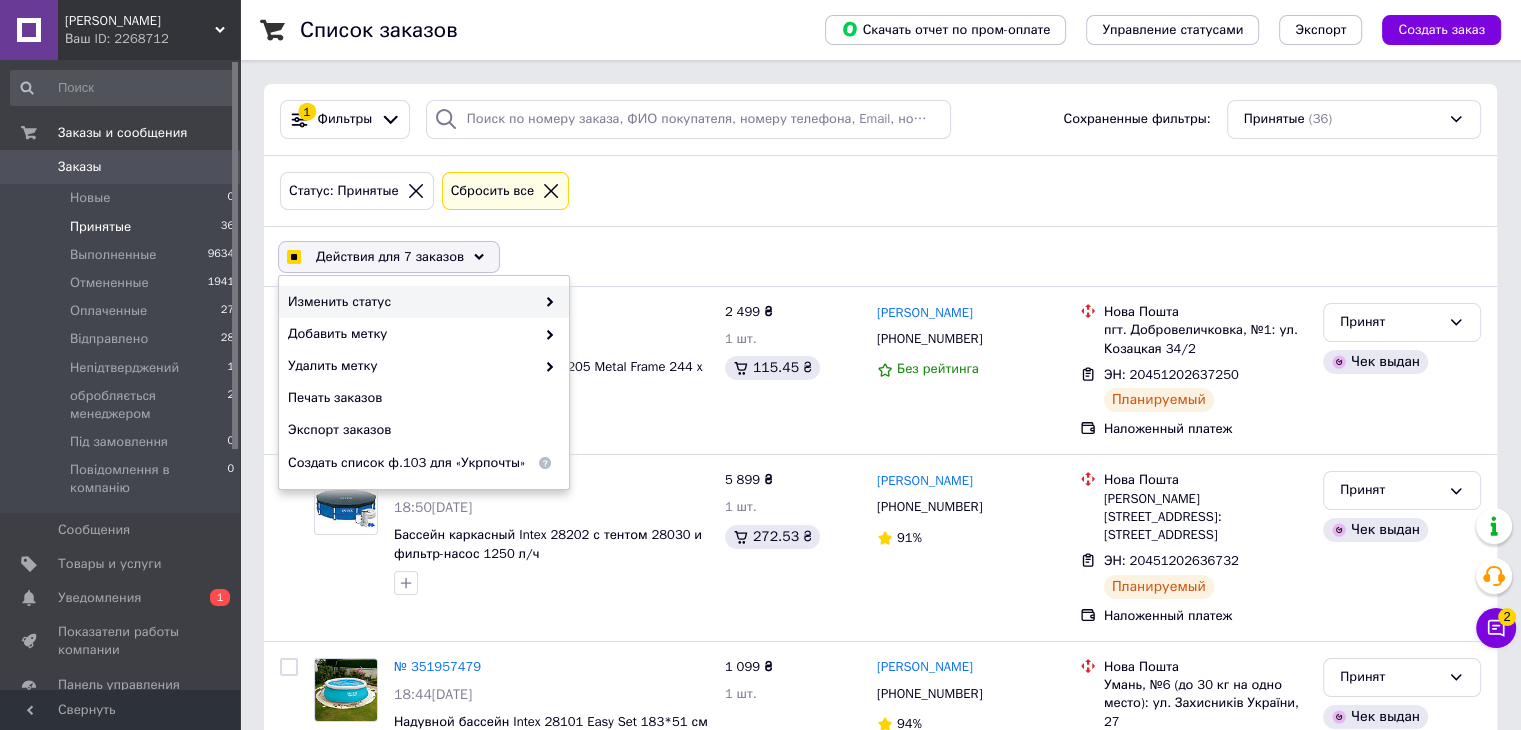 checkbox on "true" 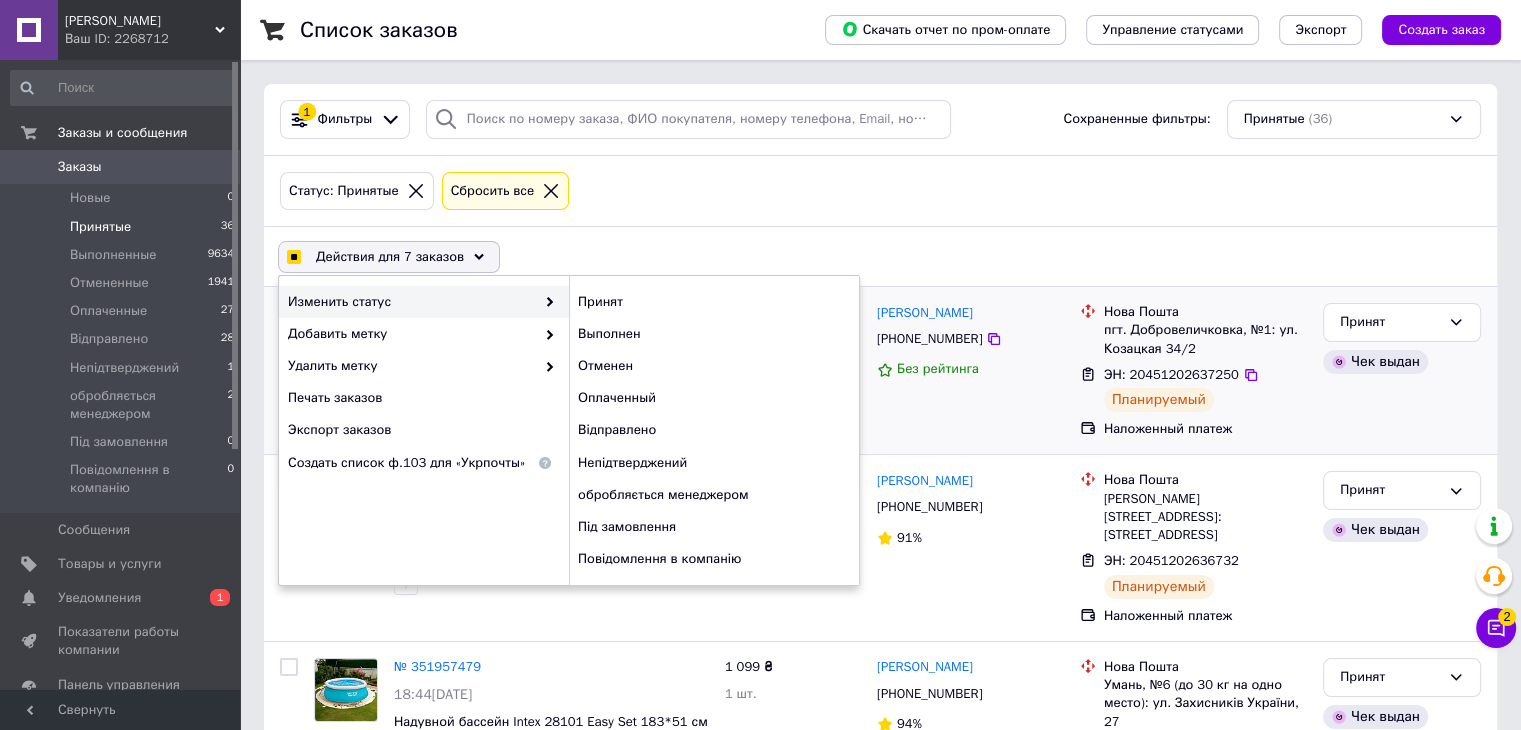 drag, startPoint x: 624, startPoint y: 427, endPoint x: 632, endPoint y: 407, distance: 21.540659 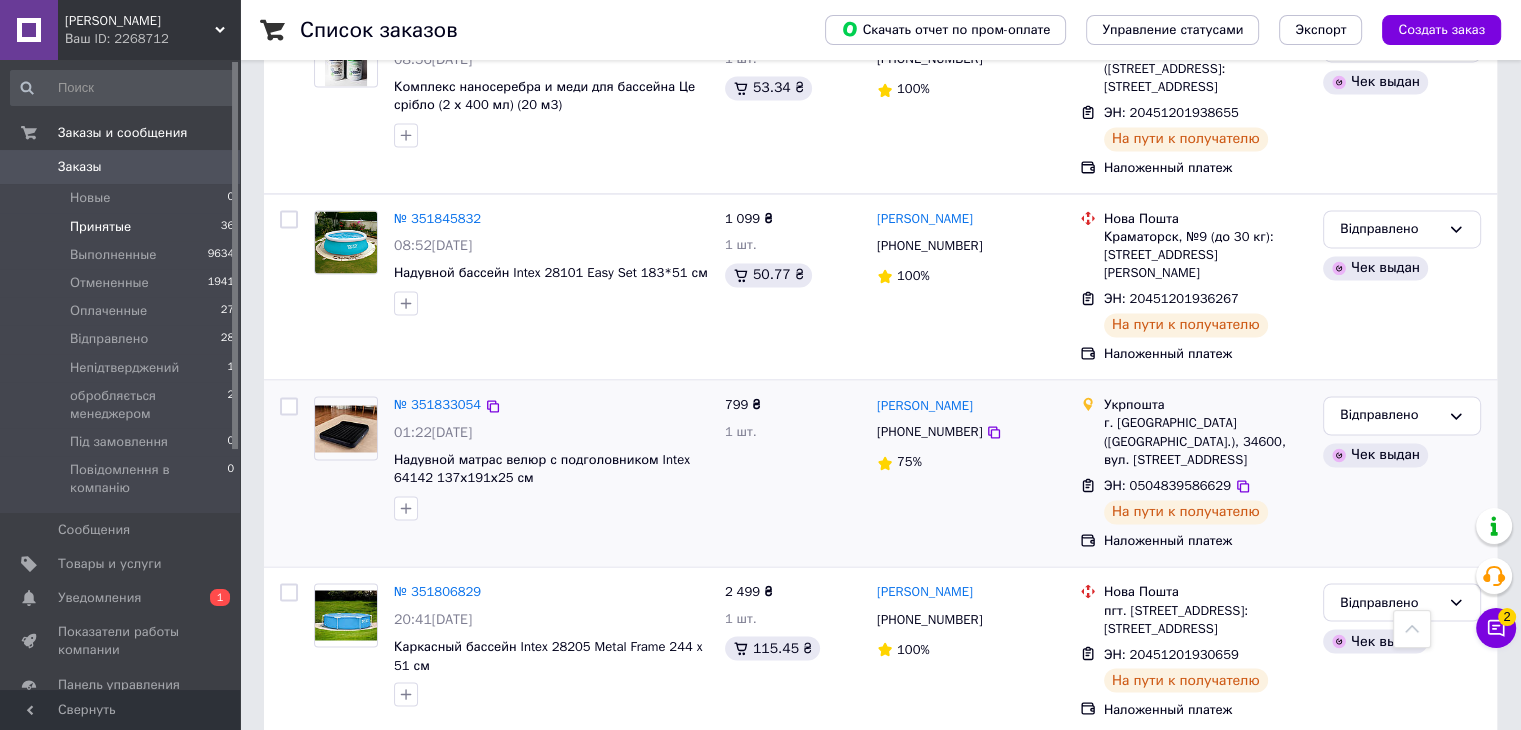 scroll, scrollTop: 3267, scrollLeft: 0, axis: vertical 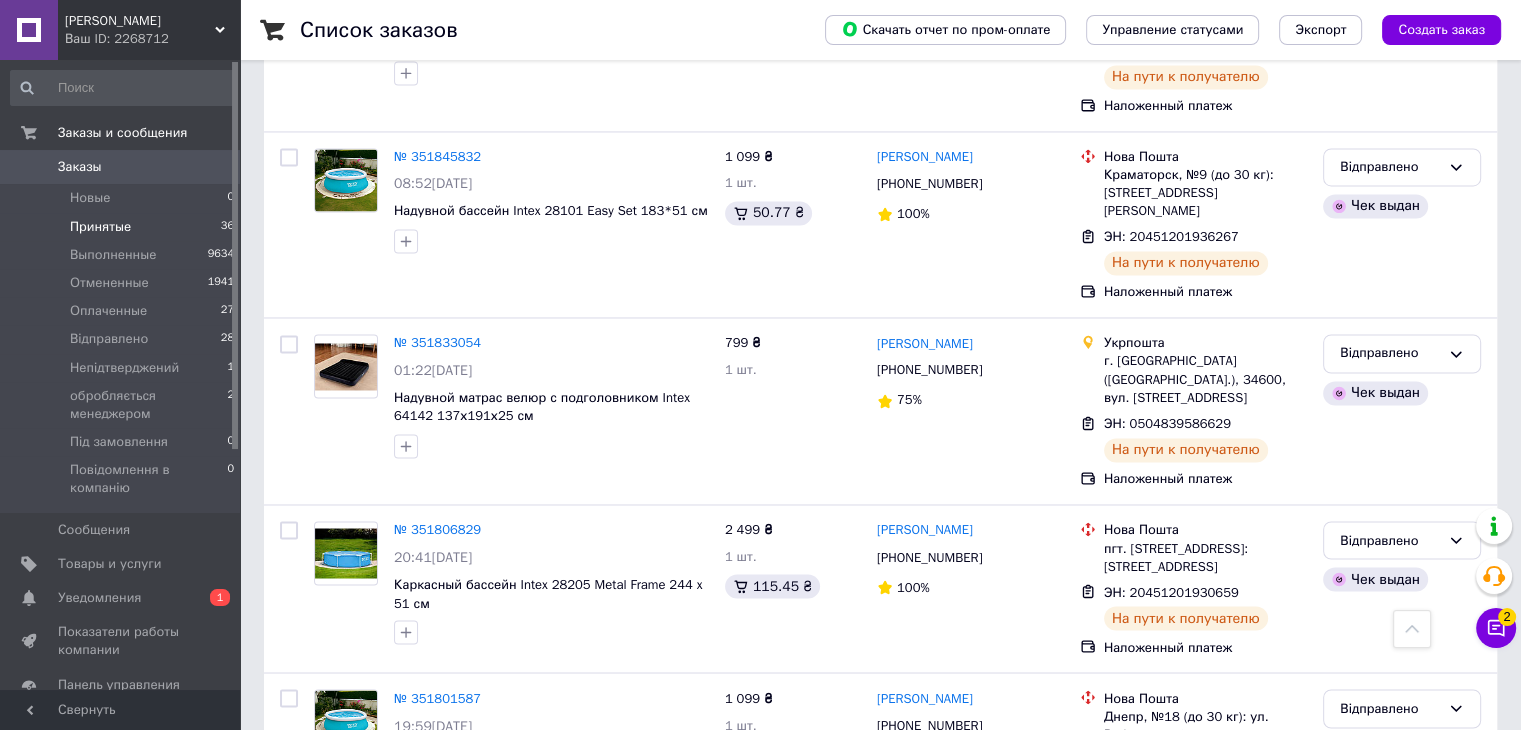 click on "2" at bounding box center (327, 885) 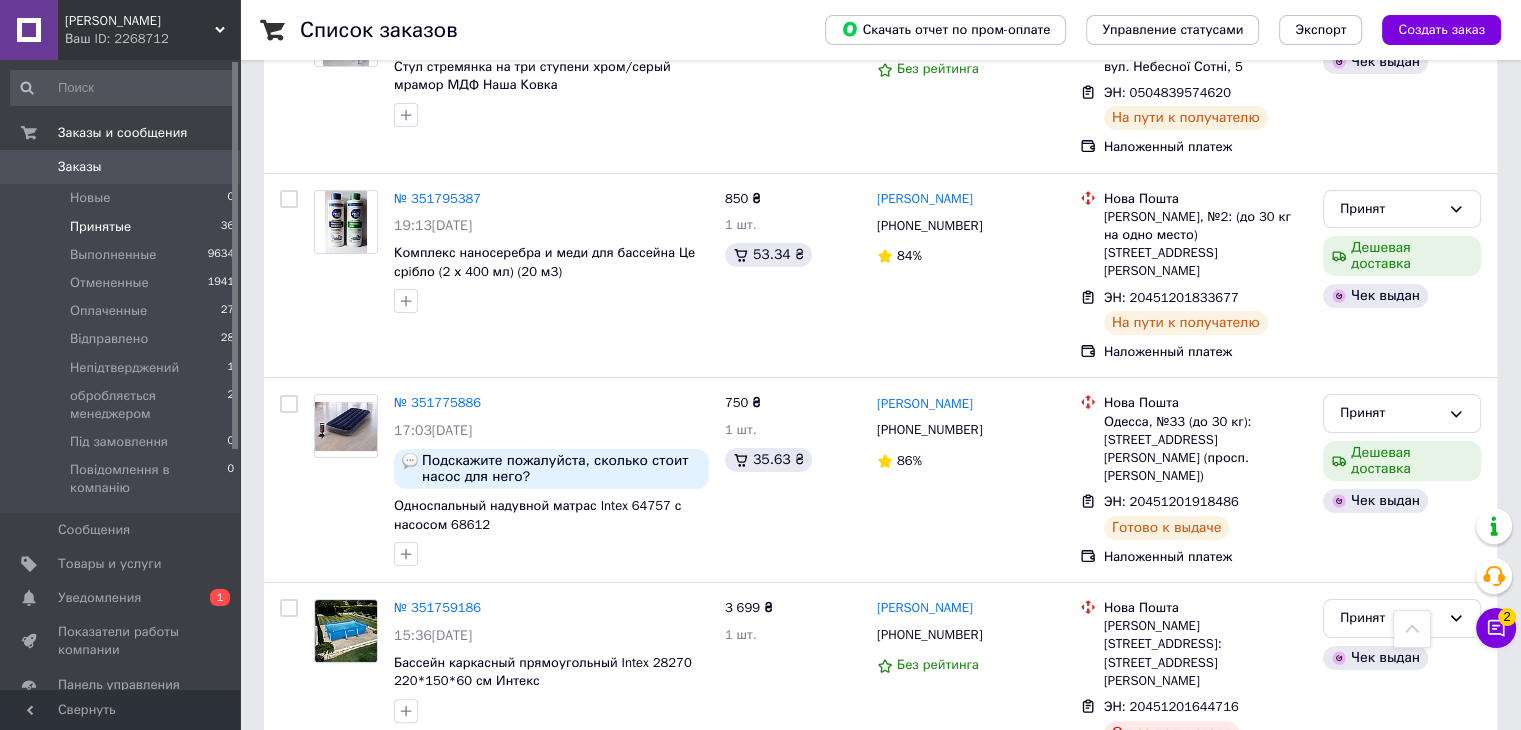 scroll, scrollTop: 0, scrollLeft: 0, axis: both 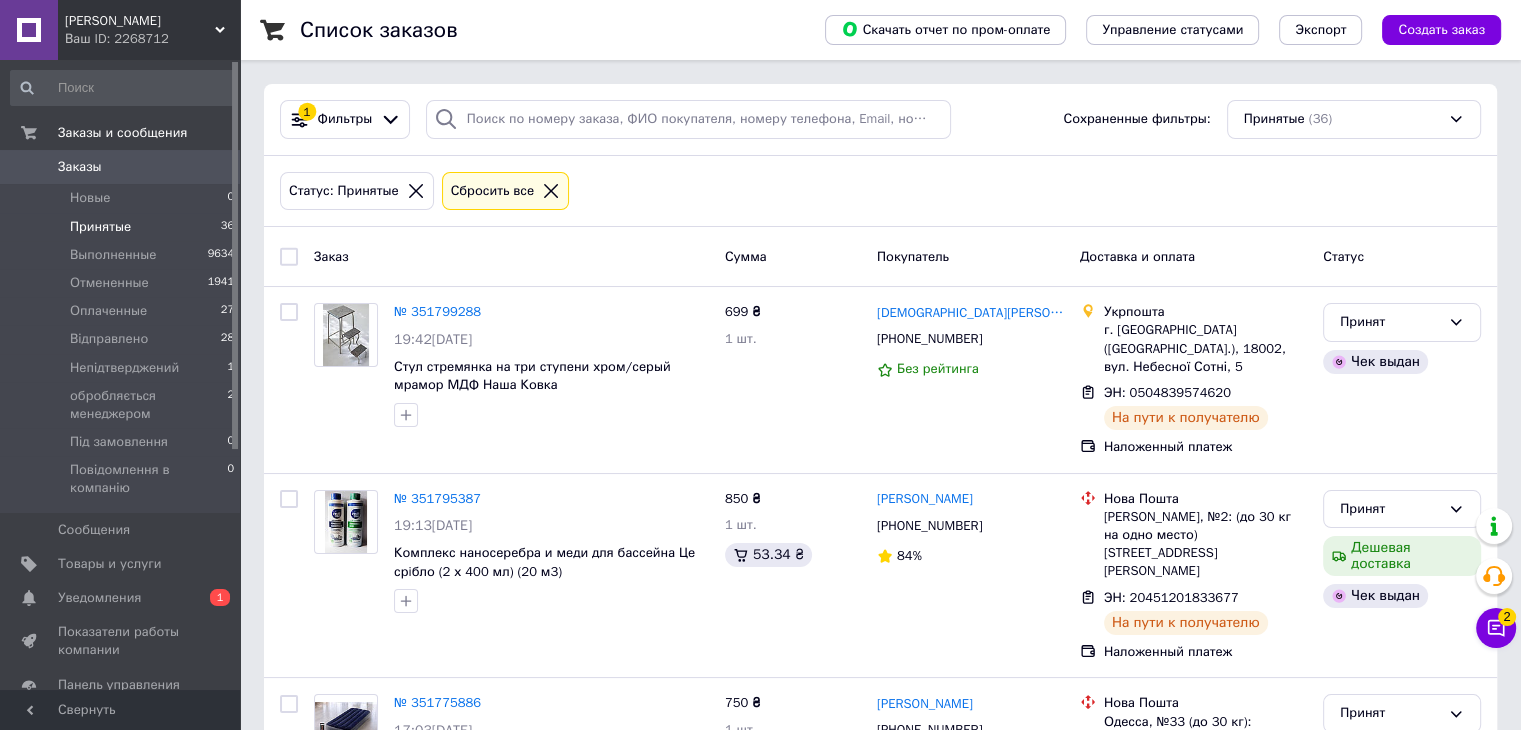 click at bounding box center (289, 257) 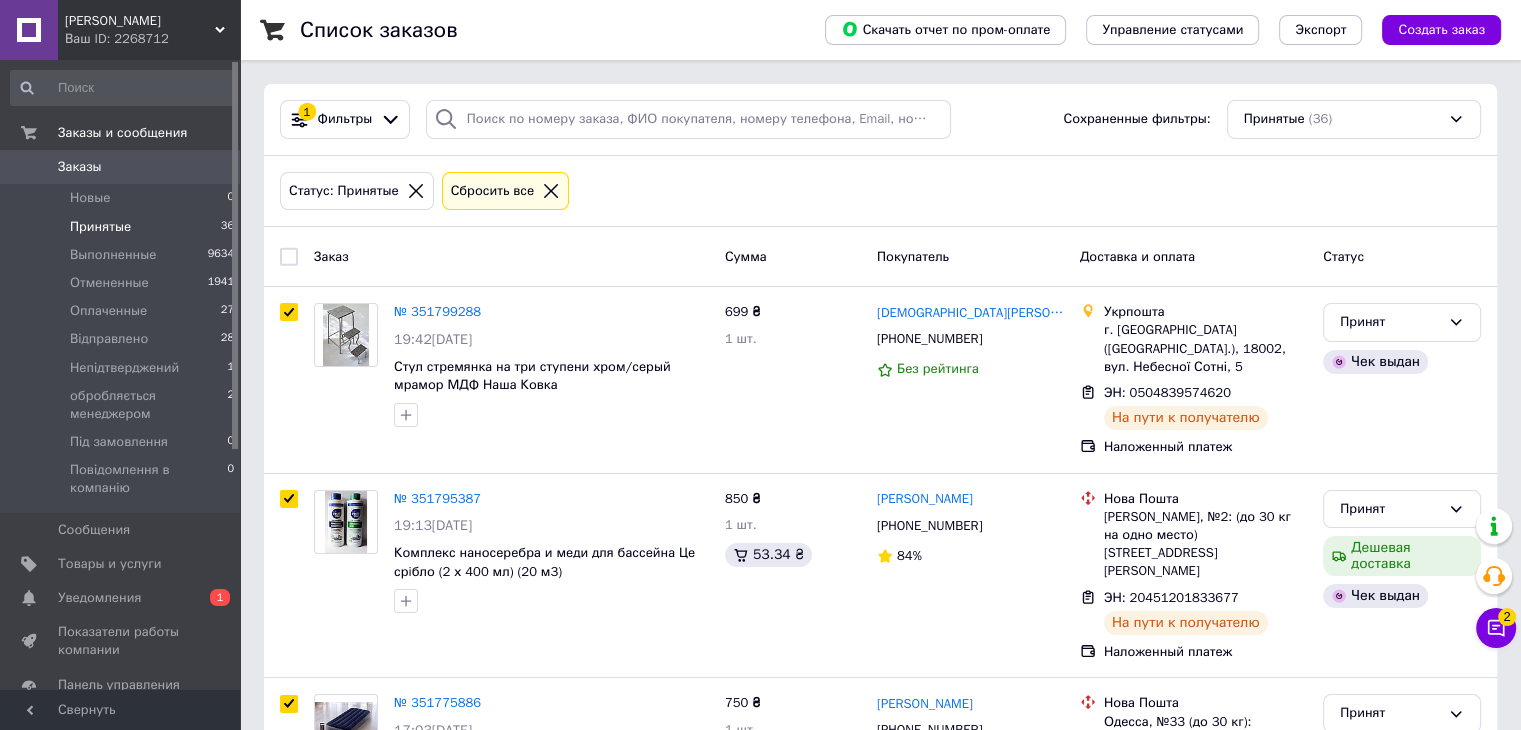 checkbox on "true" 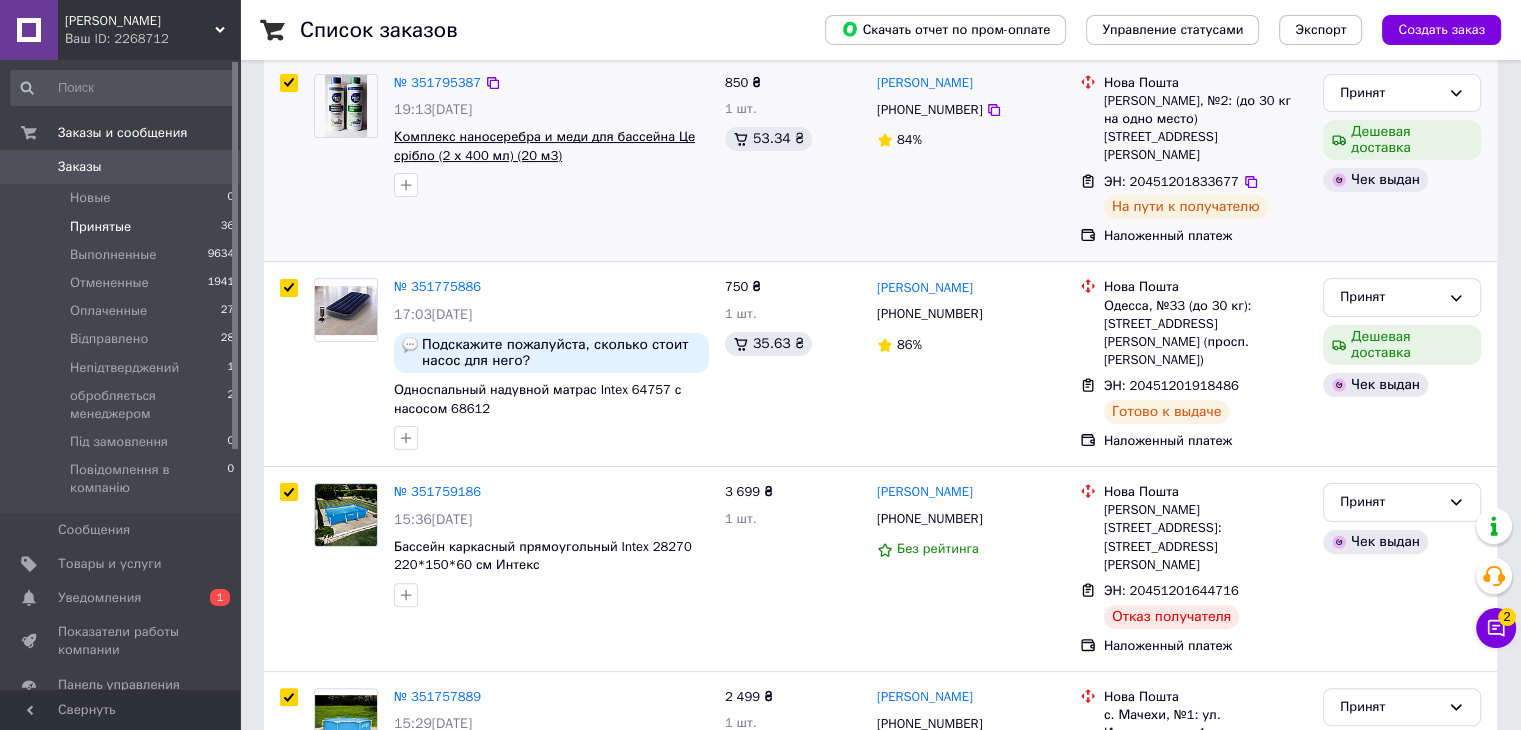 scroll, scrollTop: 600, scrollLeft: 0, axis: vertical 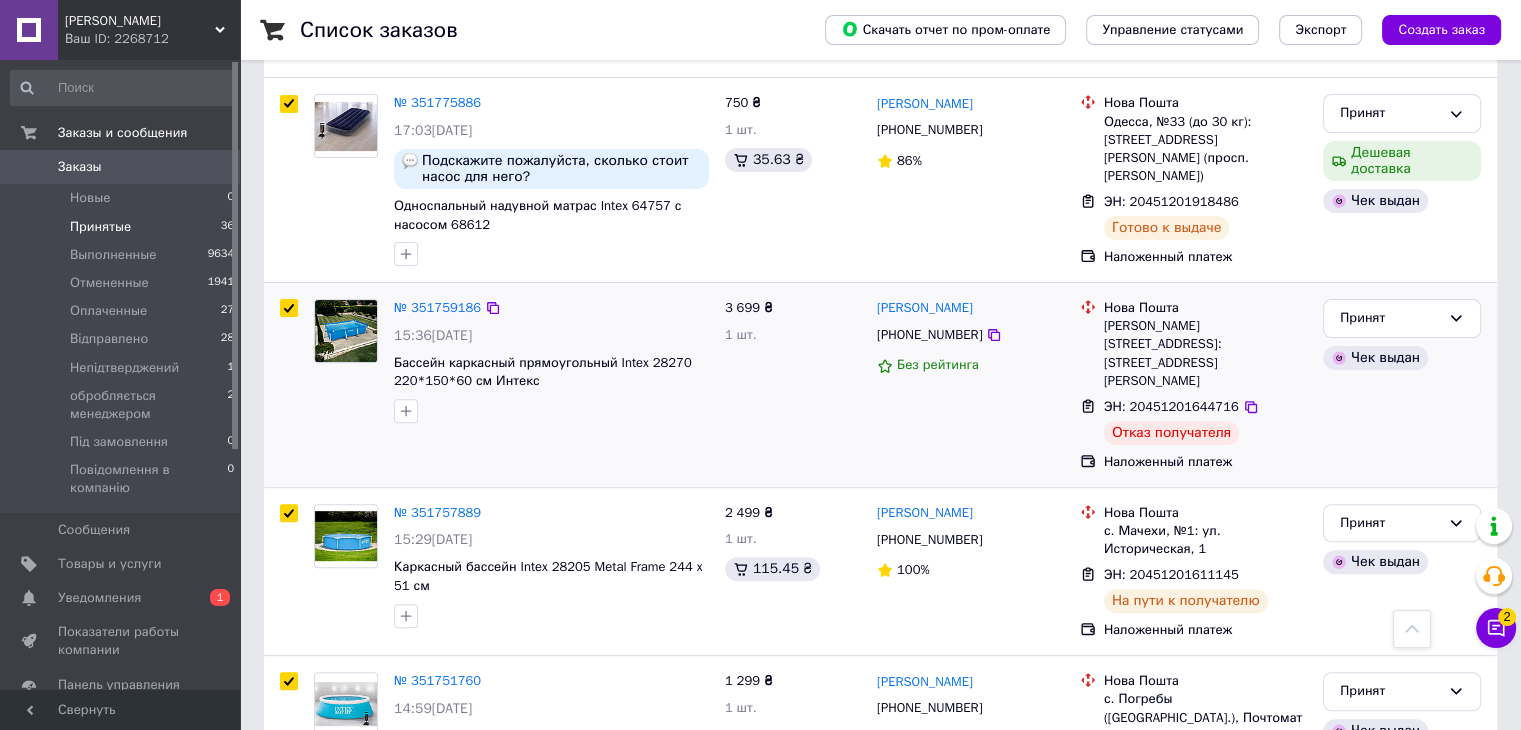 click at bounding box center (289, 308) 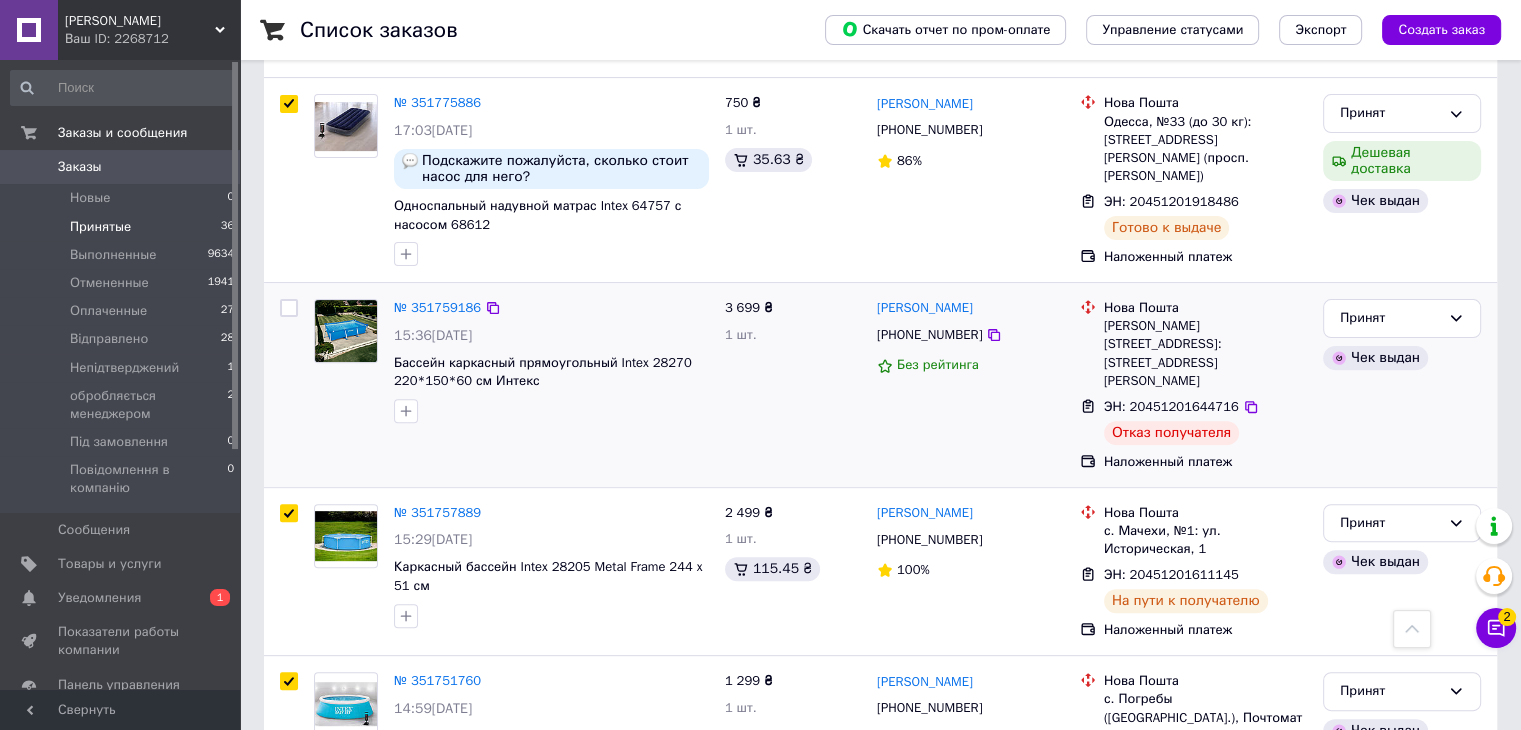 checkbox on "false" 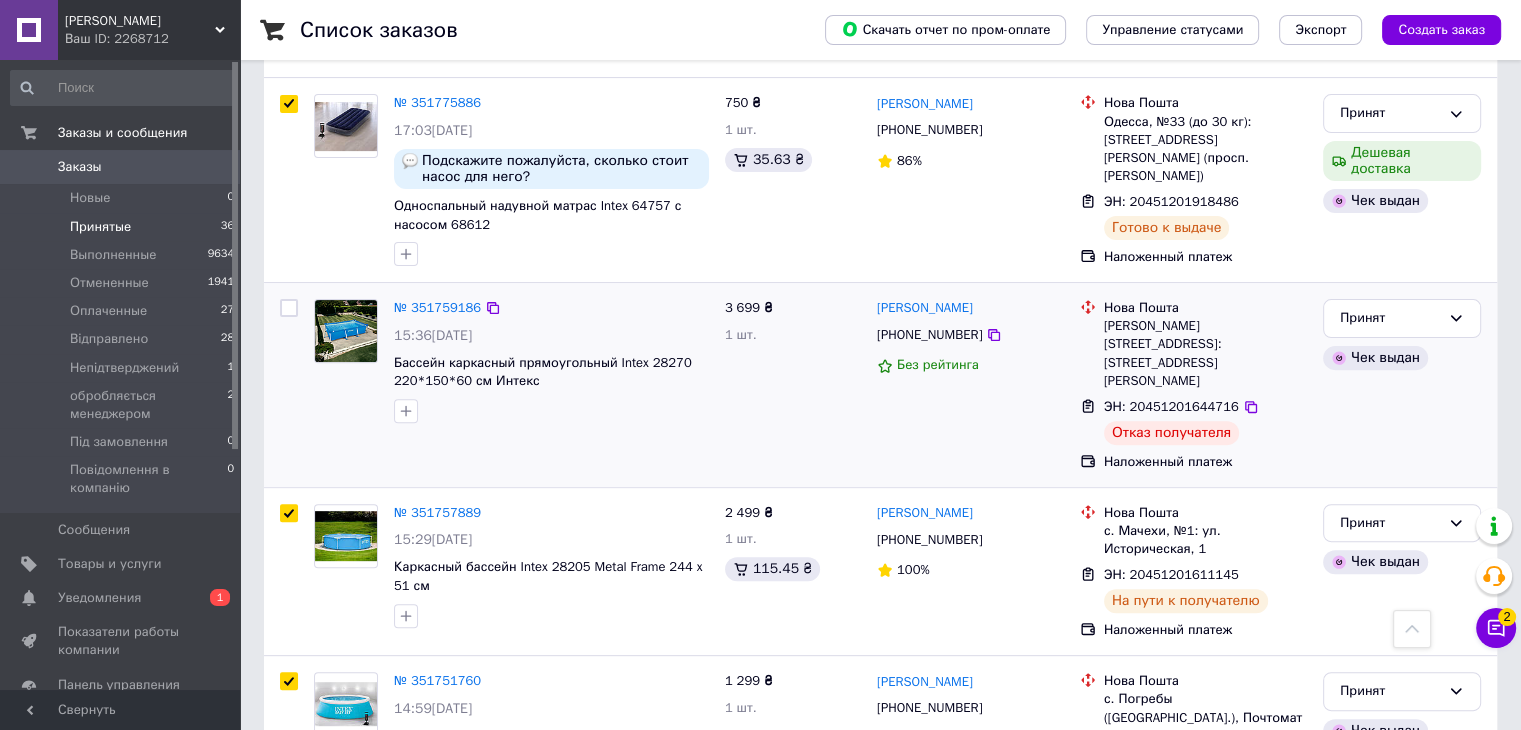 checkbox on "true" 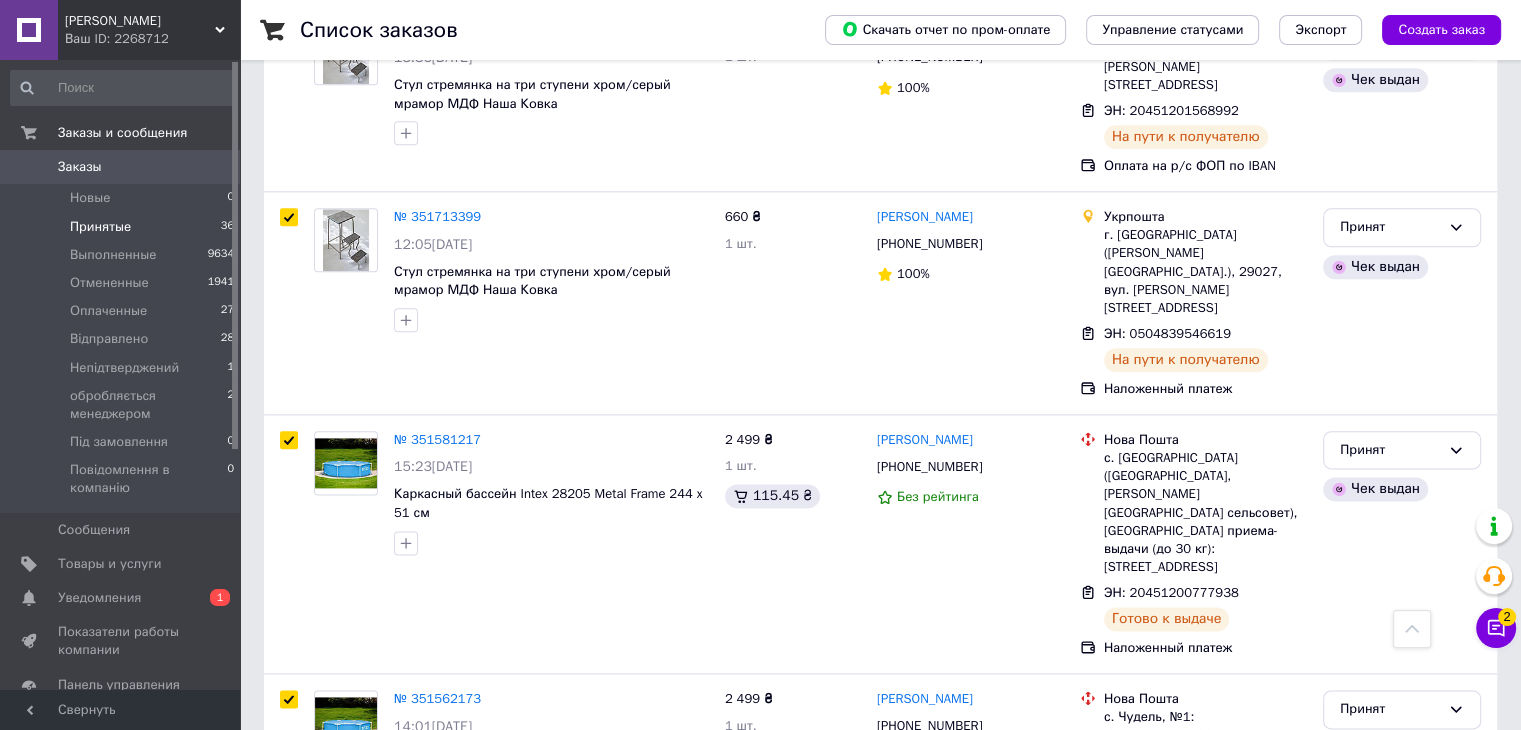 scroll, scrollTop: 2400, scrollLeft: 0, axis: vertical 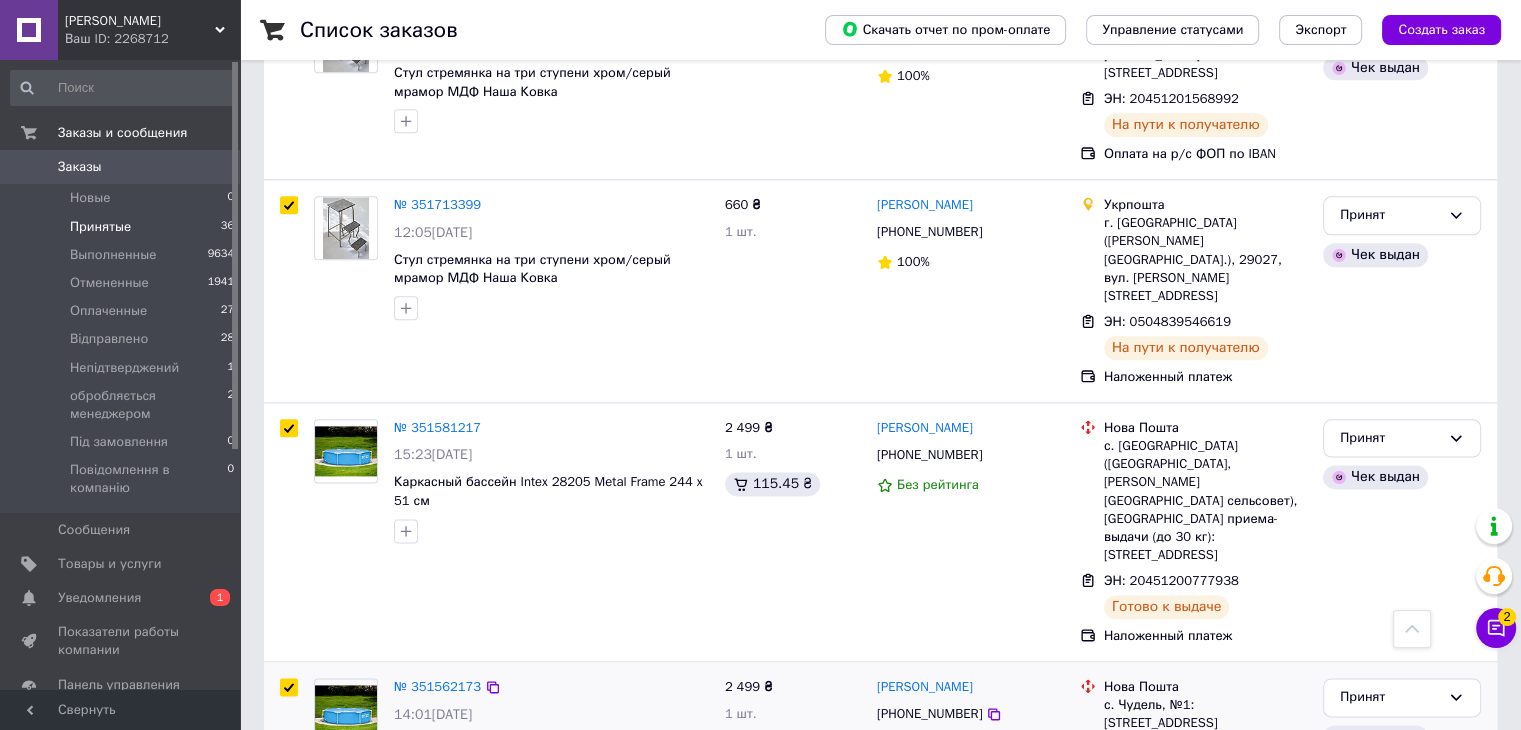 click at bounding box center (289, 687) 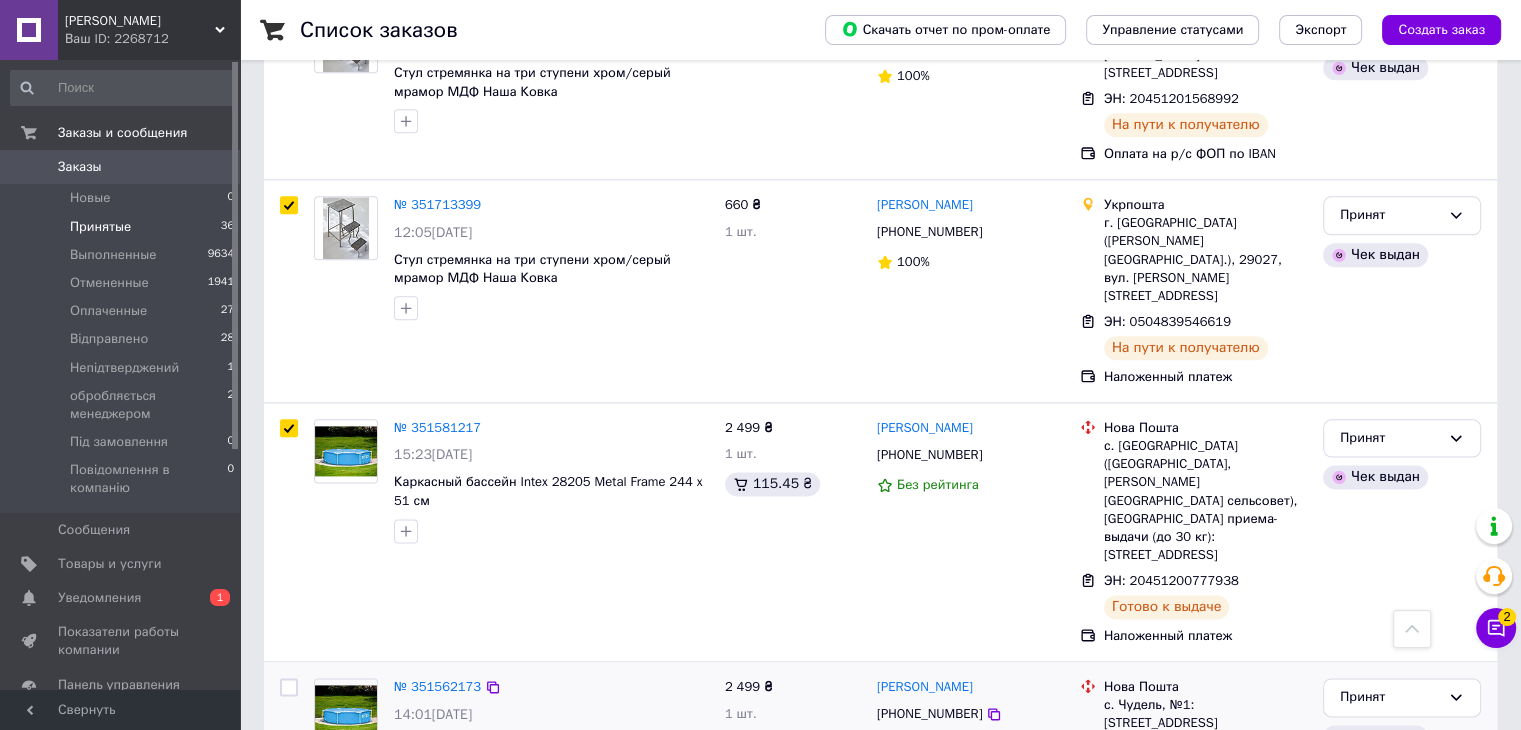 checkbox on "false" 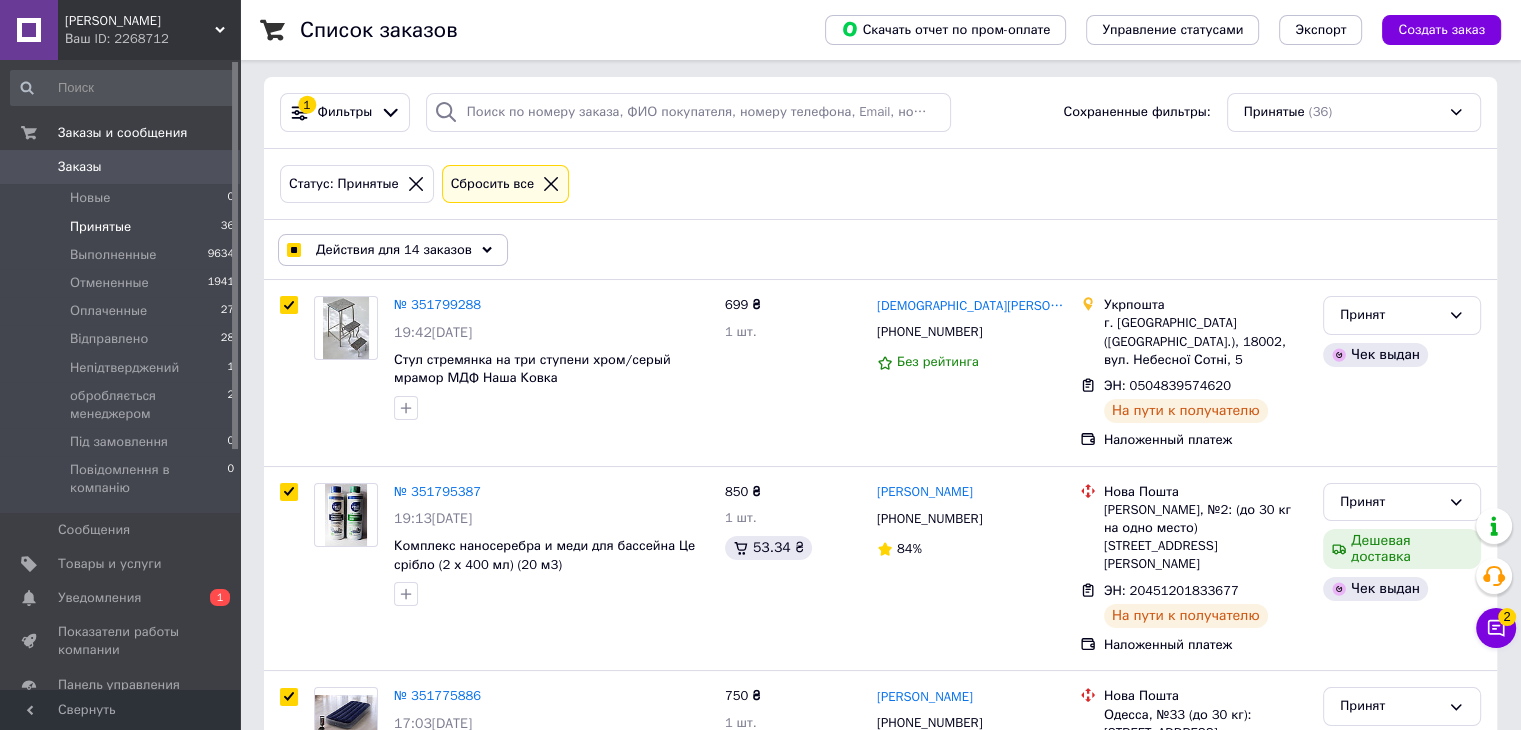 scroll, scrollTop: 0, scrollLeft: 0, axis: both 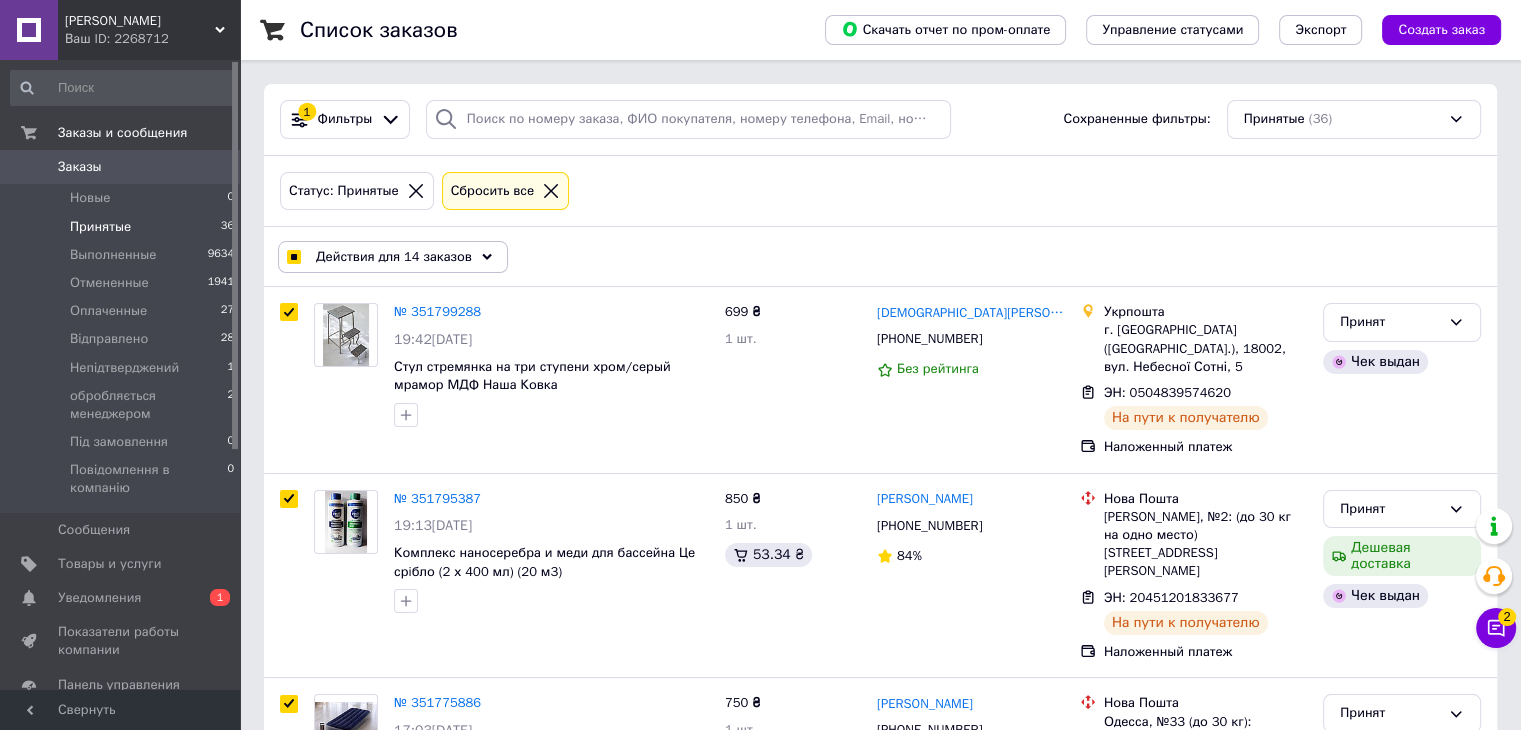 click on "Действия для 14 заказов" at bounding box center (393, 257) 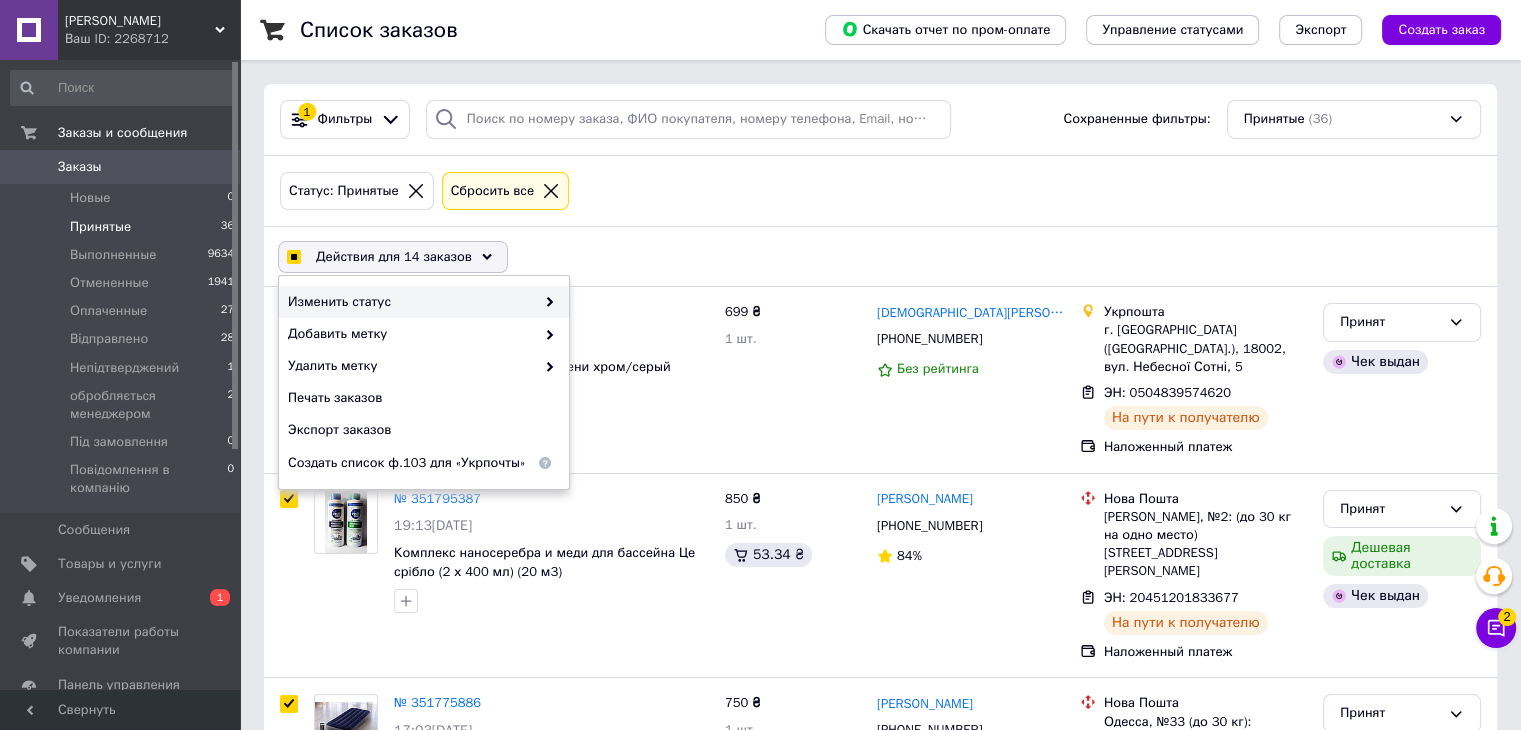 click on "Изменить статус" at bounding box center [411, 302] 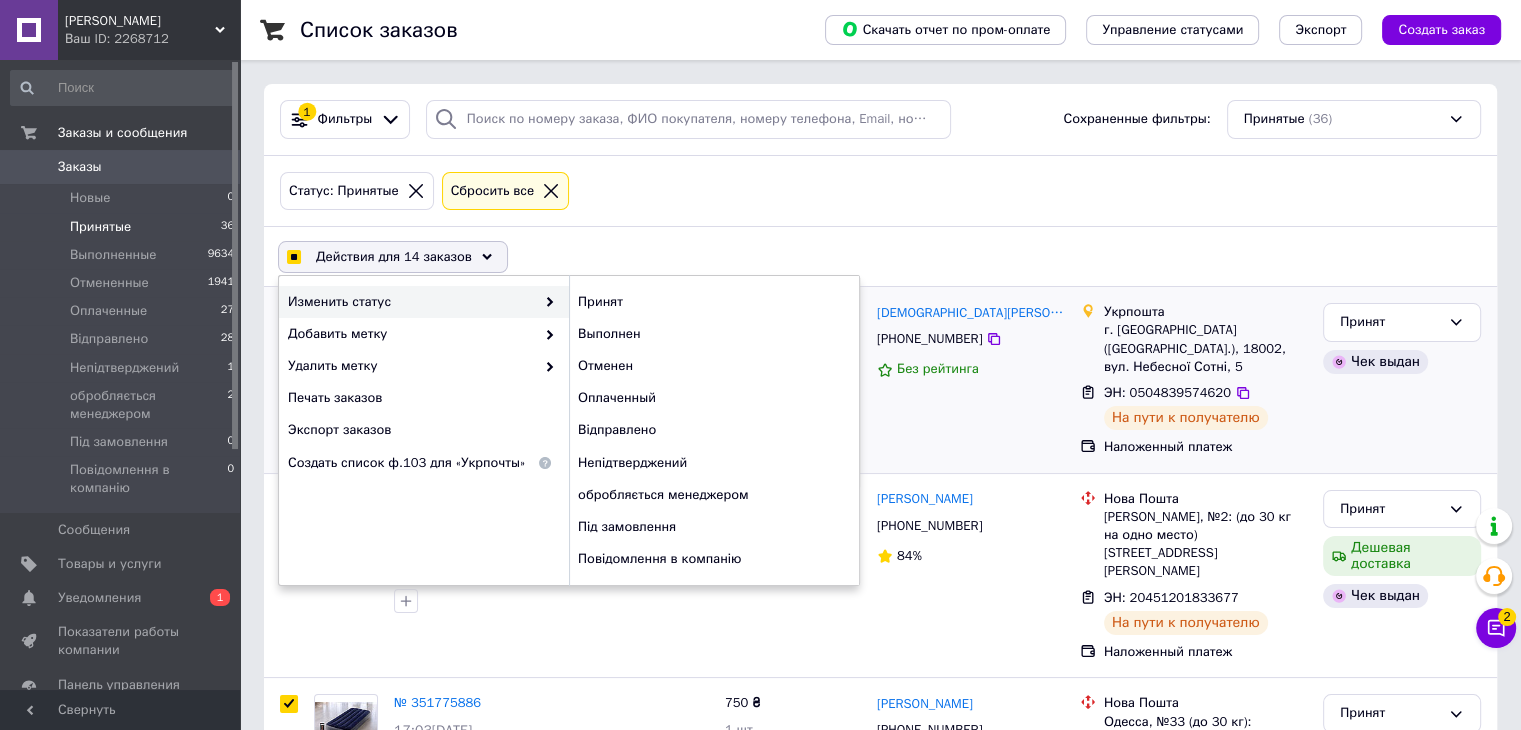 click on "Відправлено" at bounding box center [714, 430] 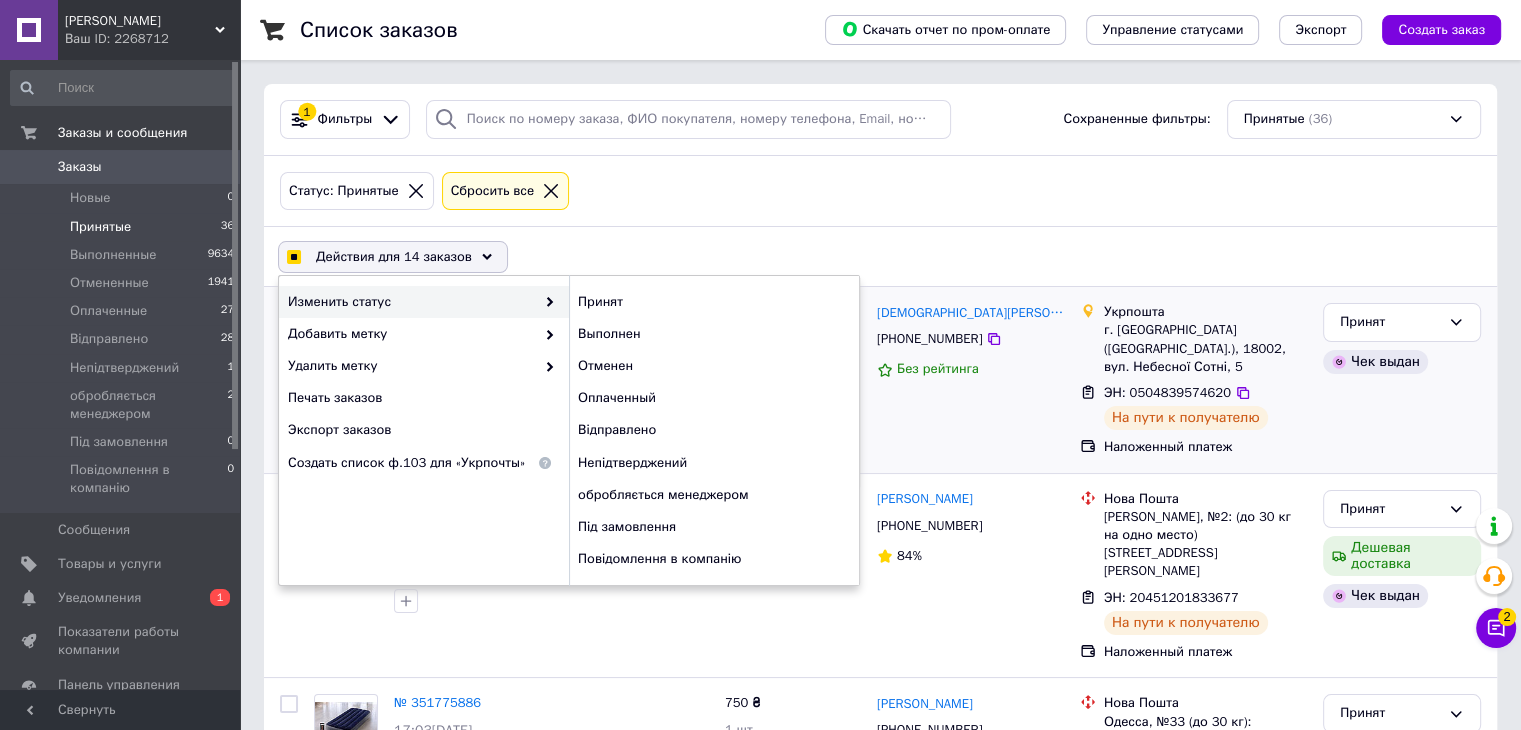checkbox on "false" 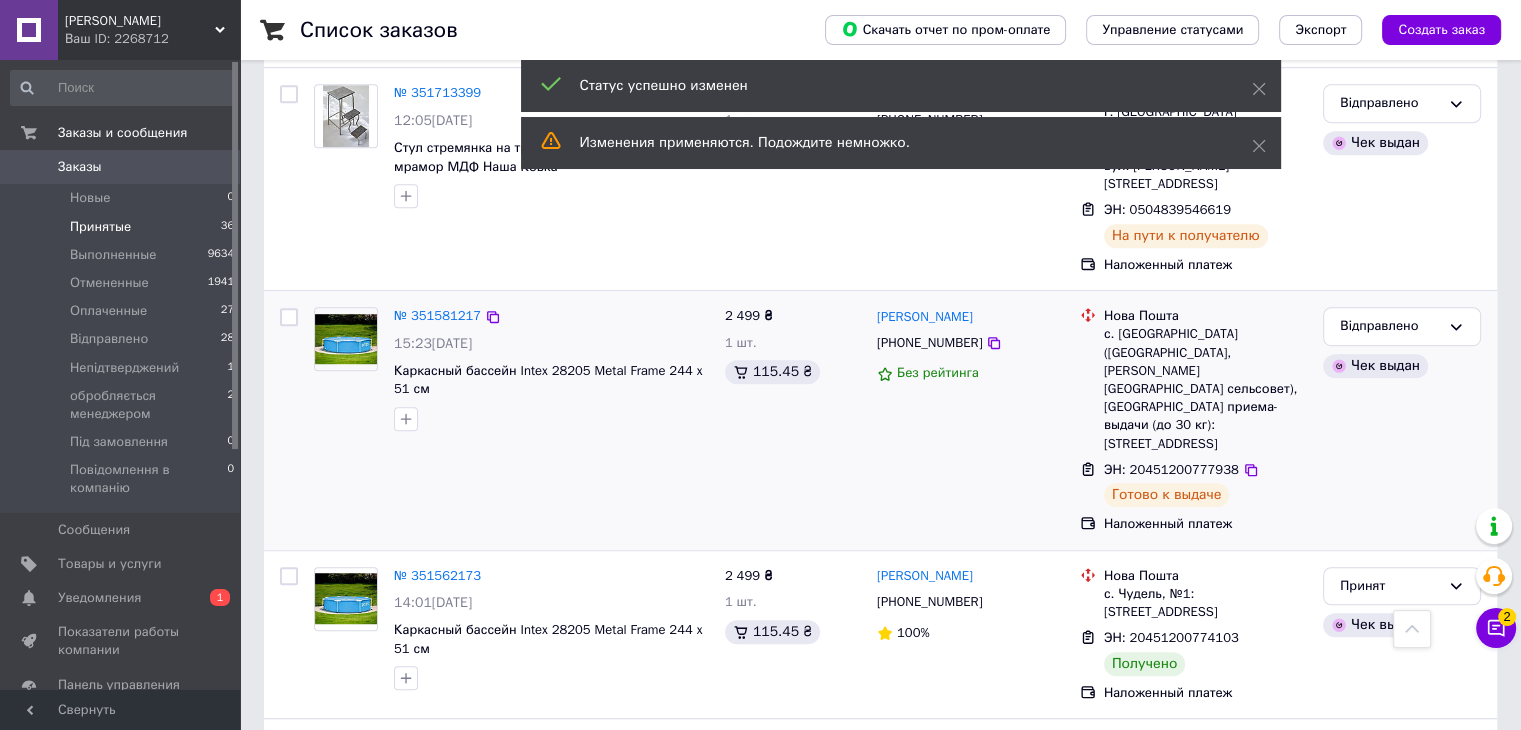 scroll, scrollTop: 1210, scrollLeft: 0, axis: vertical 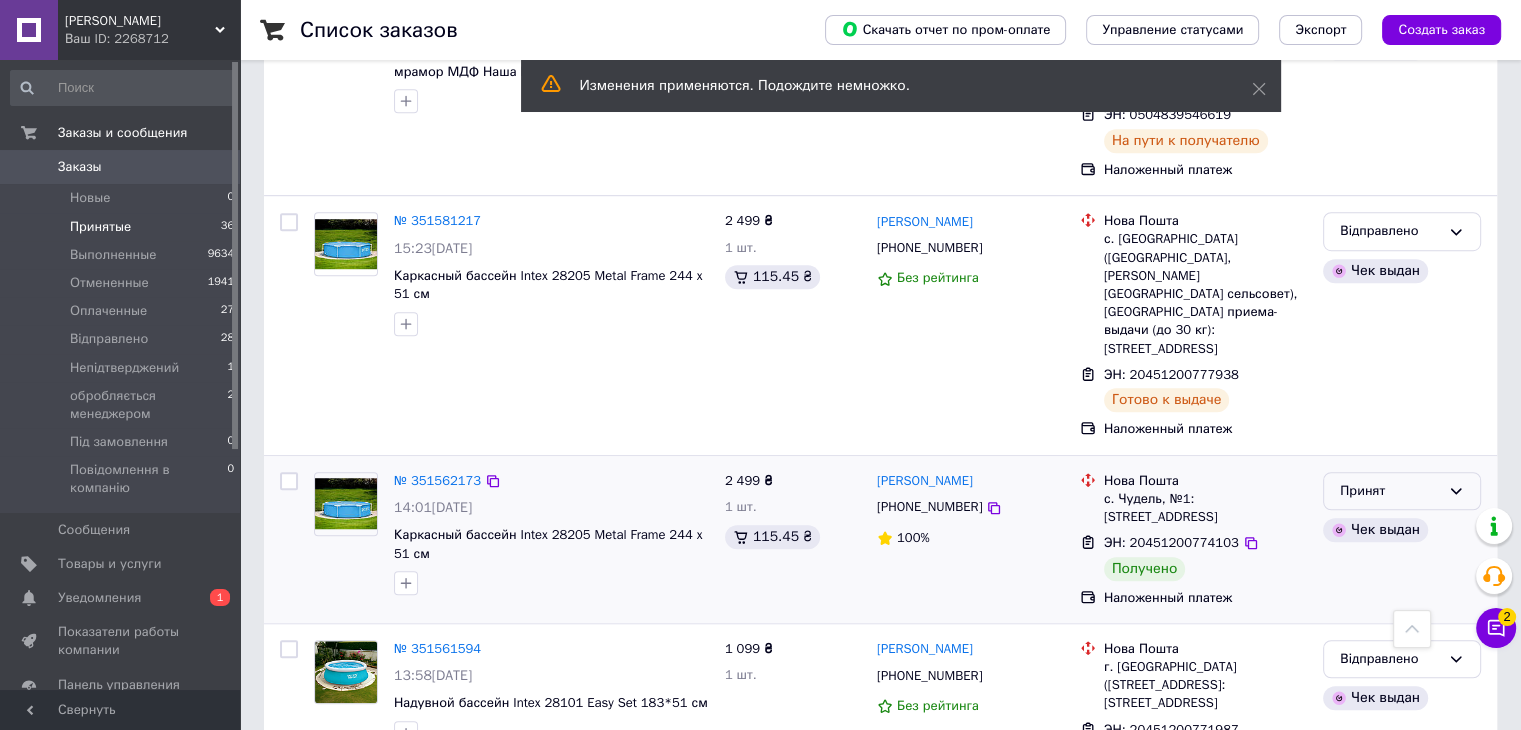 click on "Принят" at bounding box center [1402, 491] 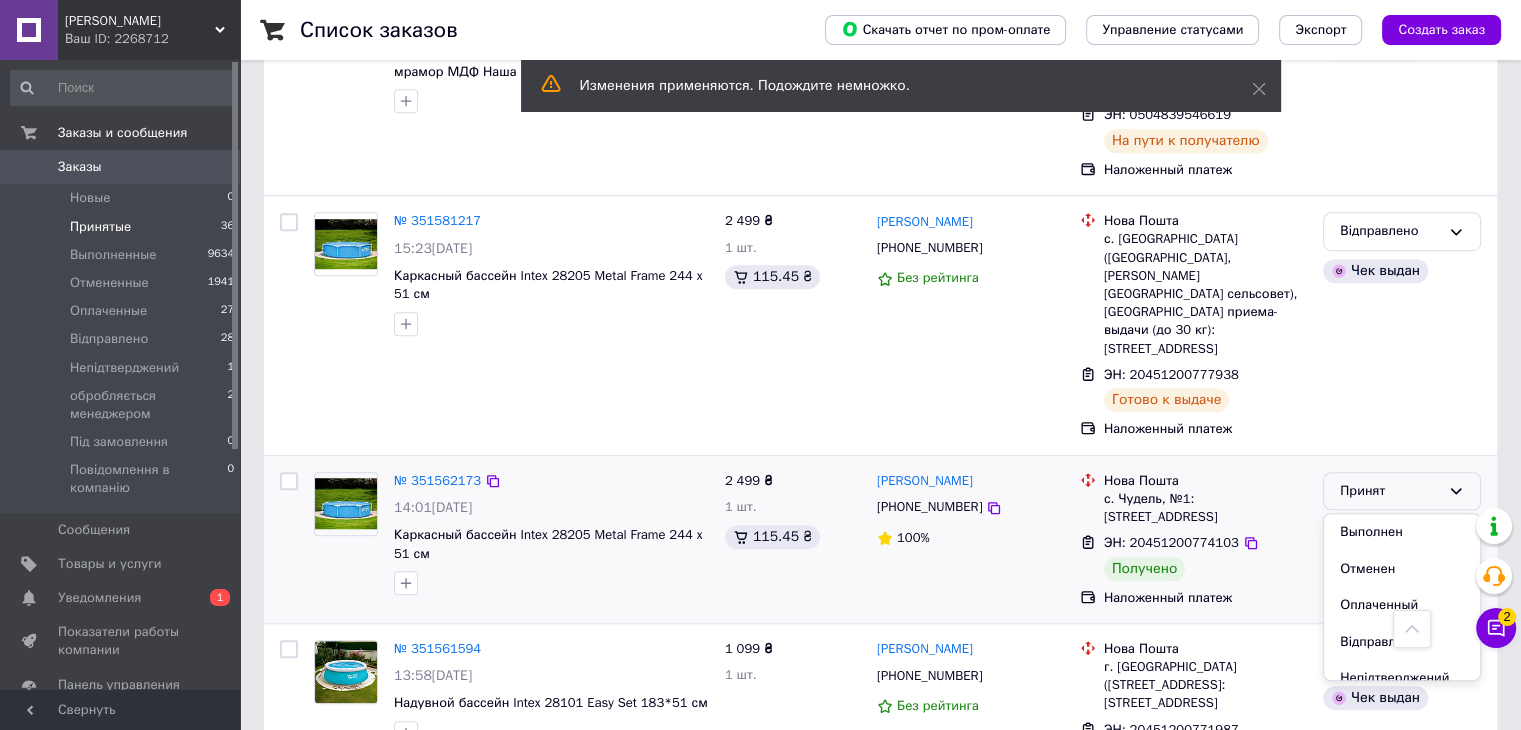 click on "Выполнен" at bounding box center [1402, 532] 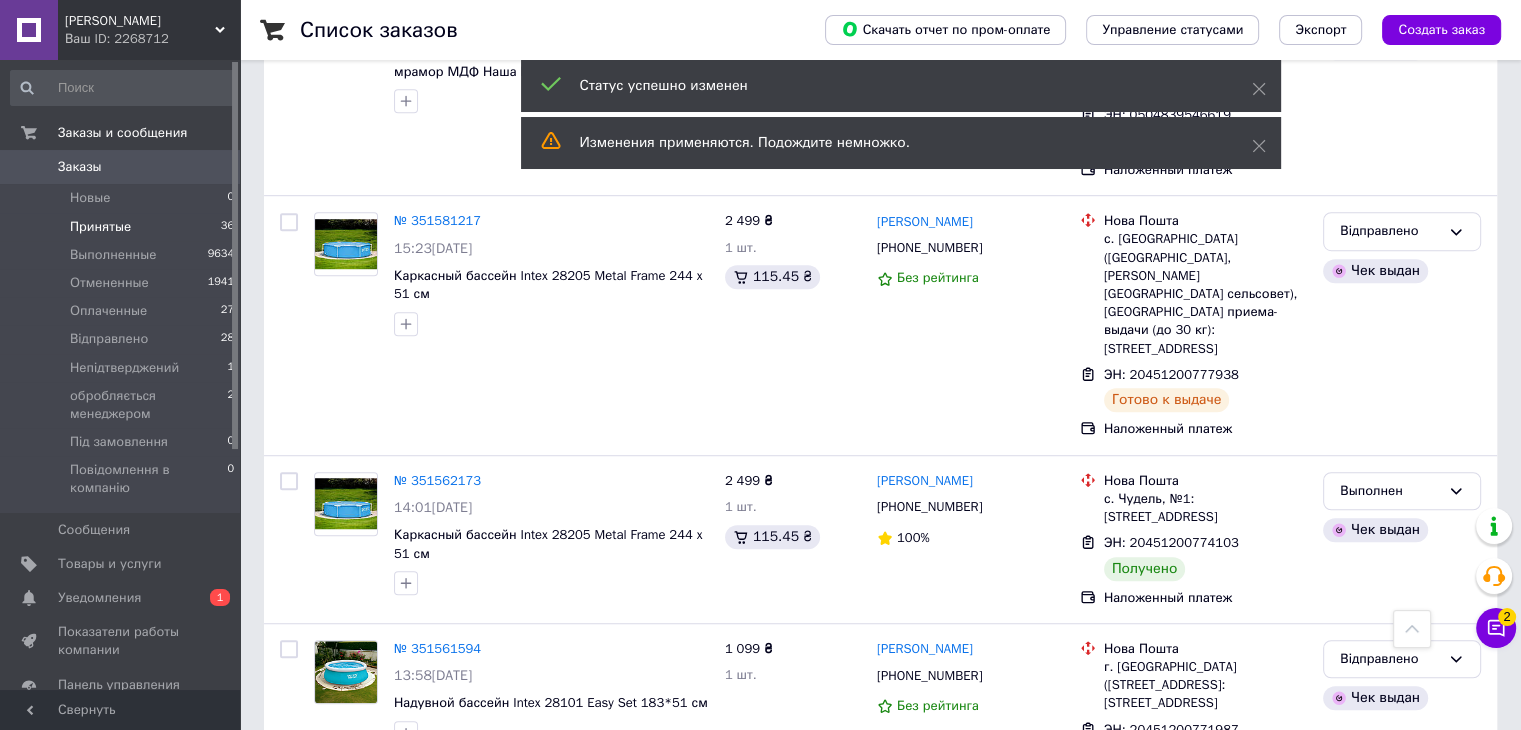 click on "Заказы" at bounding box center (121, 167) 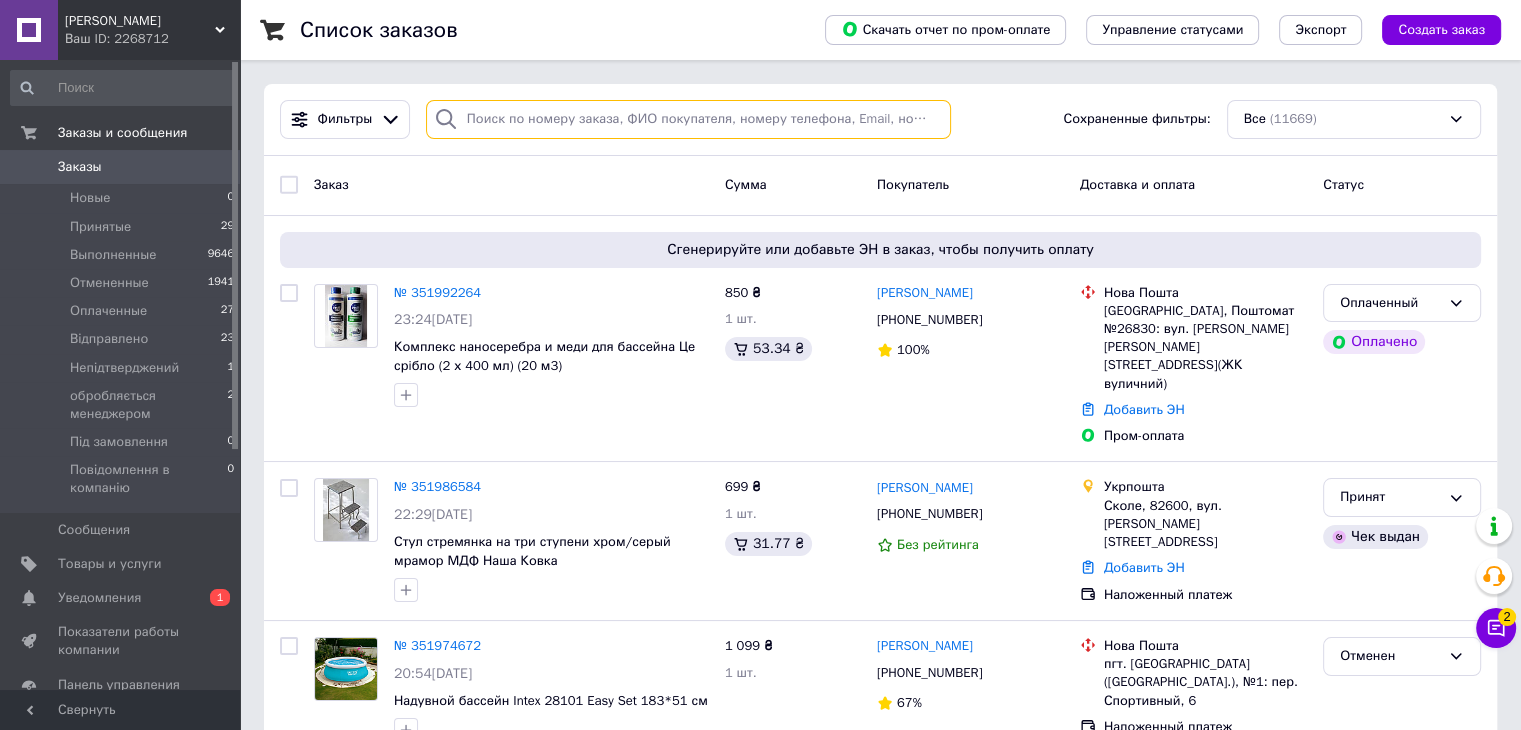 click at bounding box center (688, 119) 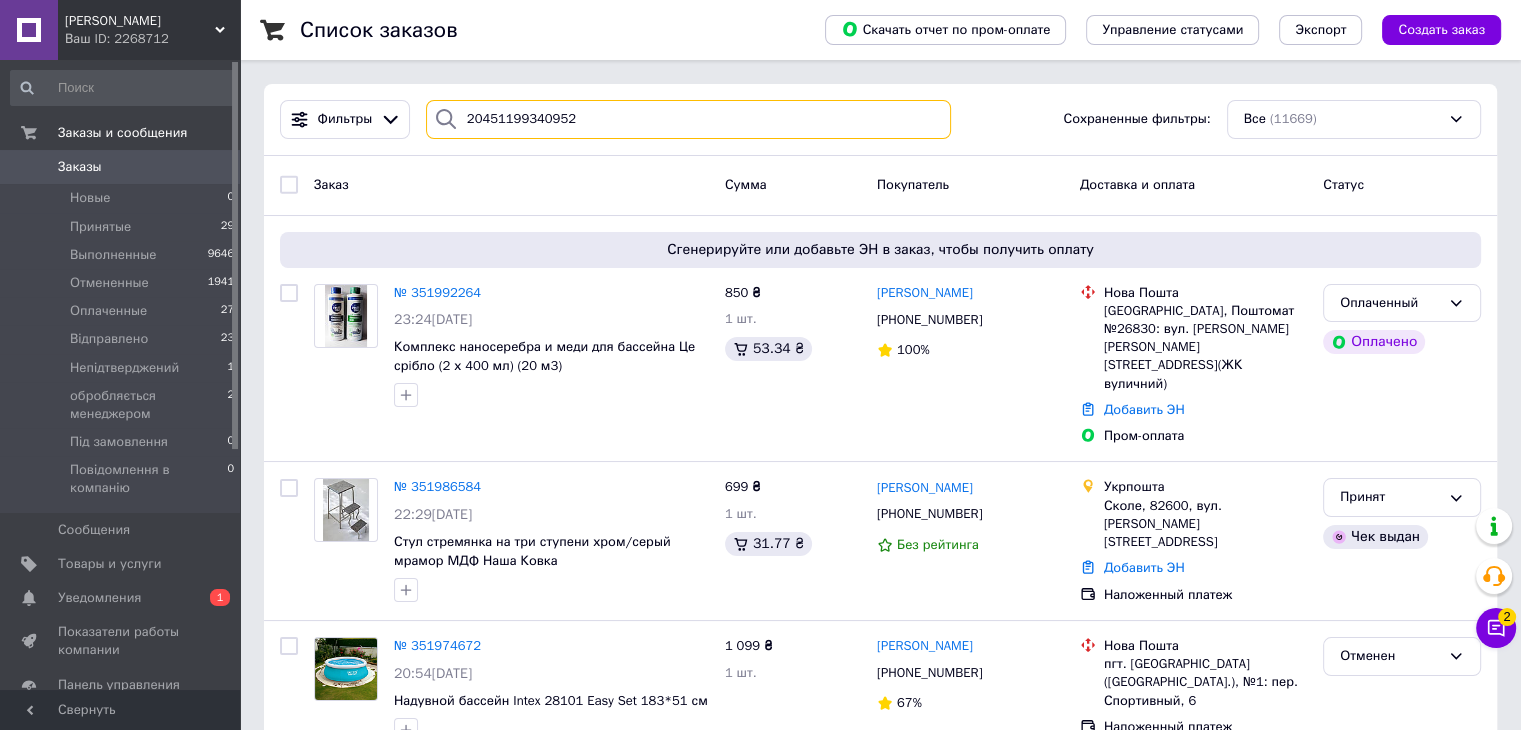 type on "20451199340952" 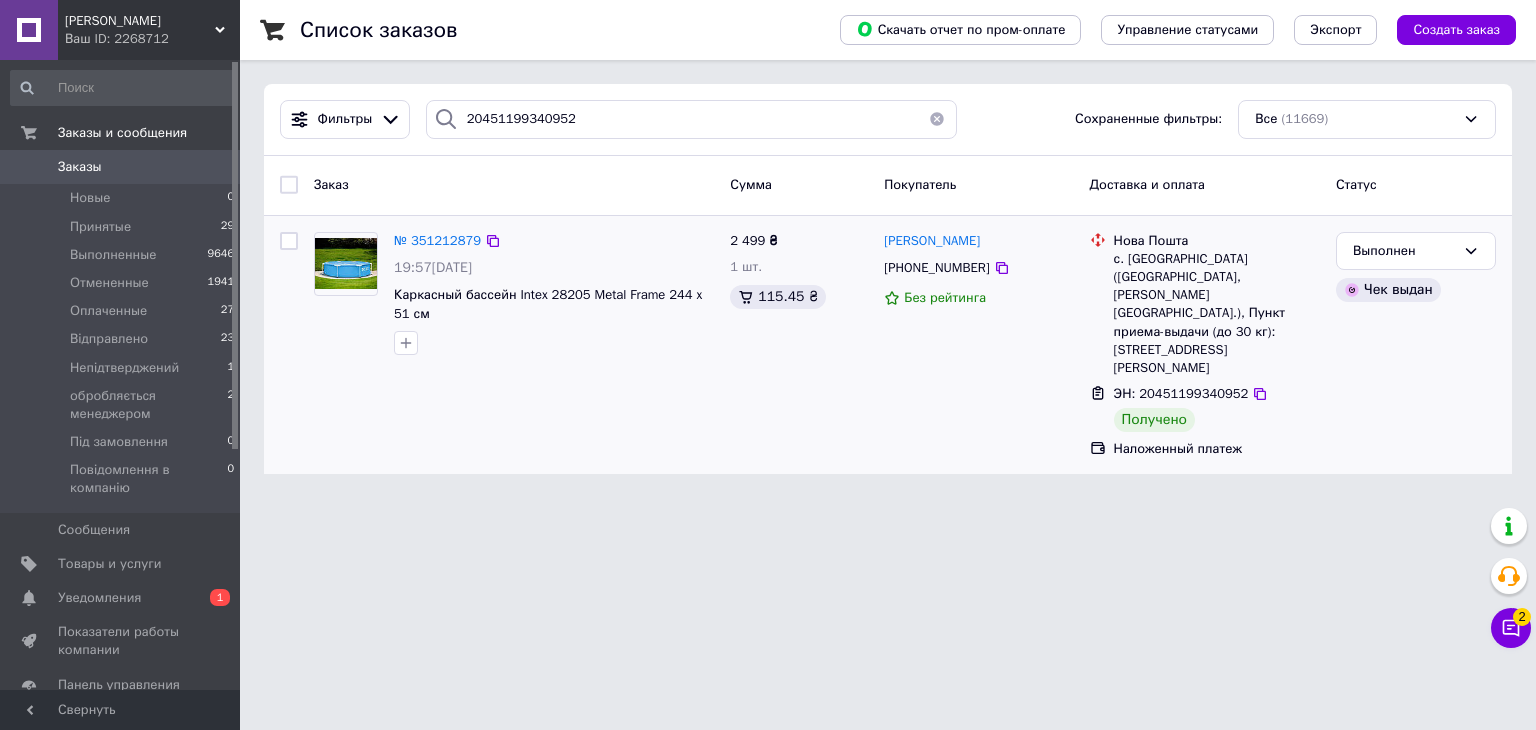click on "№ 351212879" at bounding box center (437, 241) 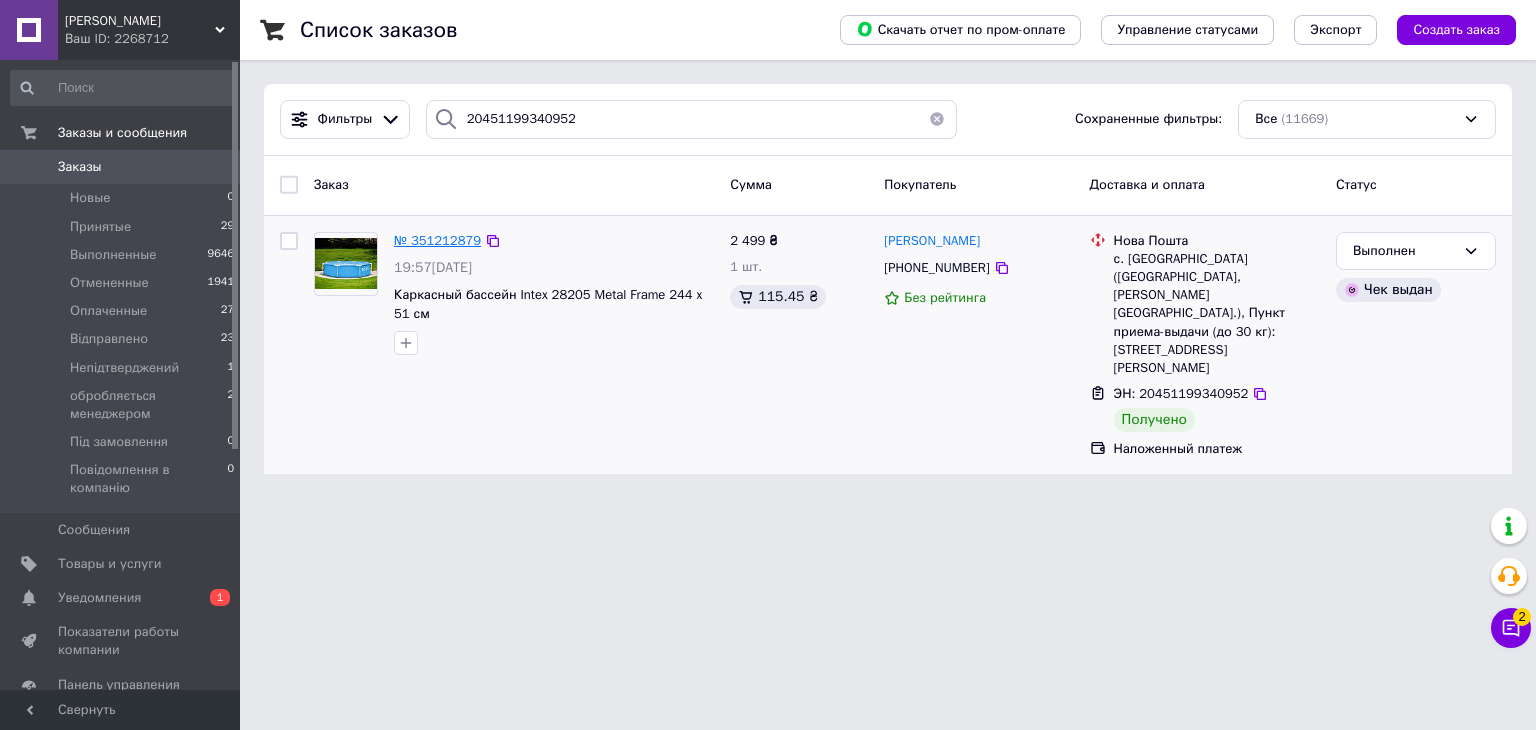 click on "№ 351212879" at bounding box center [437, 240] 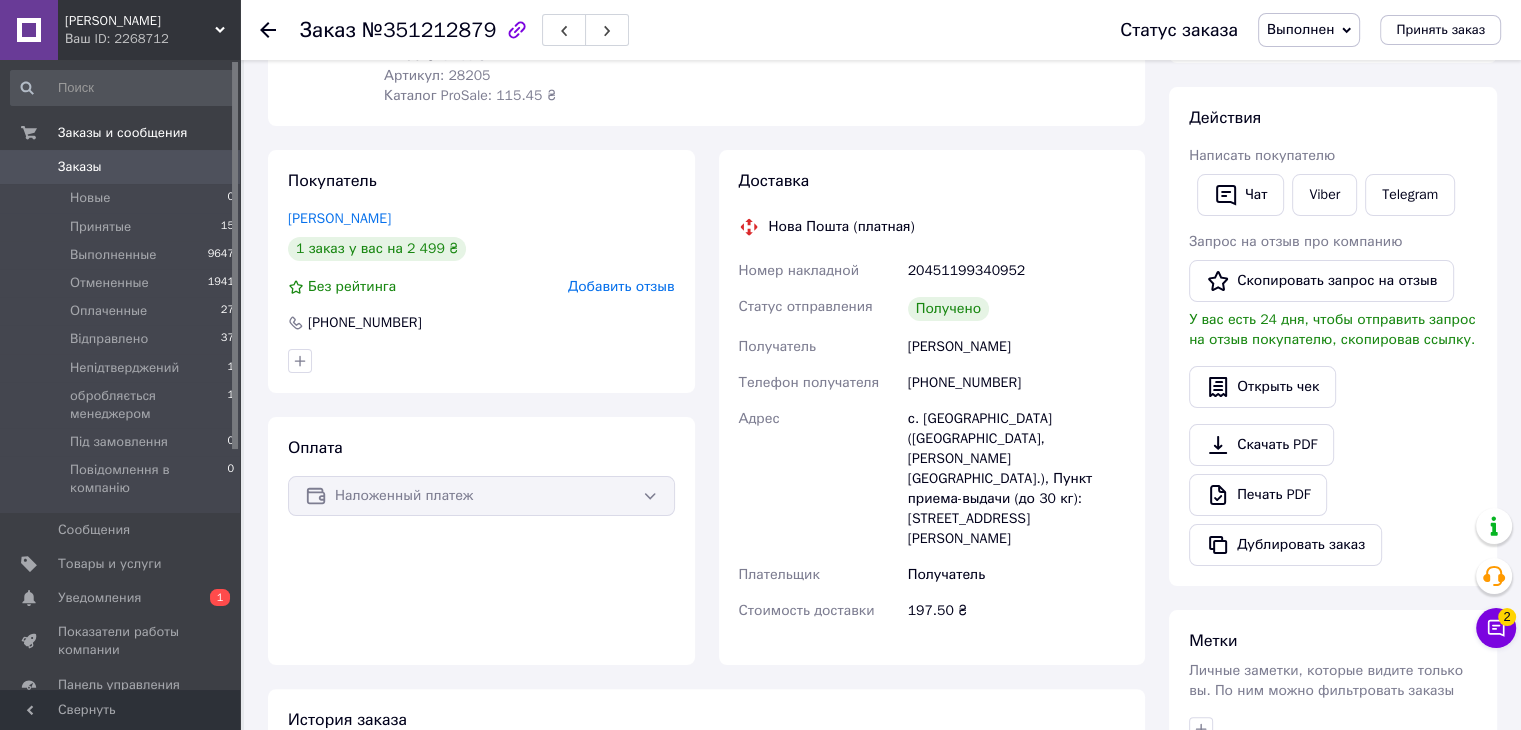 scroll, scrollTop: 0, scrollLeft: 0, axis: both 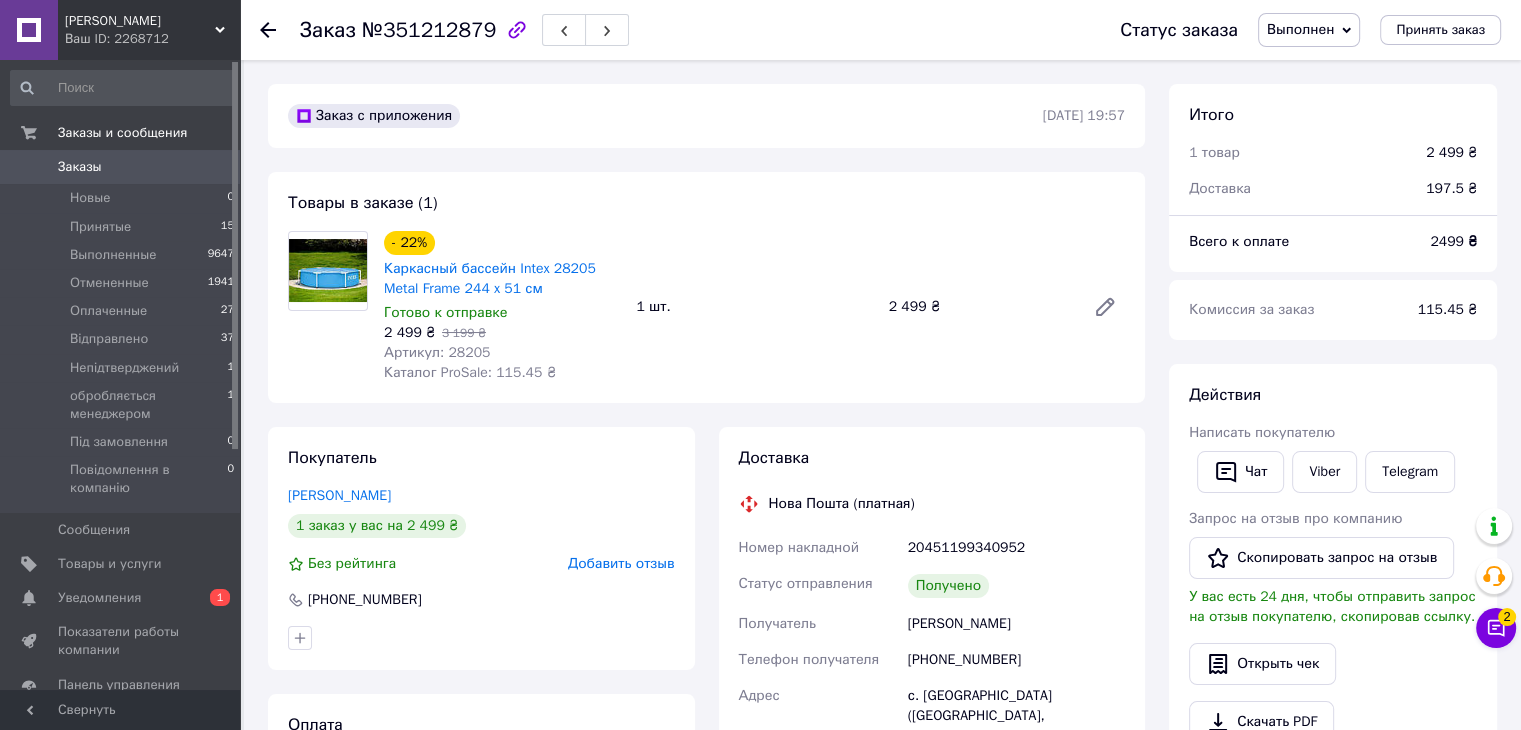 click on "Заказы 0" at bounding box center (123, 167) 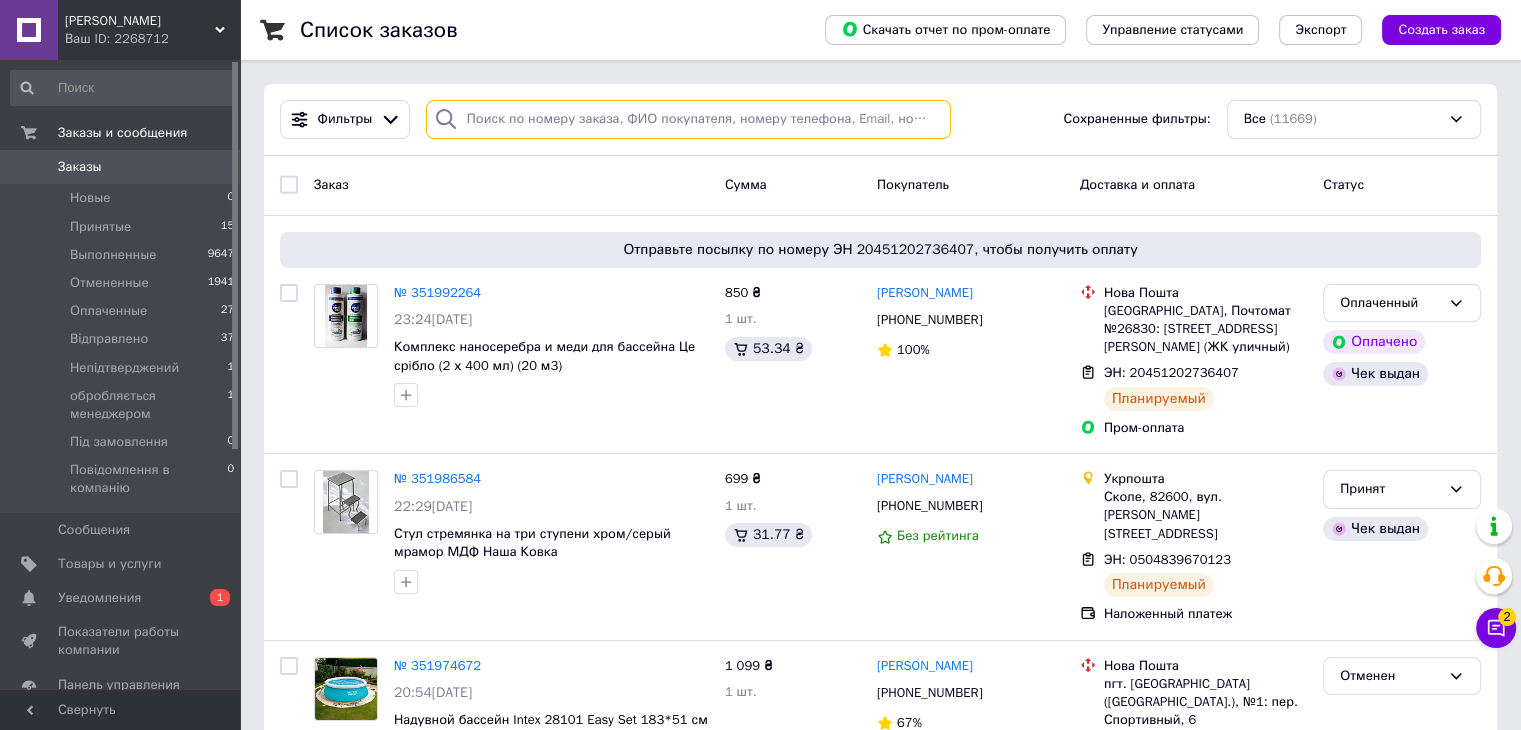click at bounding box center [688, 119] 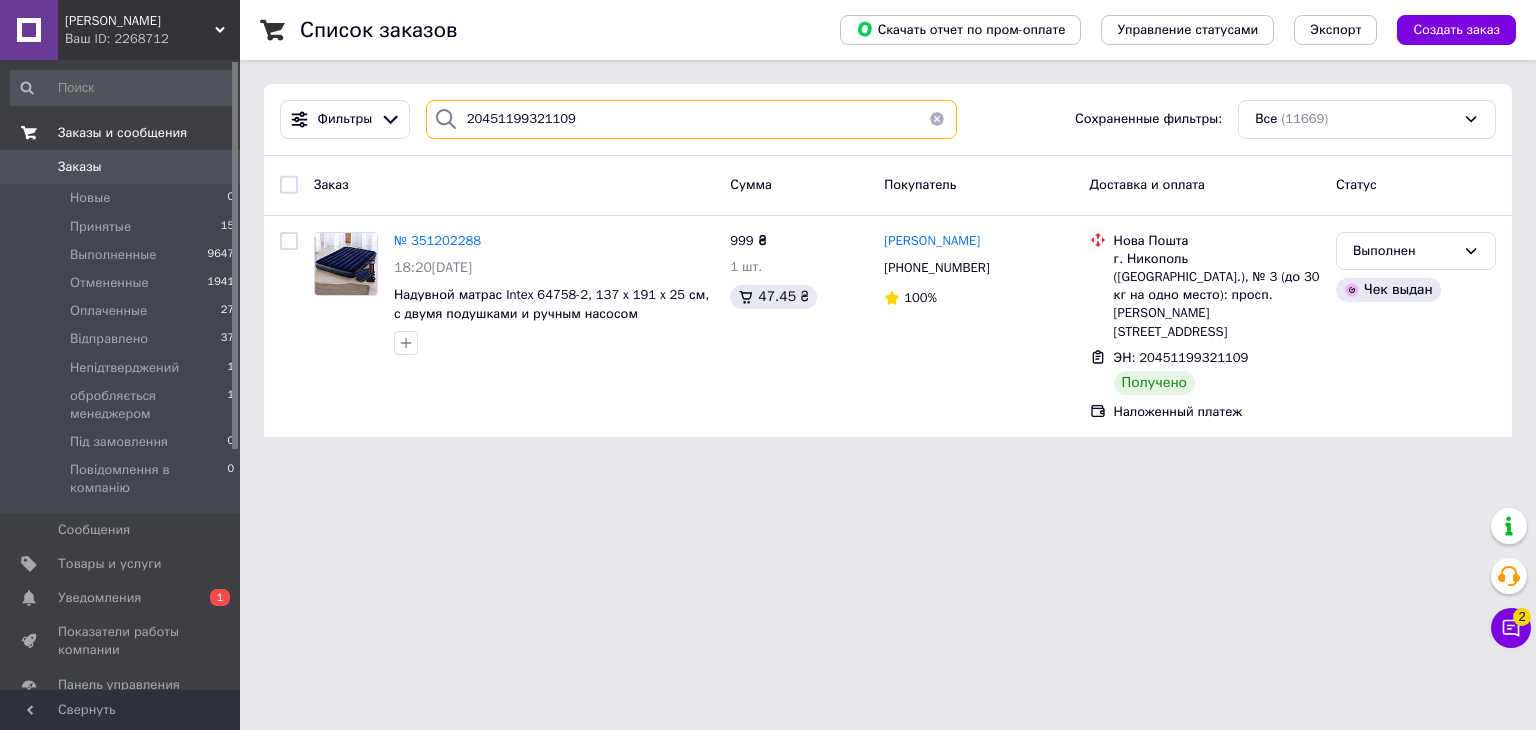 drag, startPoint x: 595, startPoint y: 117, endPoint x: 238, endPoint y: 118, distance: 357.0014 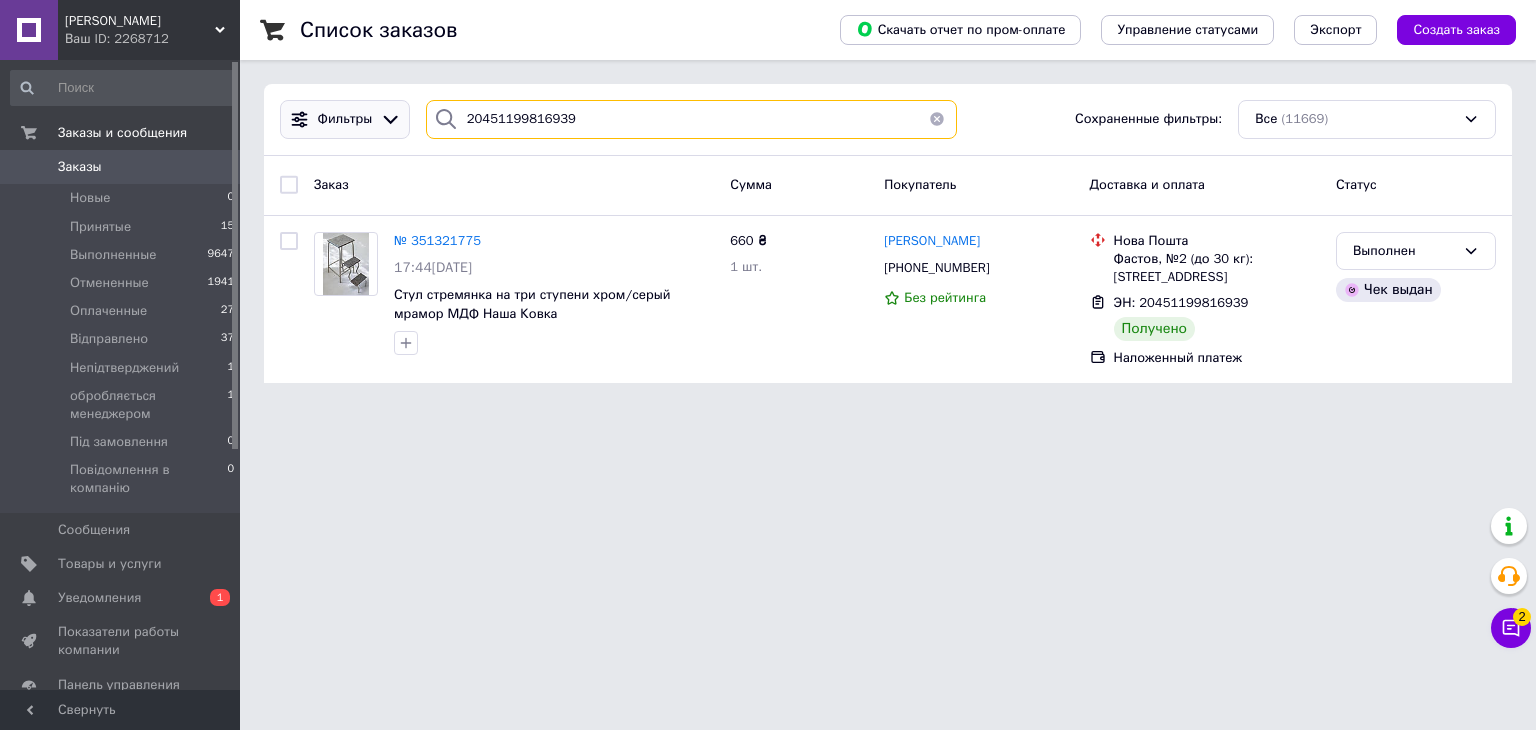 drag, startPoint x: 465, startPoint y: 116, endPoint x: 354, endPoint y: 112, distance: 111.07205 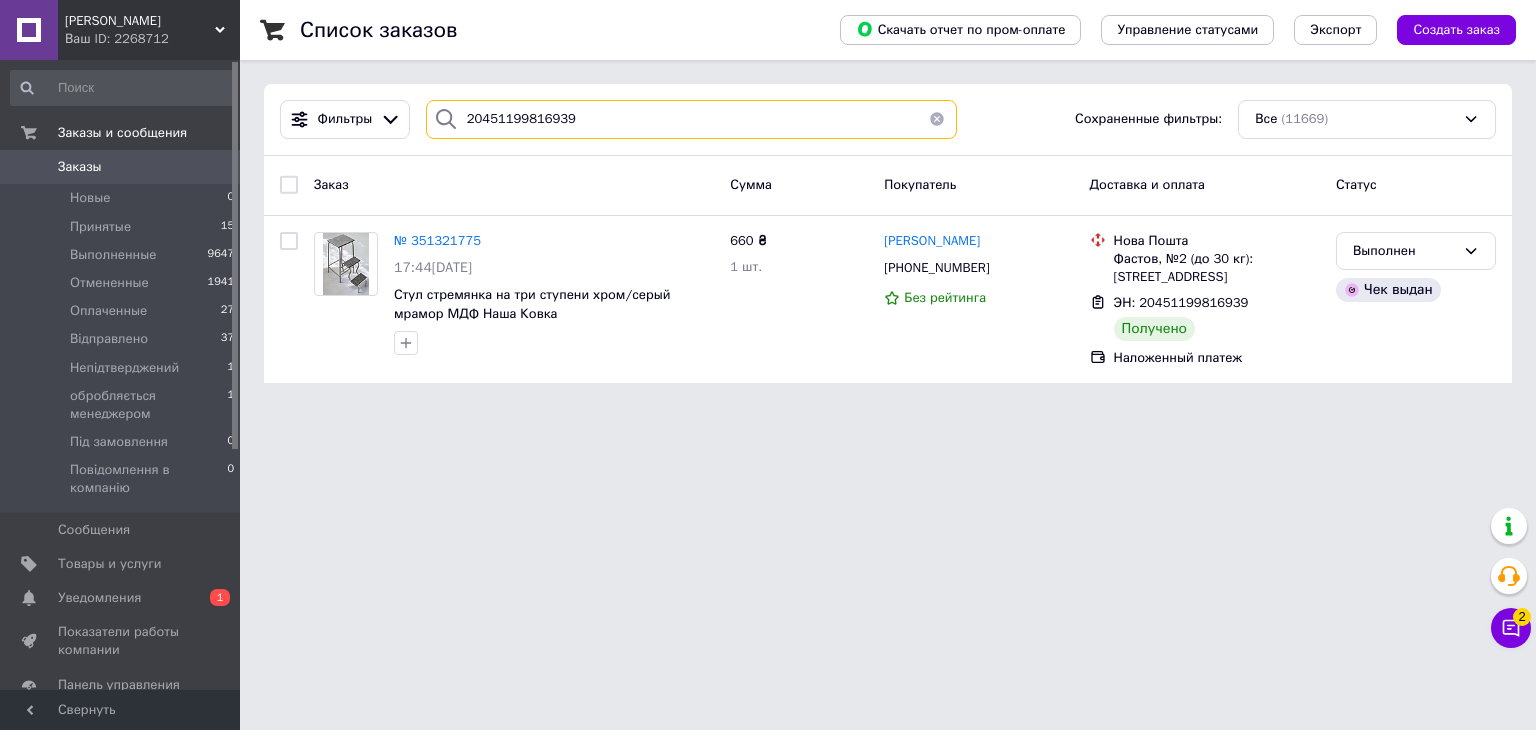 paste on "540" 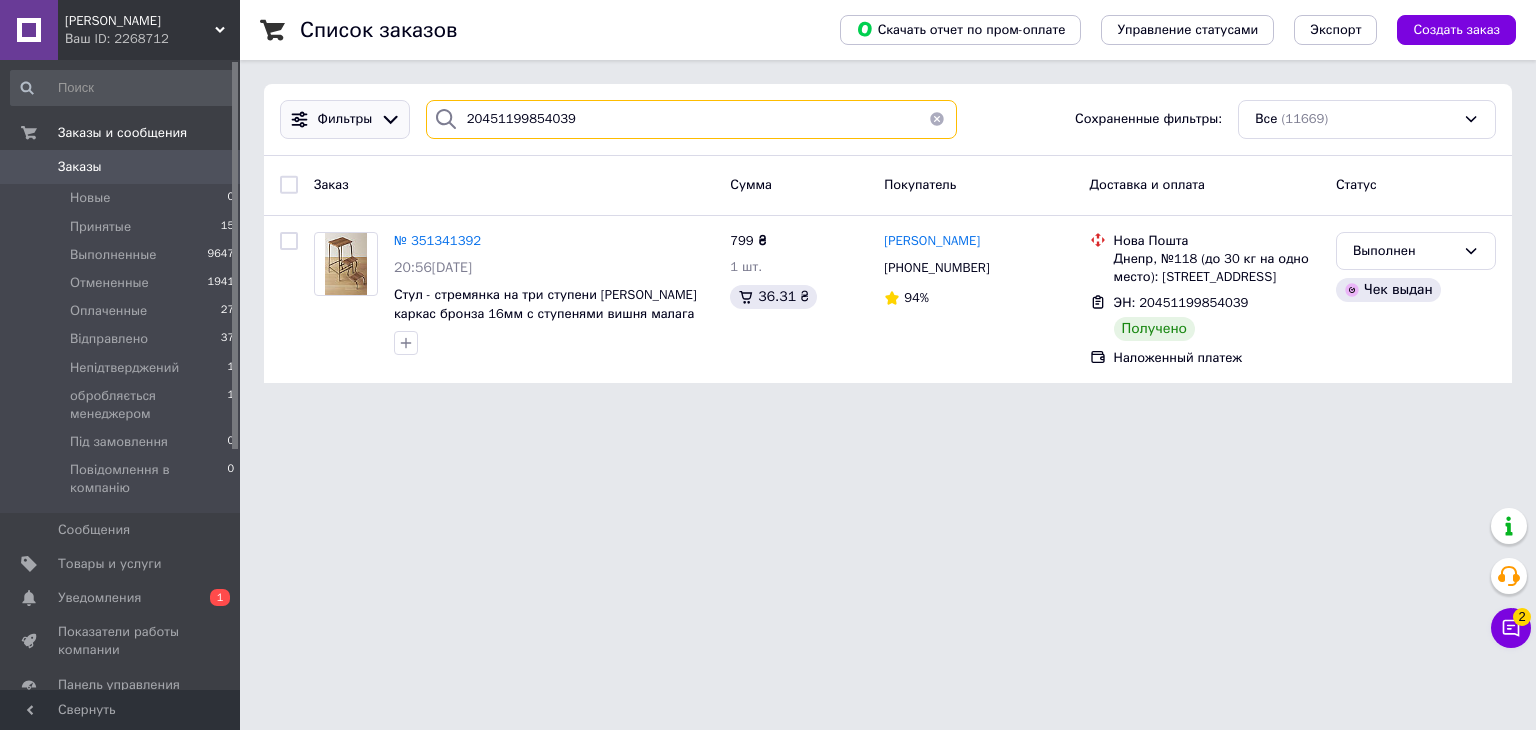 click on "Фильтры 20451199854039 Сохраненные фильтры: Все (11669)" at bounding box center (888, 119) 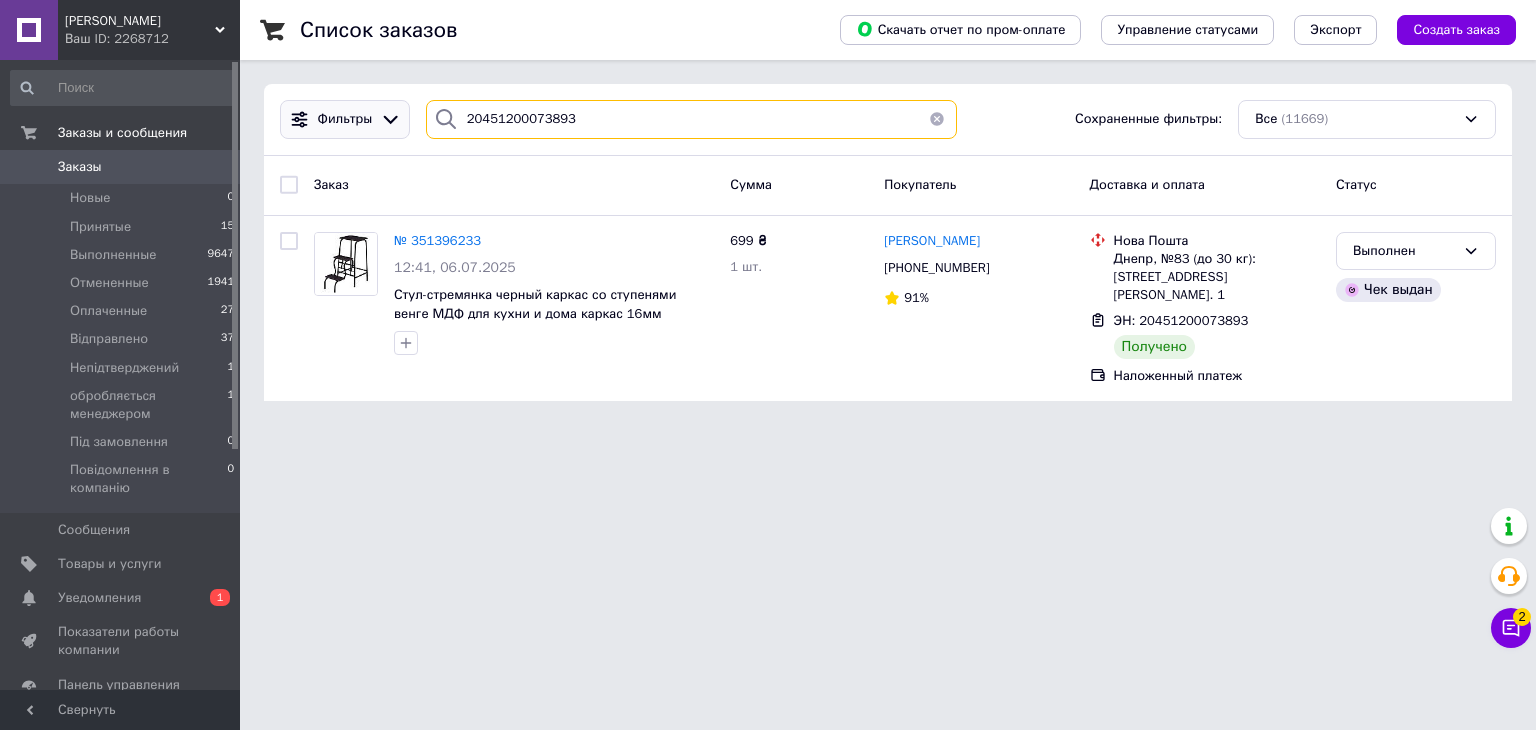 drag, startPoint x: 613, startPoint y: 125, endPoint x: 380, endPoint y: 126, distance: 233.00215 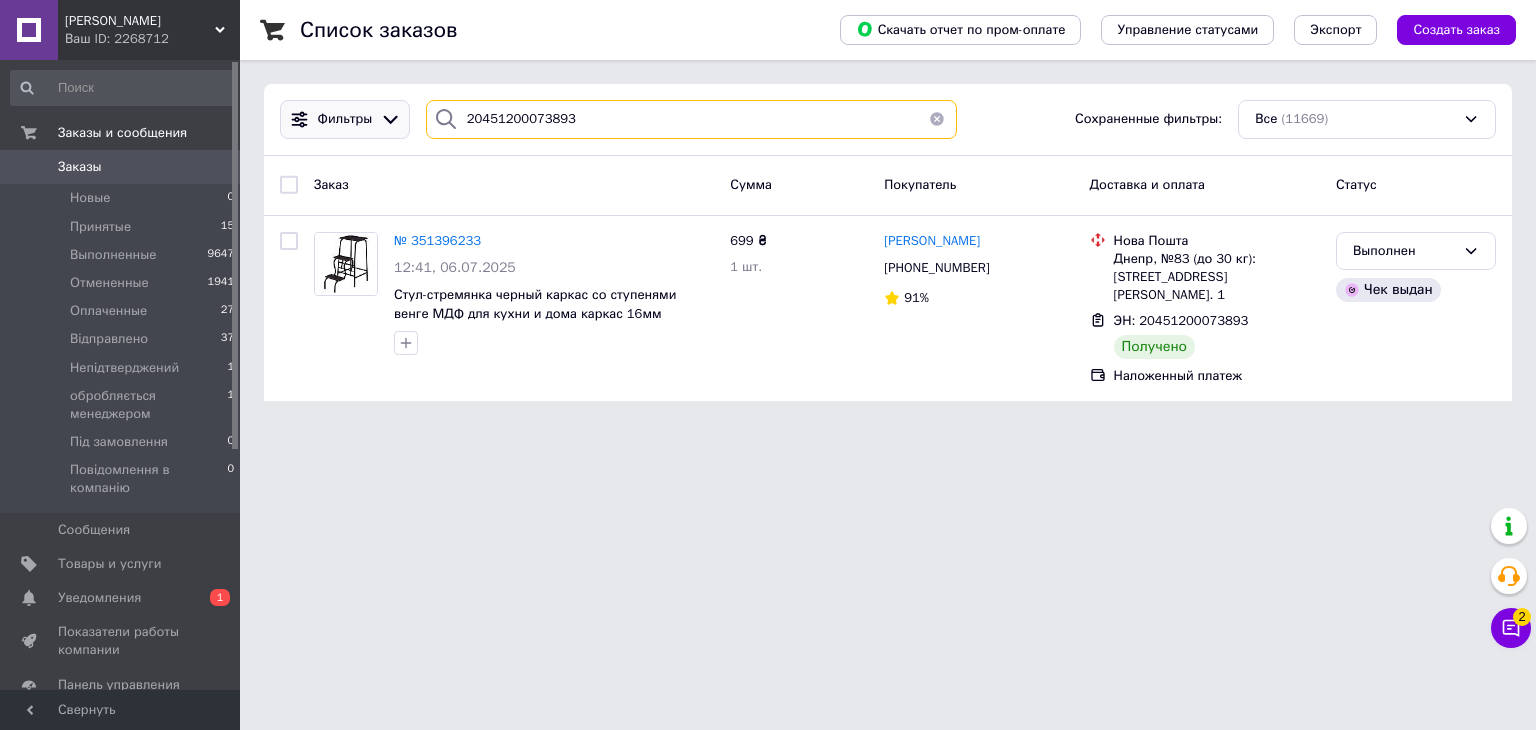 click on "Фильтры 20451200073893 Сохраненные фильтры: Все (11669)" at bounding box center (888, 119) 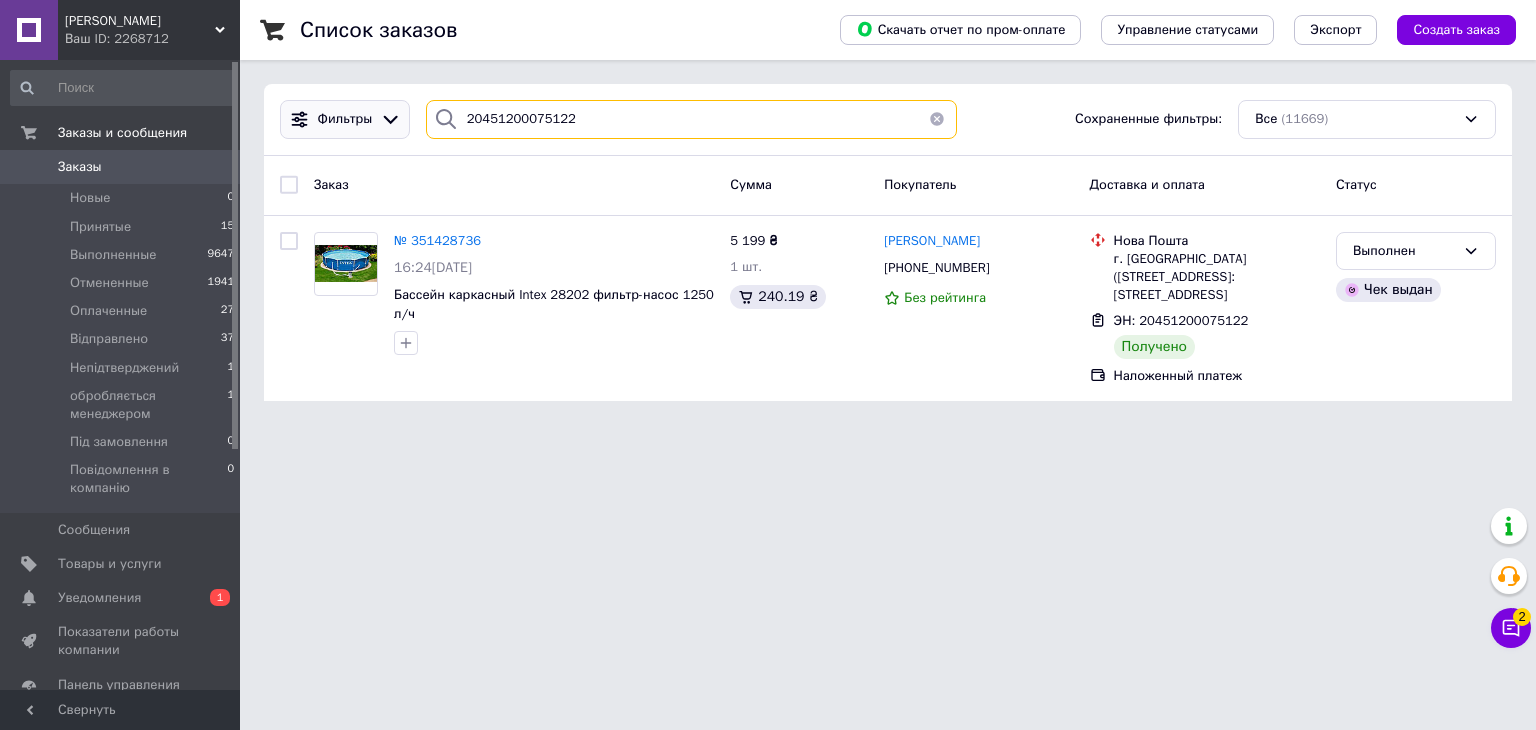 drag, startPoint x: 620, startPoint y: 120, endPoint x: 324, endPoint y: 106, distance: 296.3309 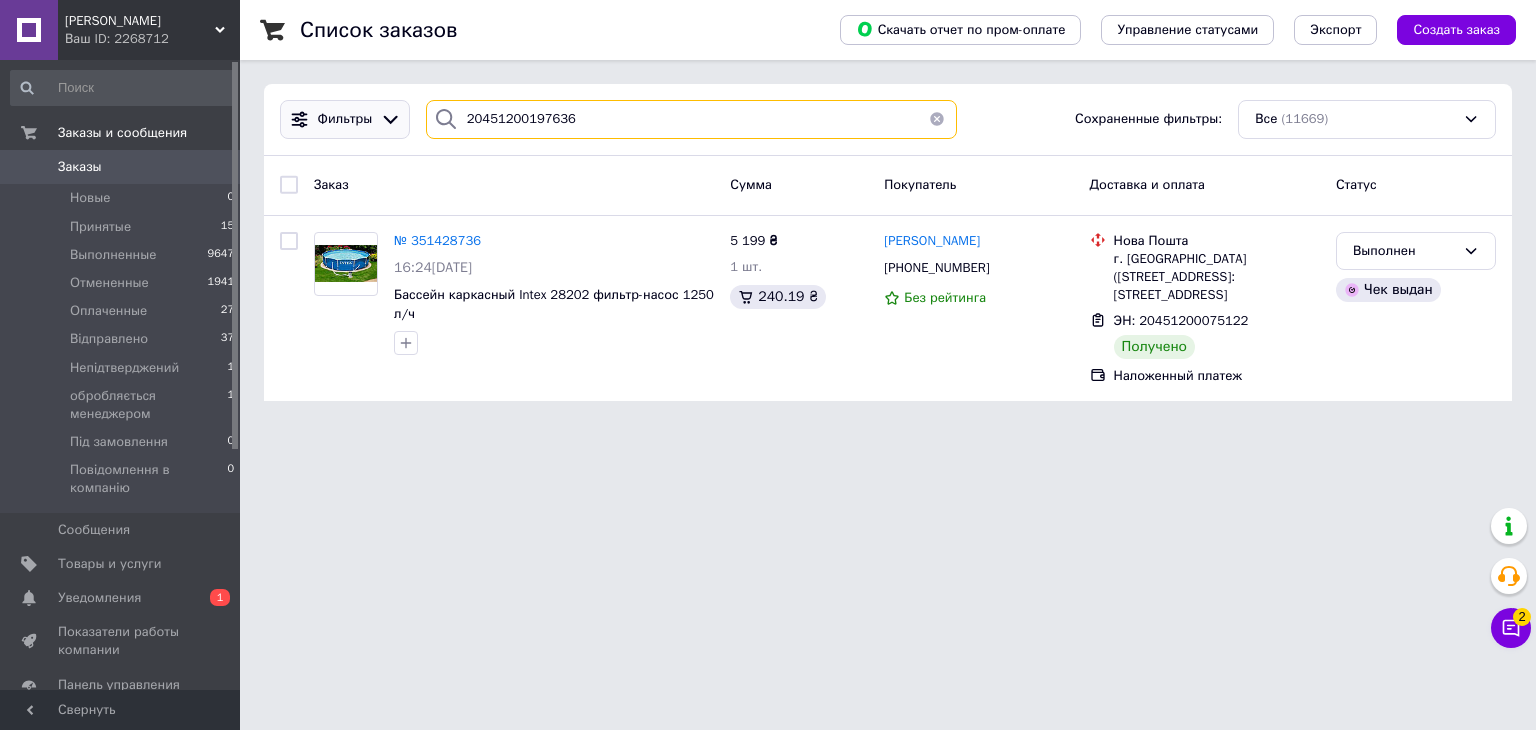 type on "20451200197636" 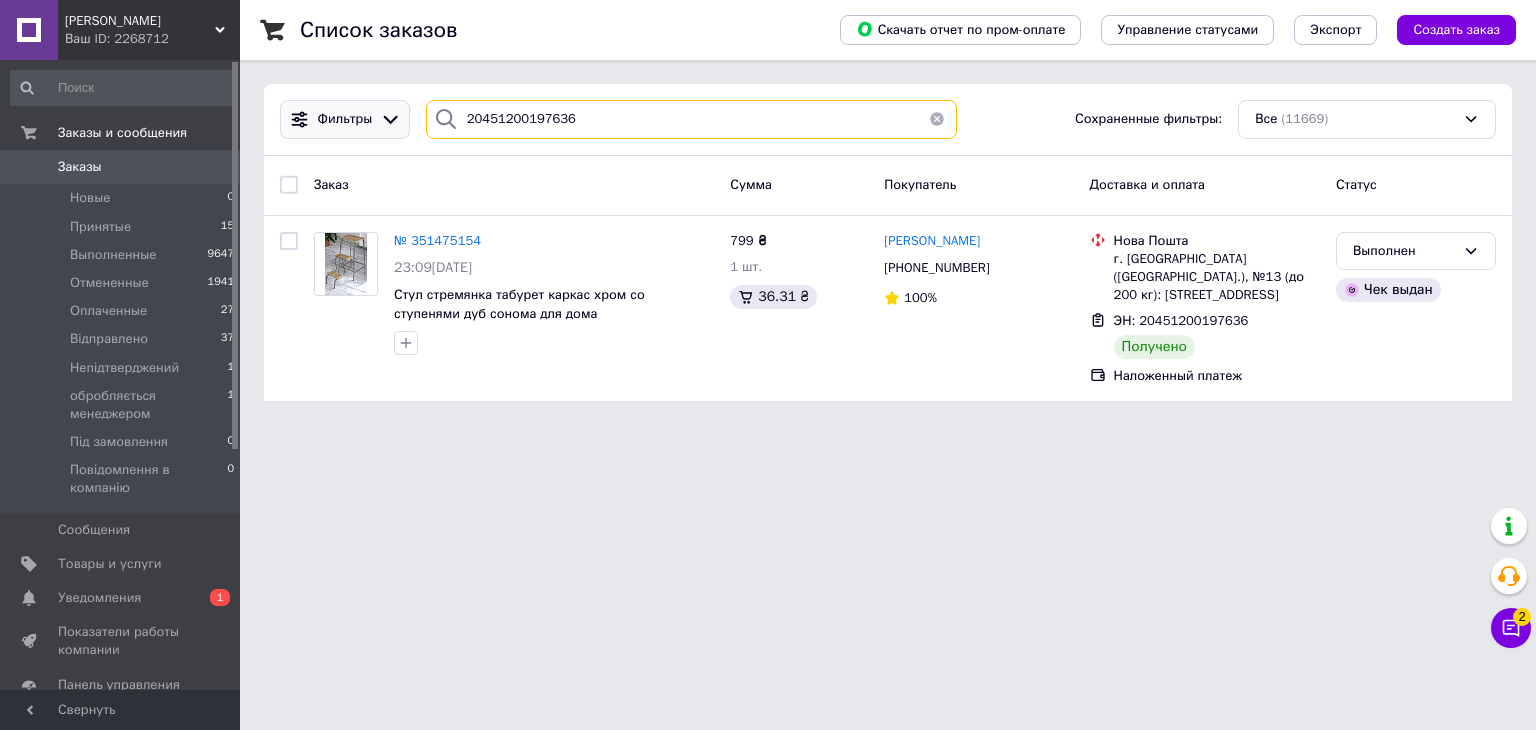 drag, startPoint x: 586, startPoint y: 120, endPoint x: 396, endPoint y: 120, distance: 190 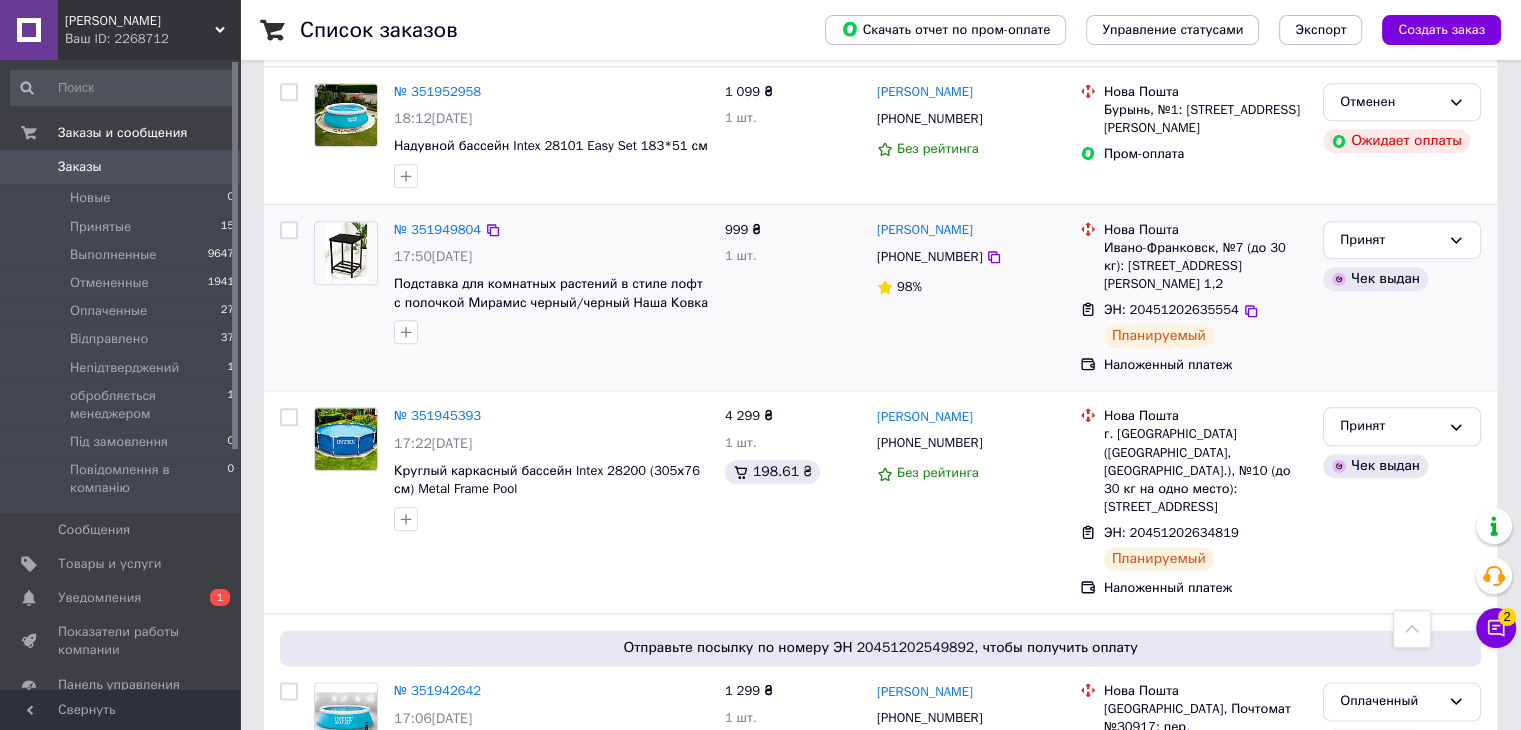 scroll, scrollTop: 2300, scrollLeft: 0, axis: vertical 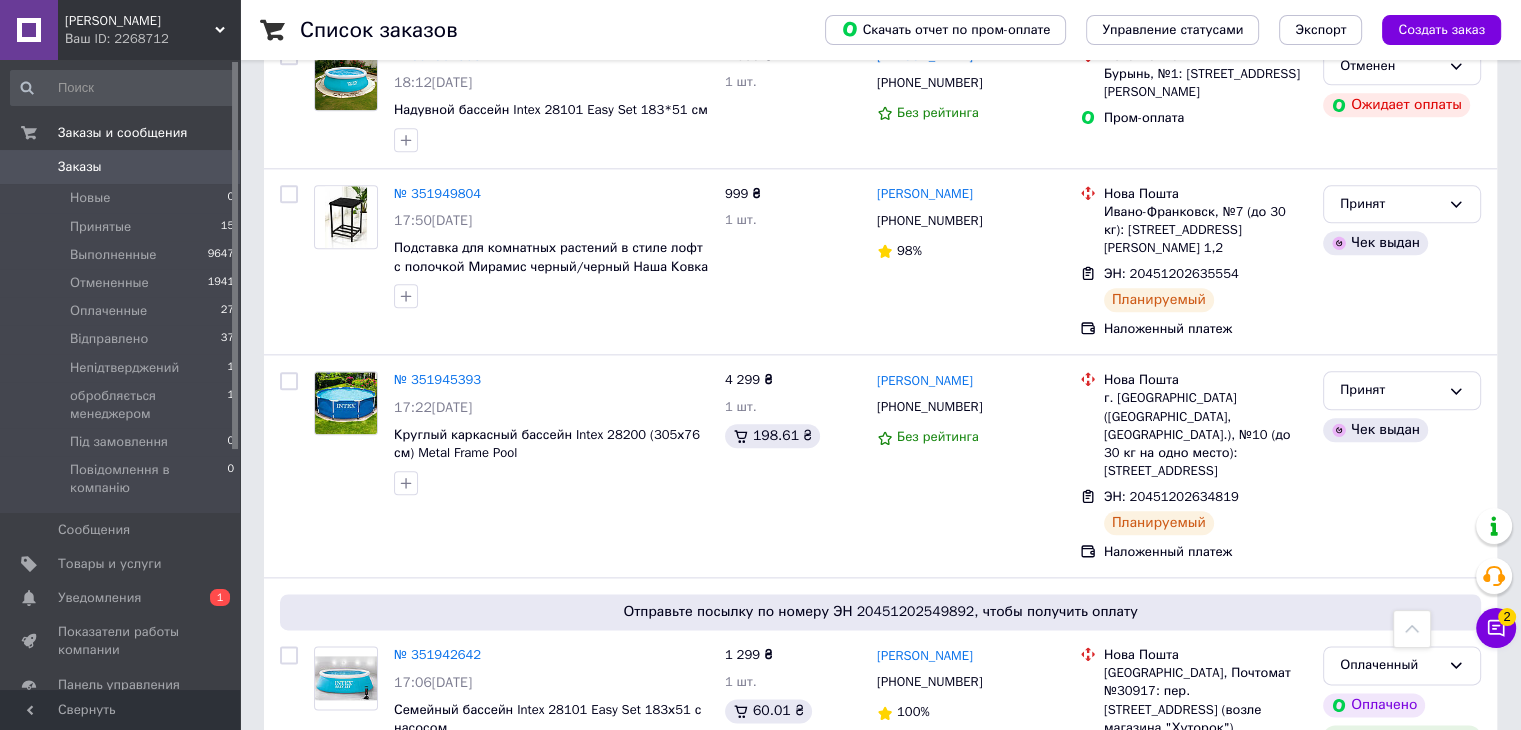 type 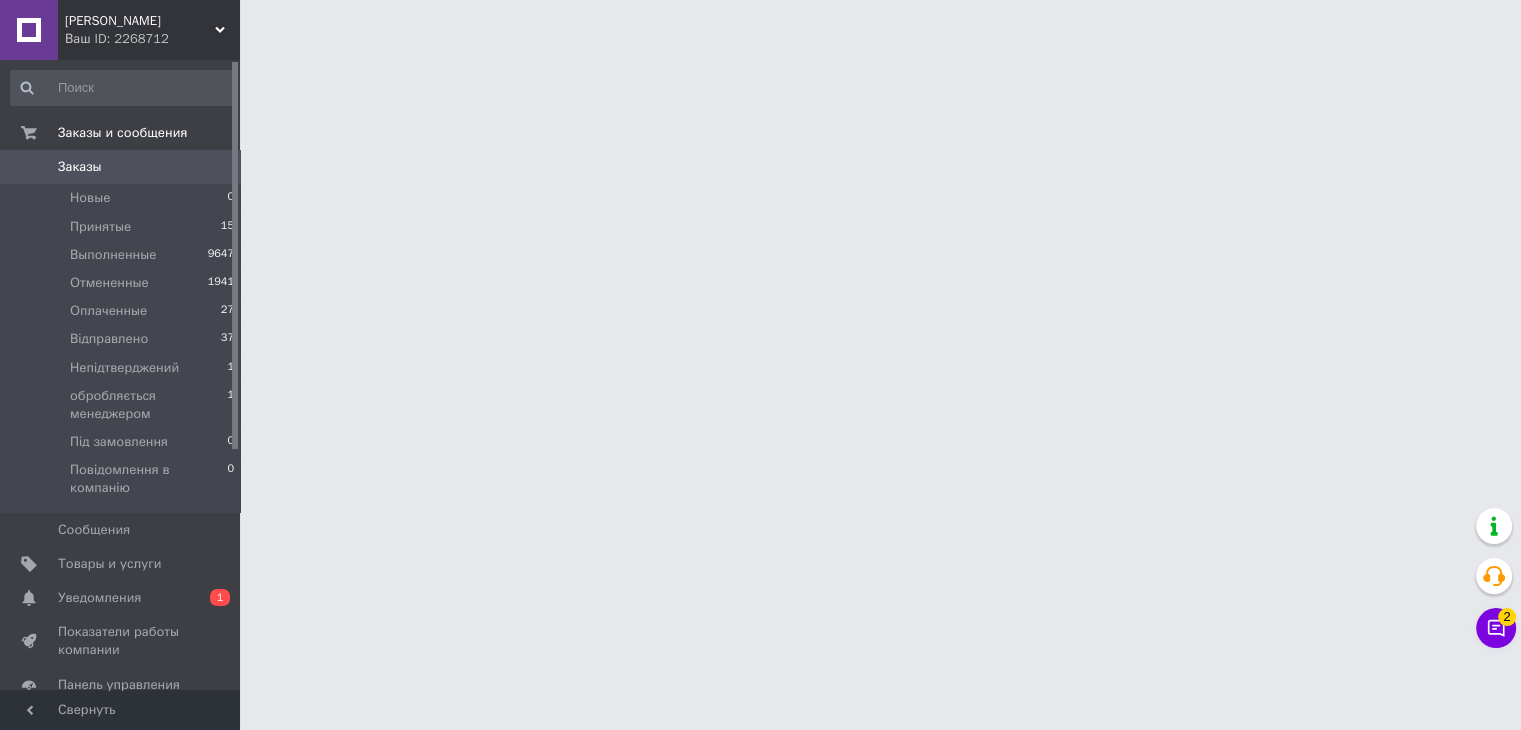 scroll, scrollTop: 0, scrollLeft: 0, axis: both 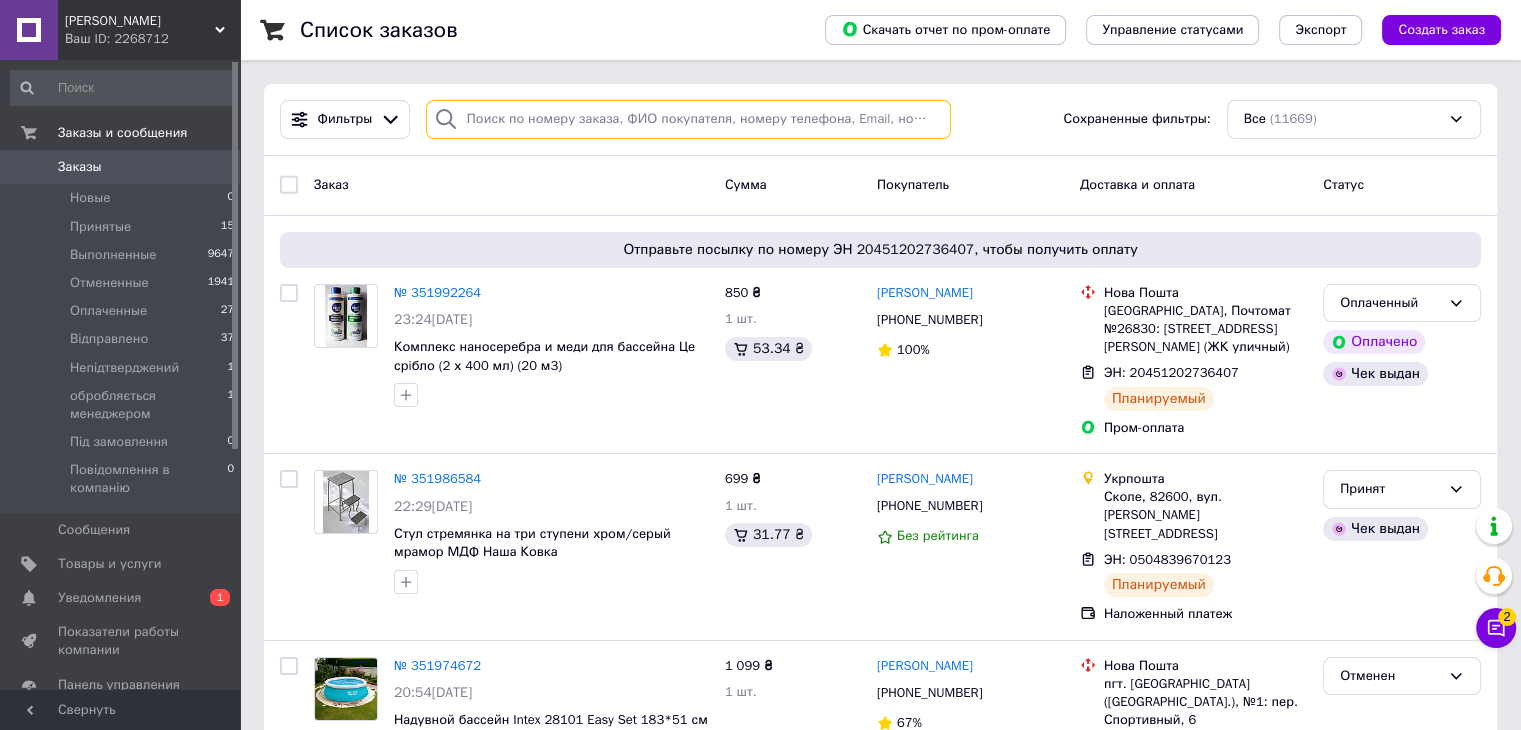 click at bounding box center [688, 119] 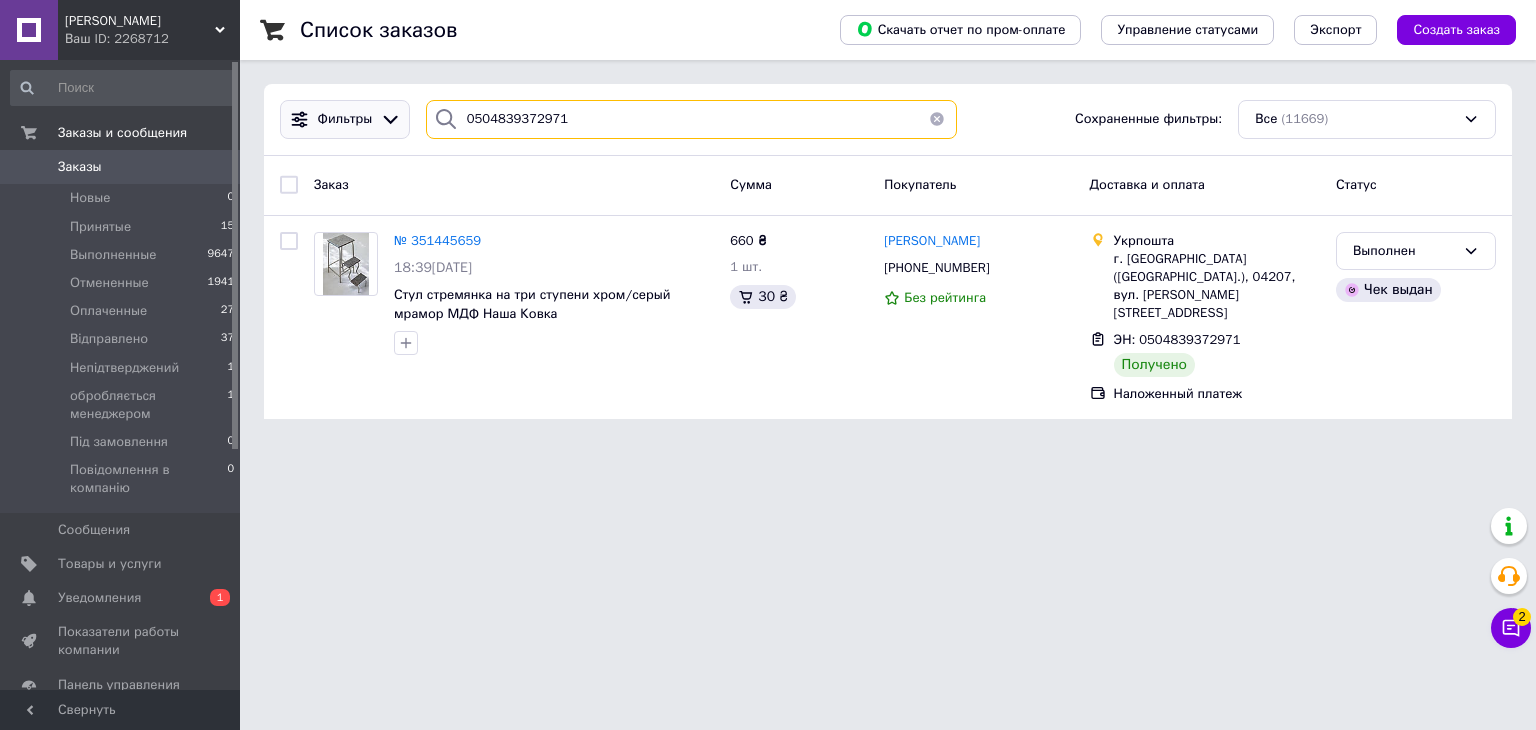 drag, startPoint x: 597, startPoint y: 124, endPoint x: 376, endPoint y: 121, distance: 221.02036 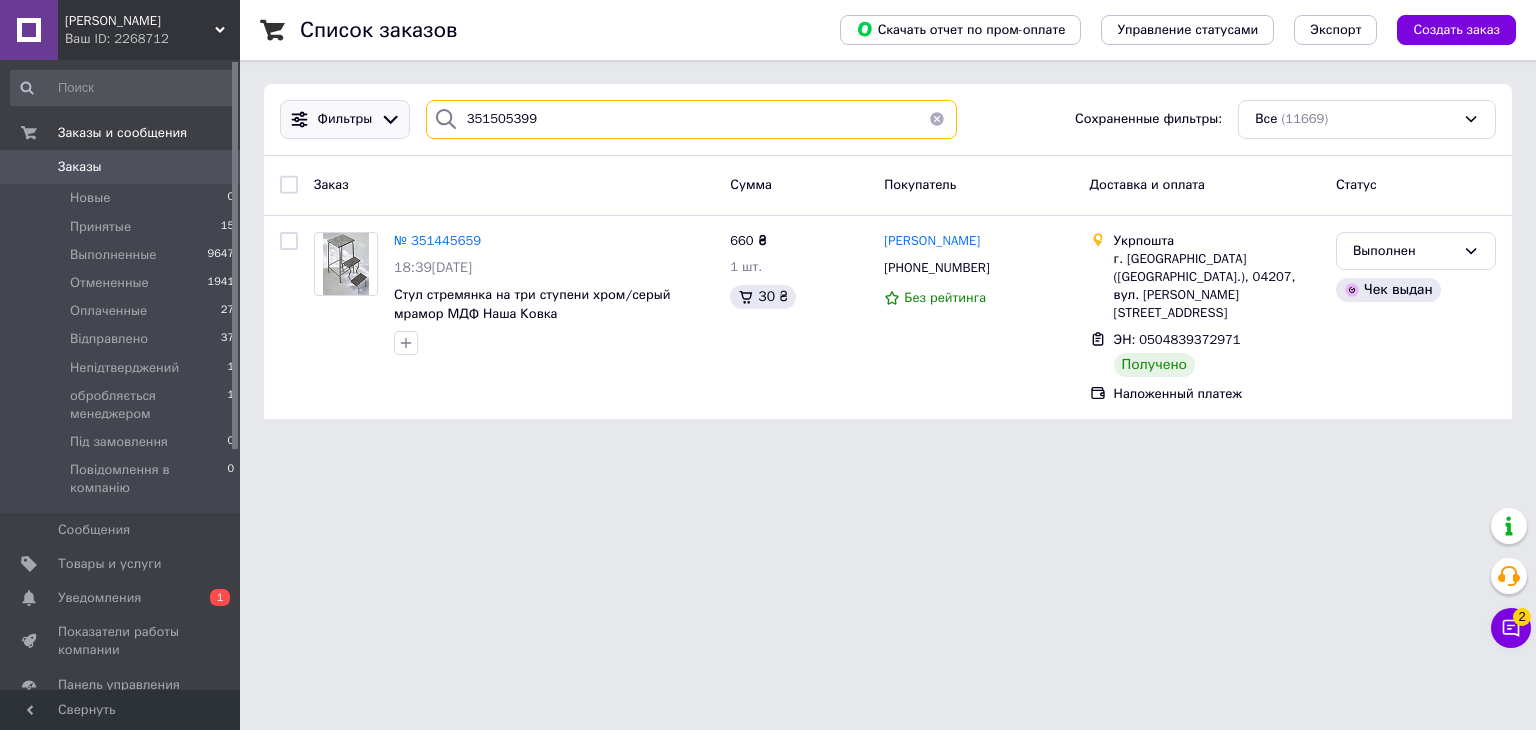 type on "351505399" 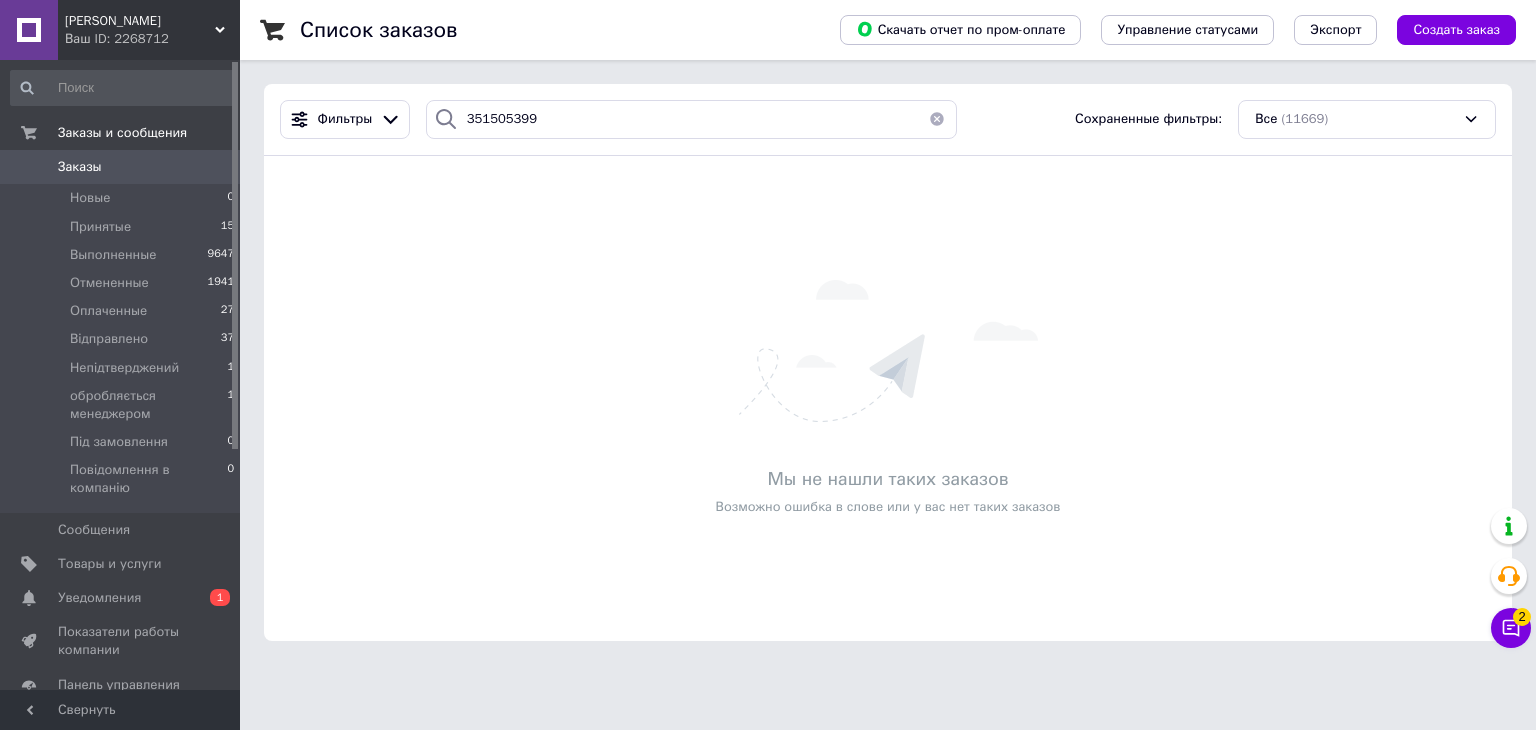 click on "Заказы" at bounding box center (80, 167) 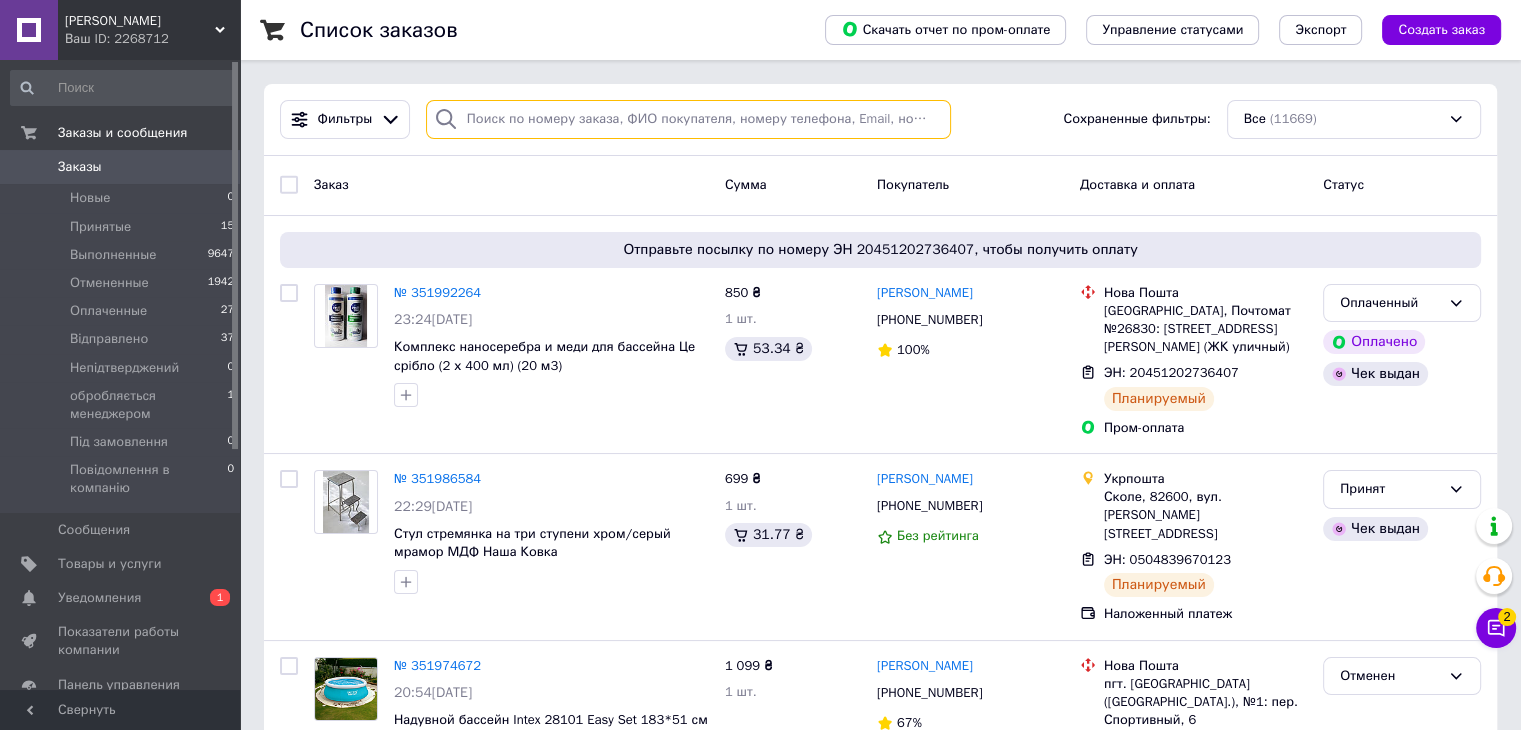 click at bounding box center (688, 119) 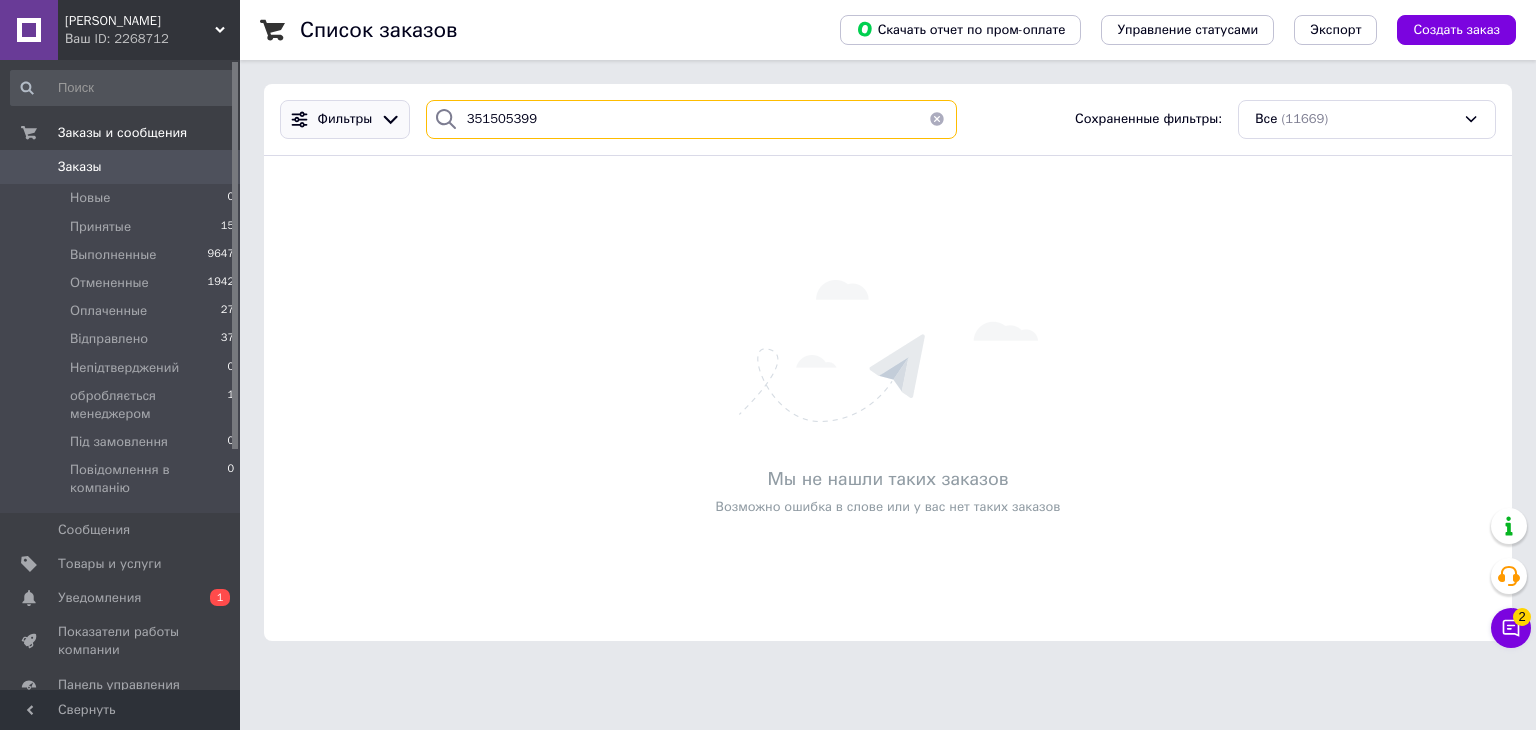 drag, startPoint x: 602, startPoint y: 132, endPoint x: 332, endPoint y: 123, distance: 270.14996 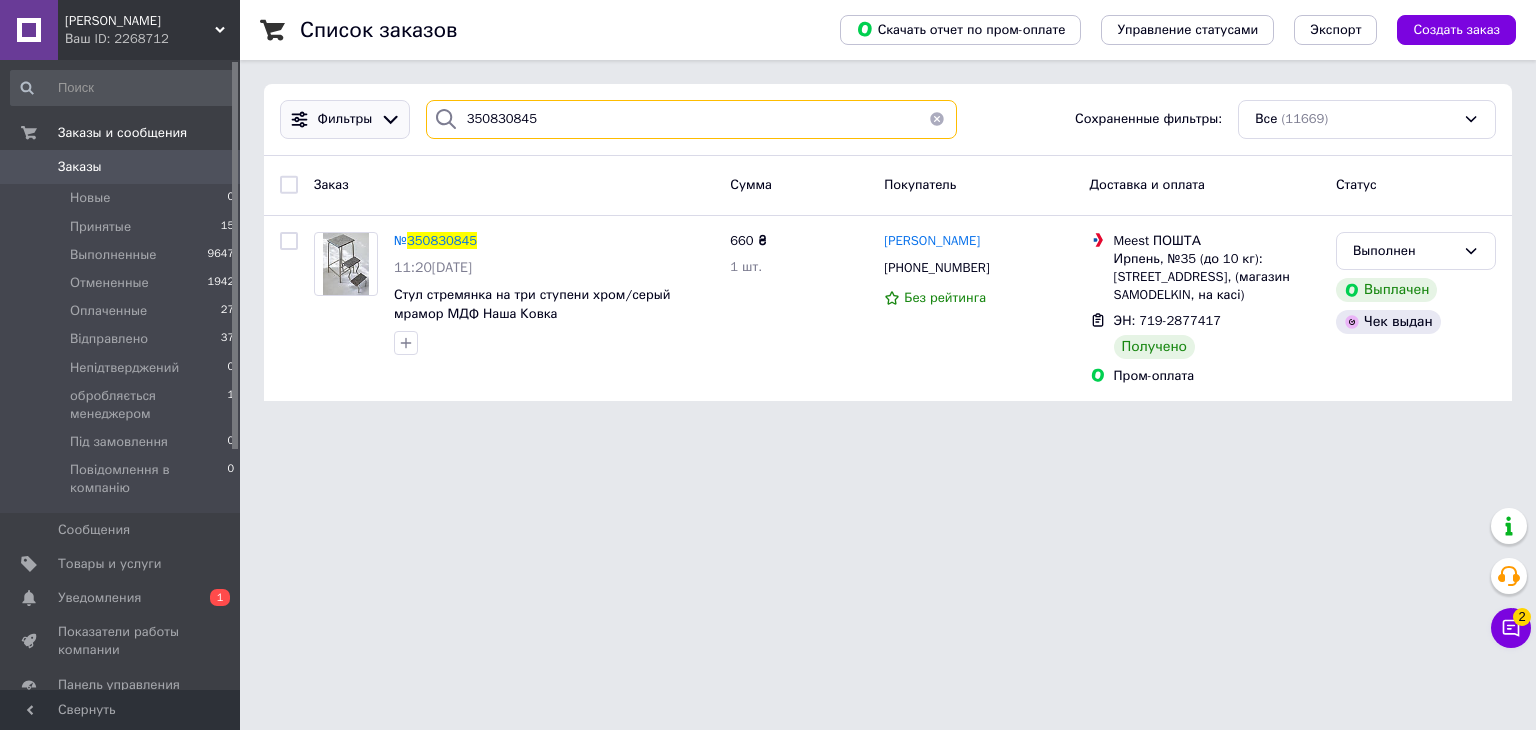 click on "Фильтры 350830845 Сохраненные фильтры: Все (11669)" at bounding box center (888, 119) 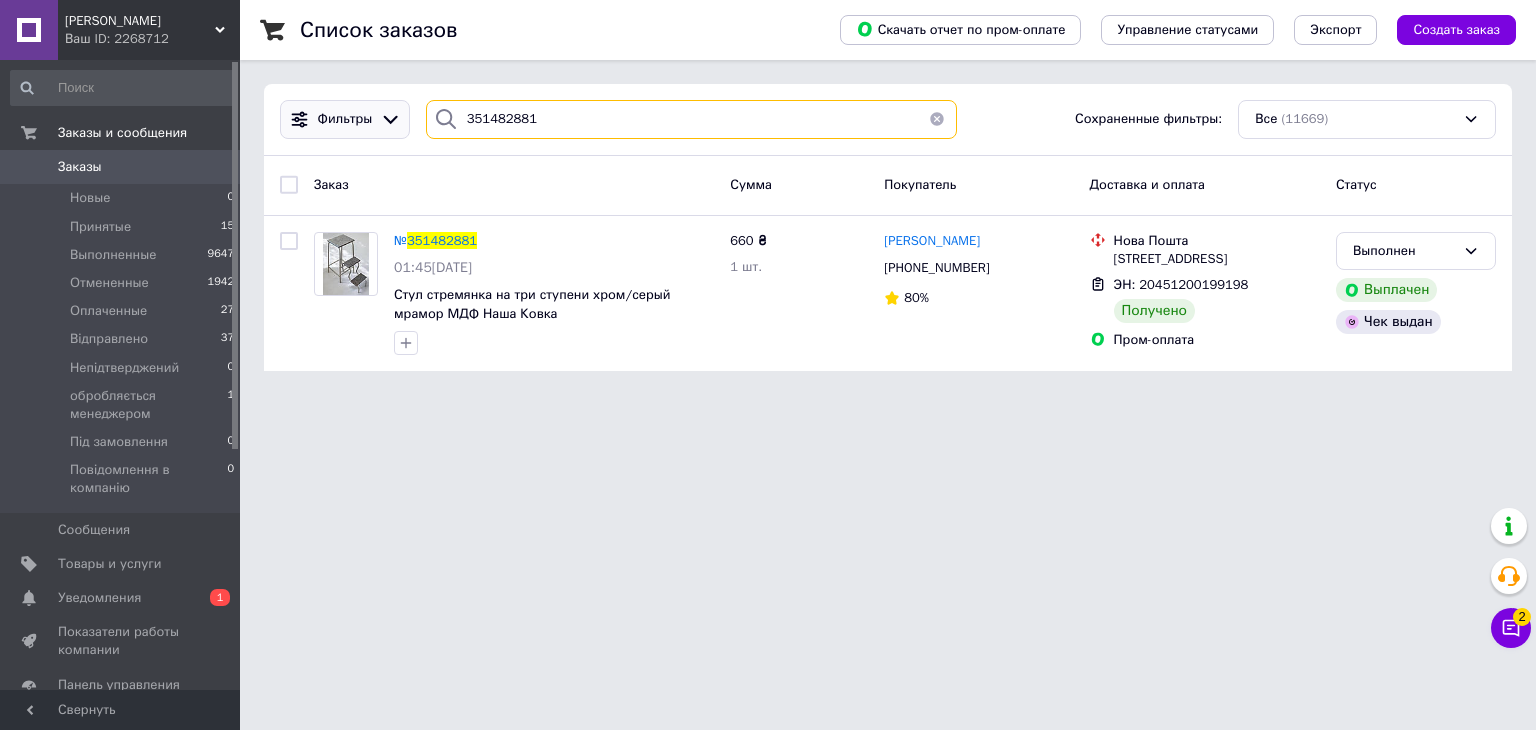 drag, startPoint x: 572, startPoint y: 119, endPoint x: 370, endPoint y: 117, distance: 202.0099 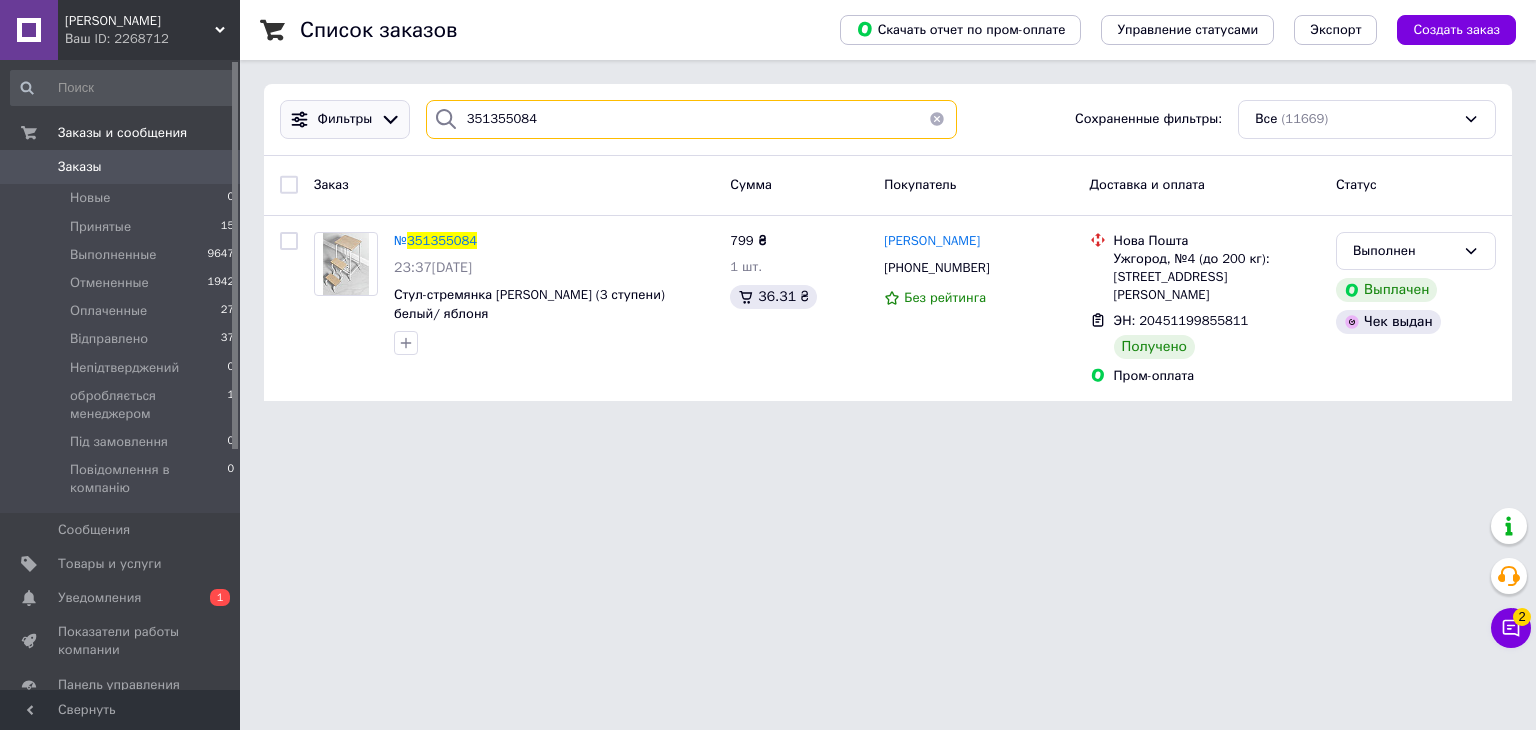 drag, startPoint x: 563, startPoint y: 118, endPoint x: 351, endPoint y: 111, distance: 212.11554 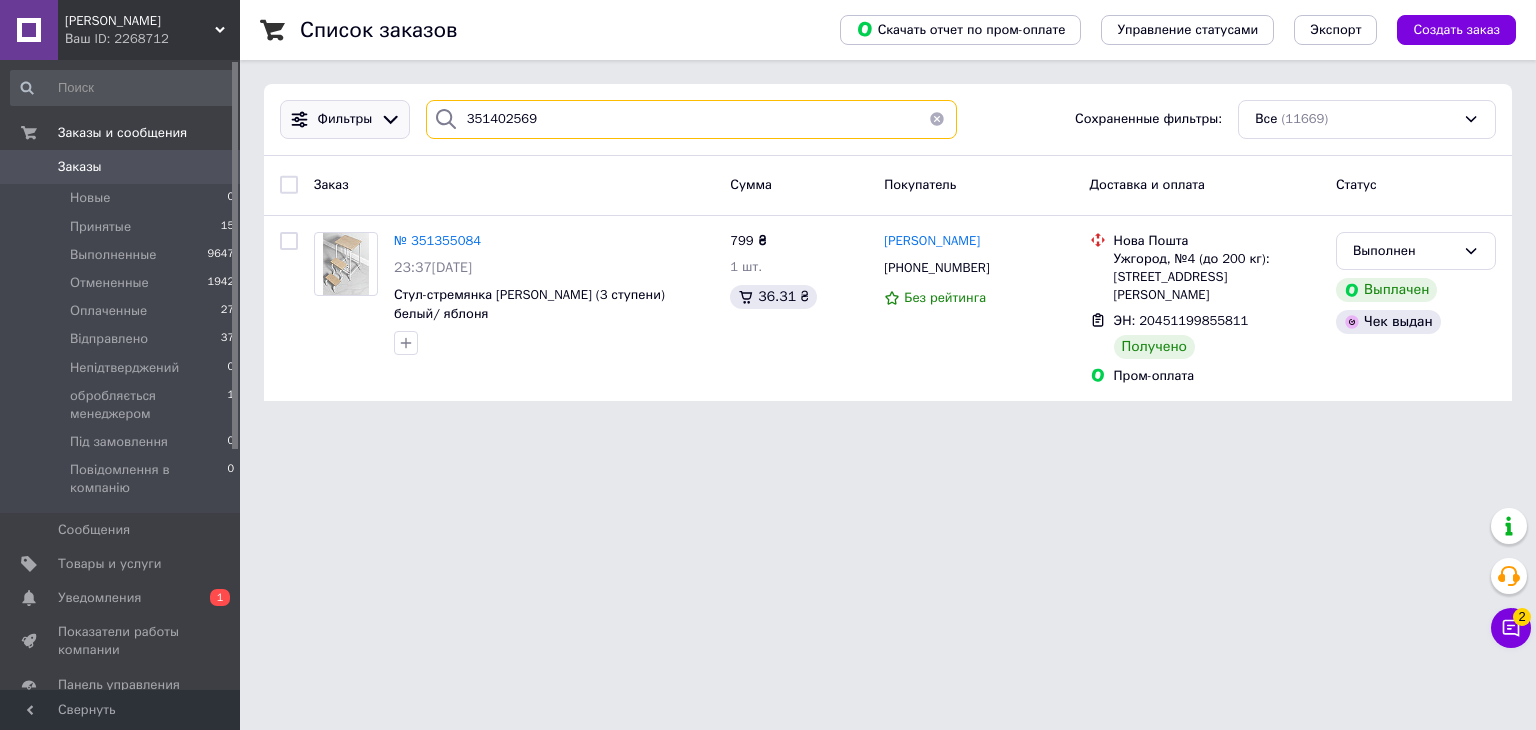 type on "351402569" 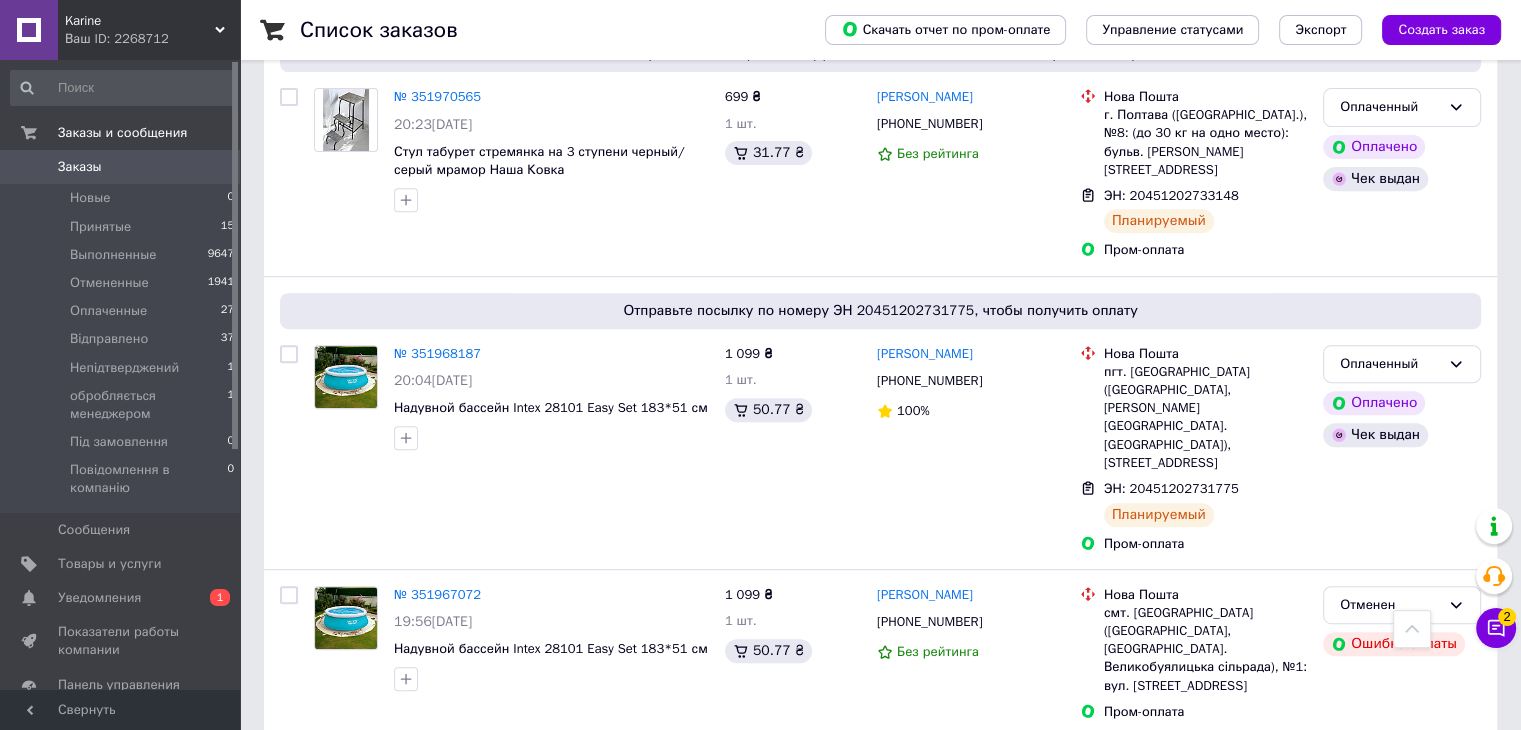 scroll, scrollTop: 900, scrollLeft: 0, axis: vertical 